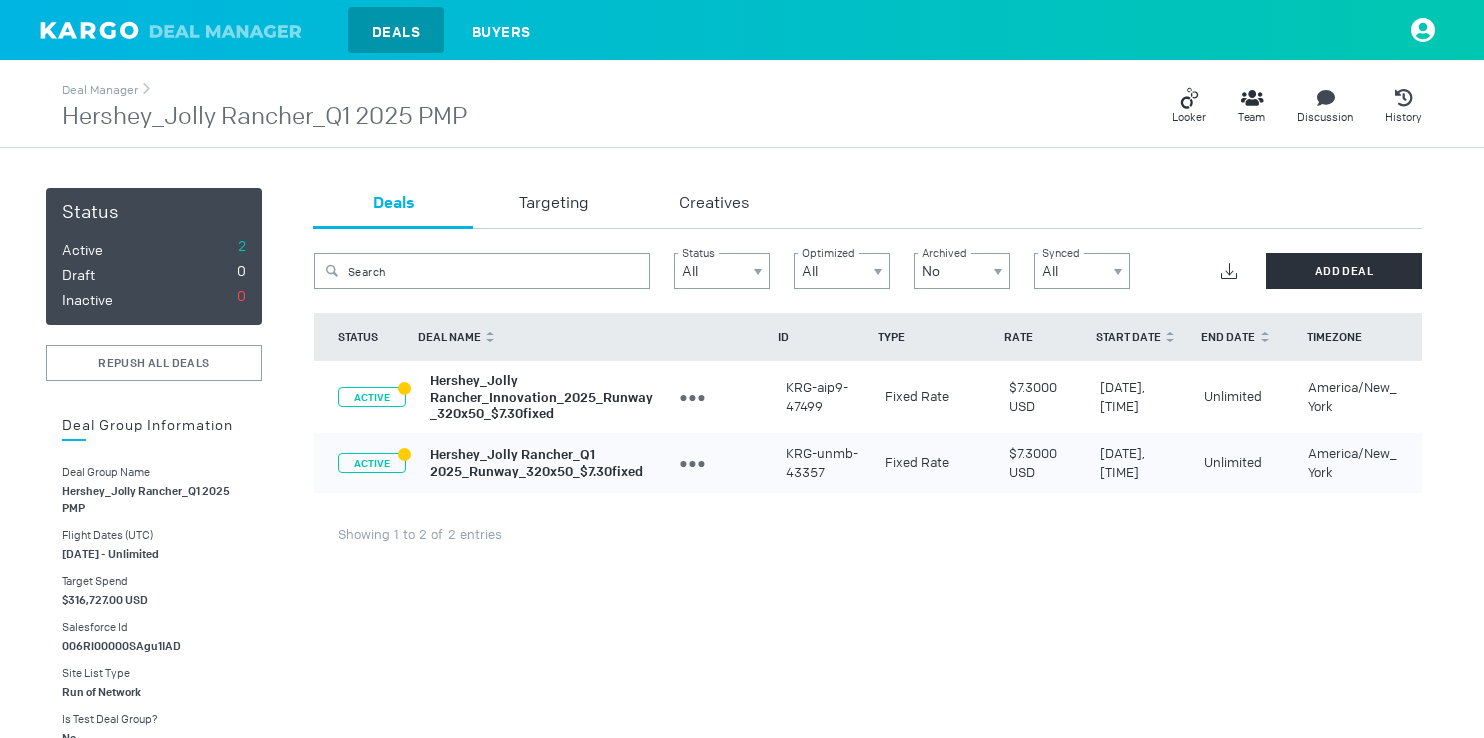 scroll, scrollTop: 0, scrollLeft: 0, axis: both 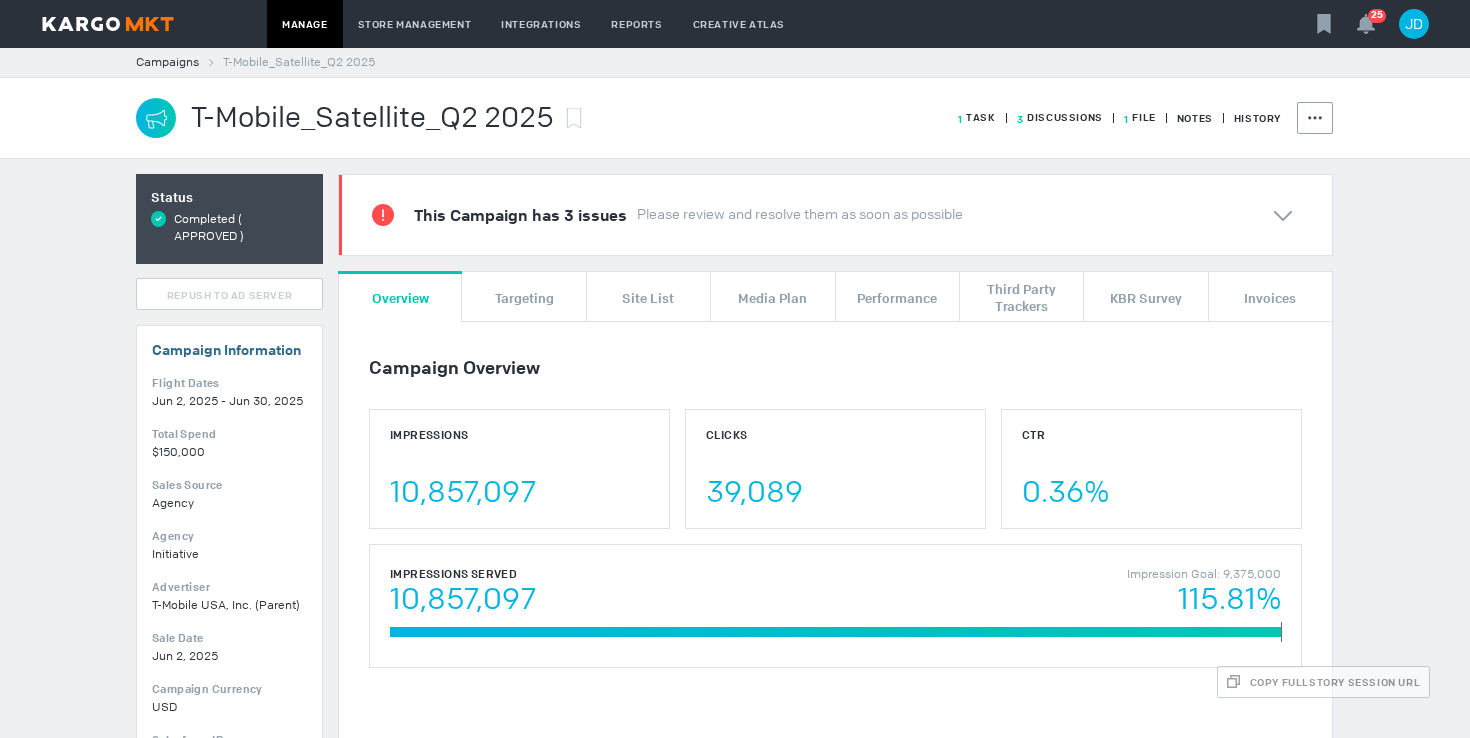 click at bounding box center (108, 24) 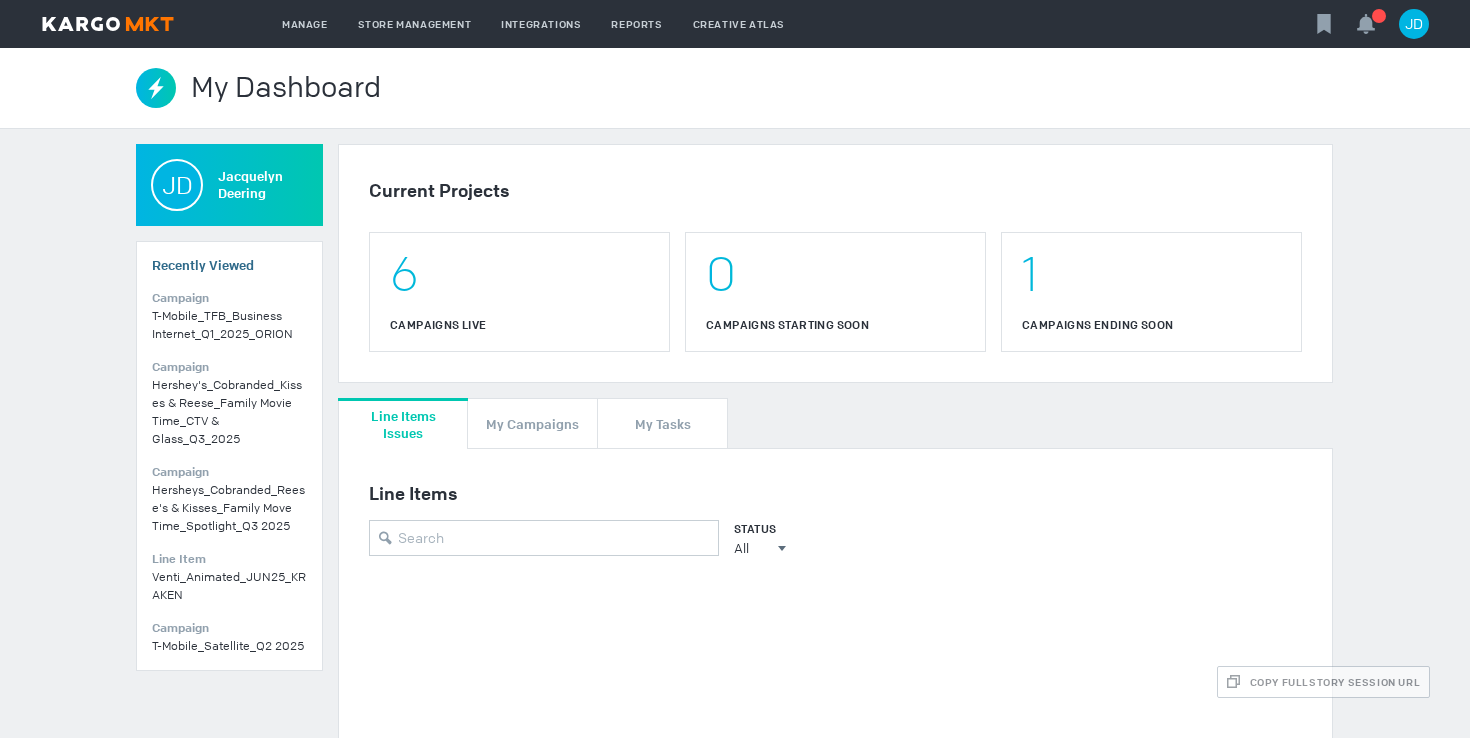 scroll, scrollTop: 0, scrollLeft: 0, axis: both 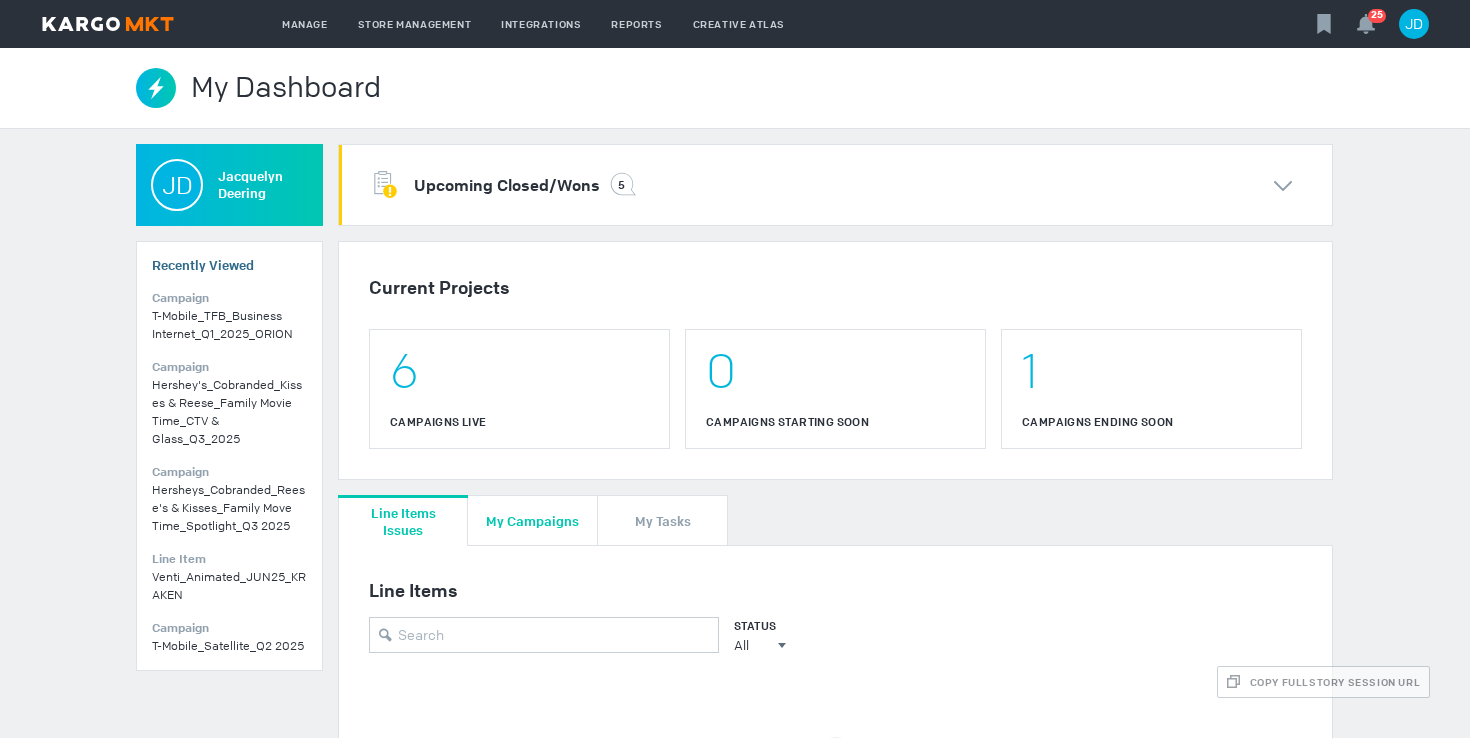click on "My Campaigns" at bounding box center (532, 520) 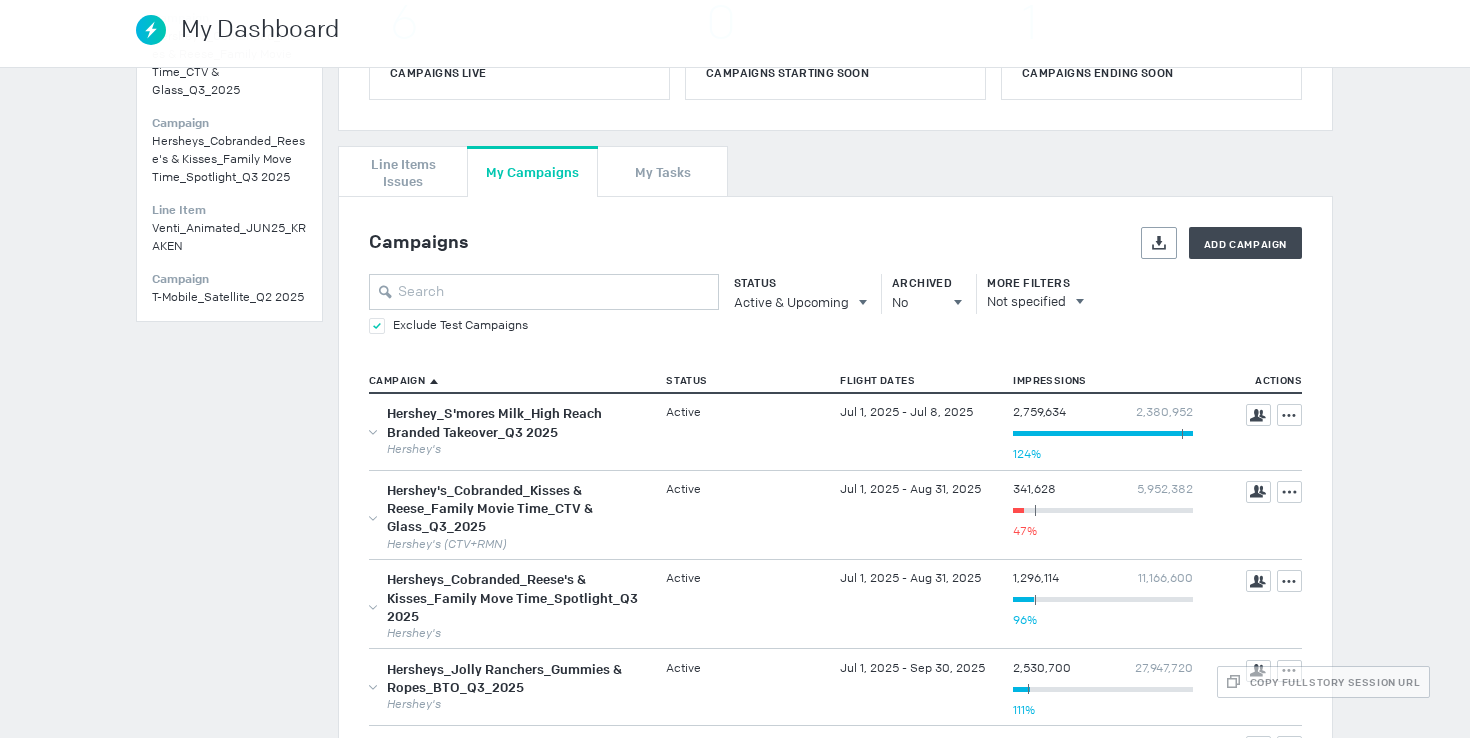 scroll, scrollTop: 384, scrollLeft: 0, axis: vertical 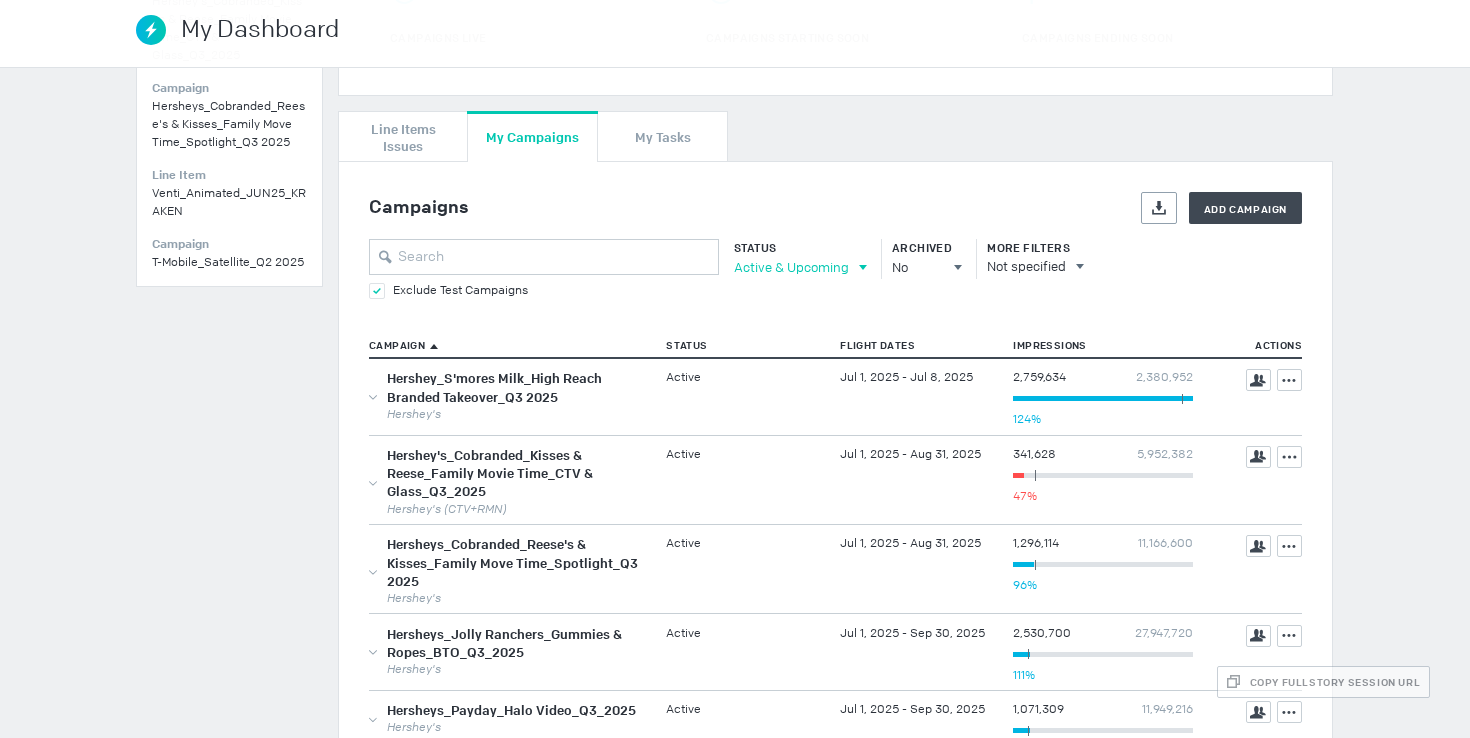 click on "Active & Upcoming" at bounding box center (791, 267) 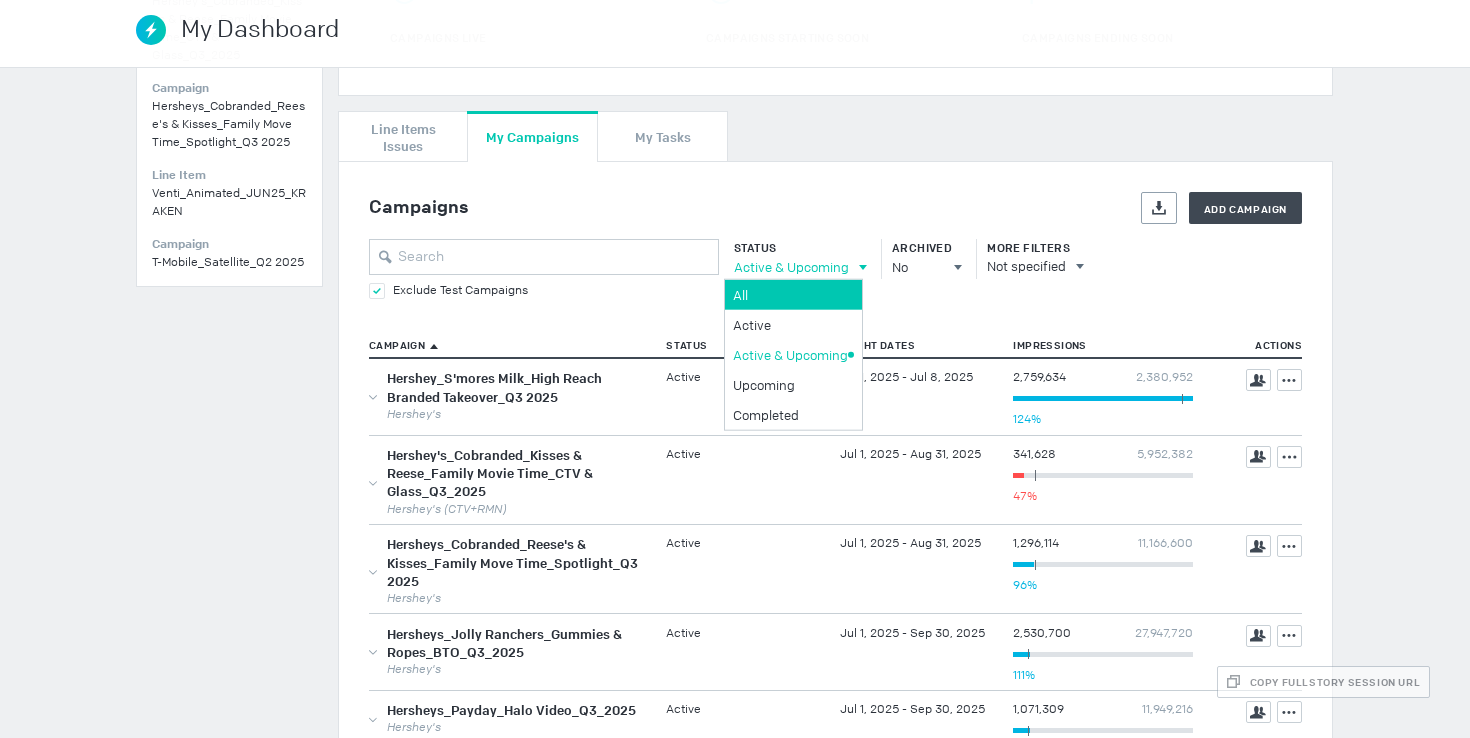 click on "All" at bounding box center (0, 0) 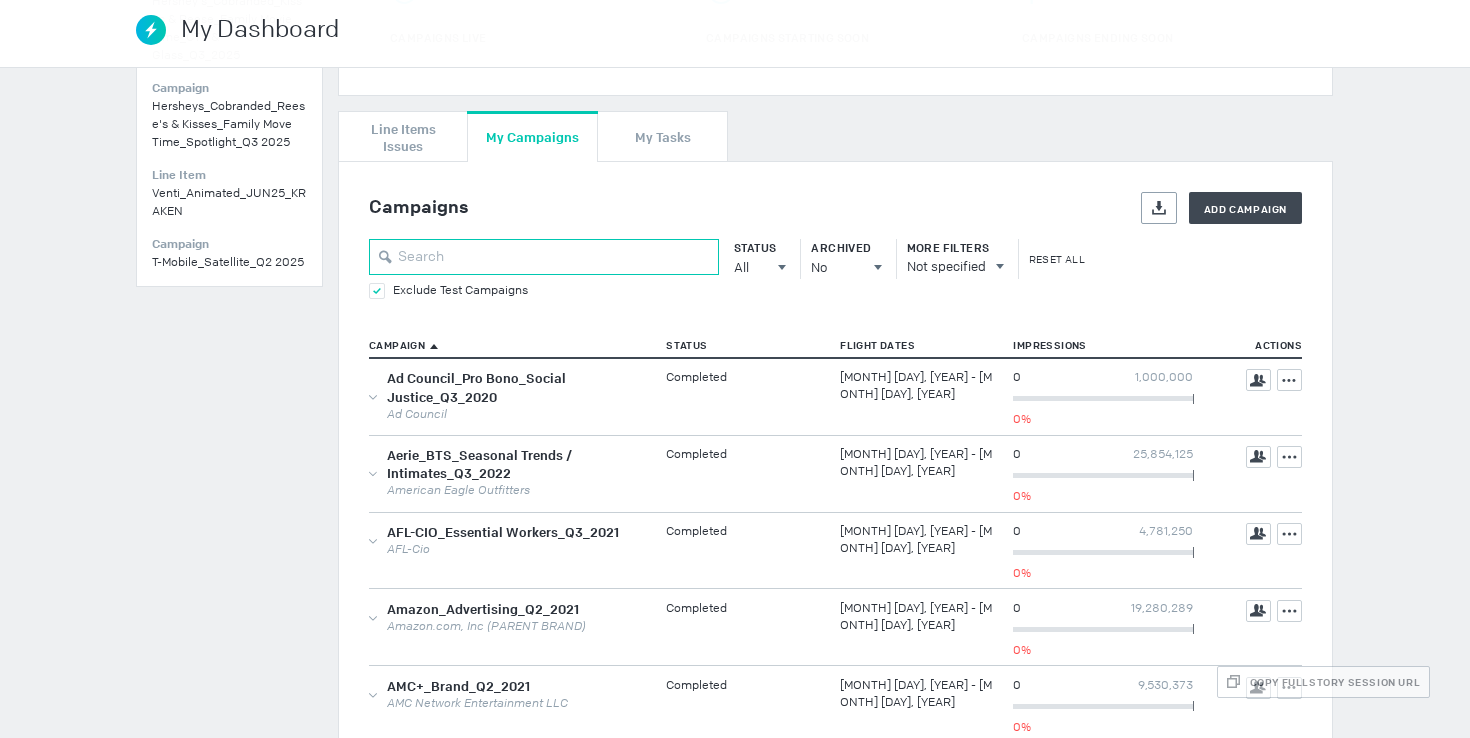 click at bounding box center [544, 257] 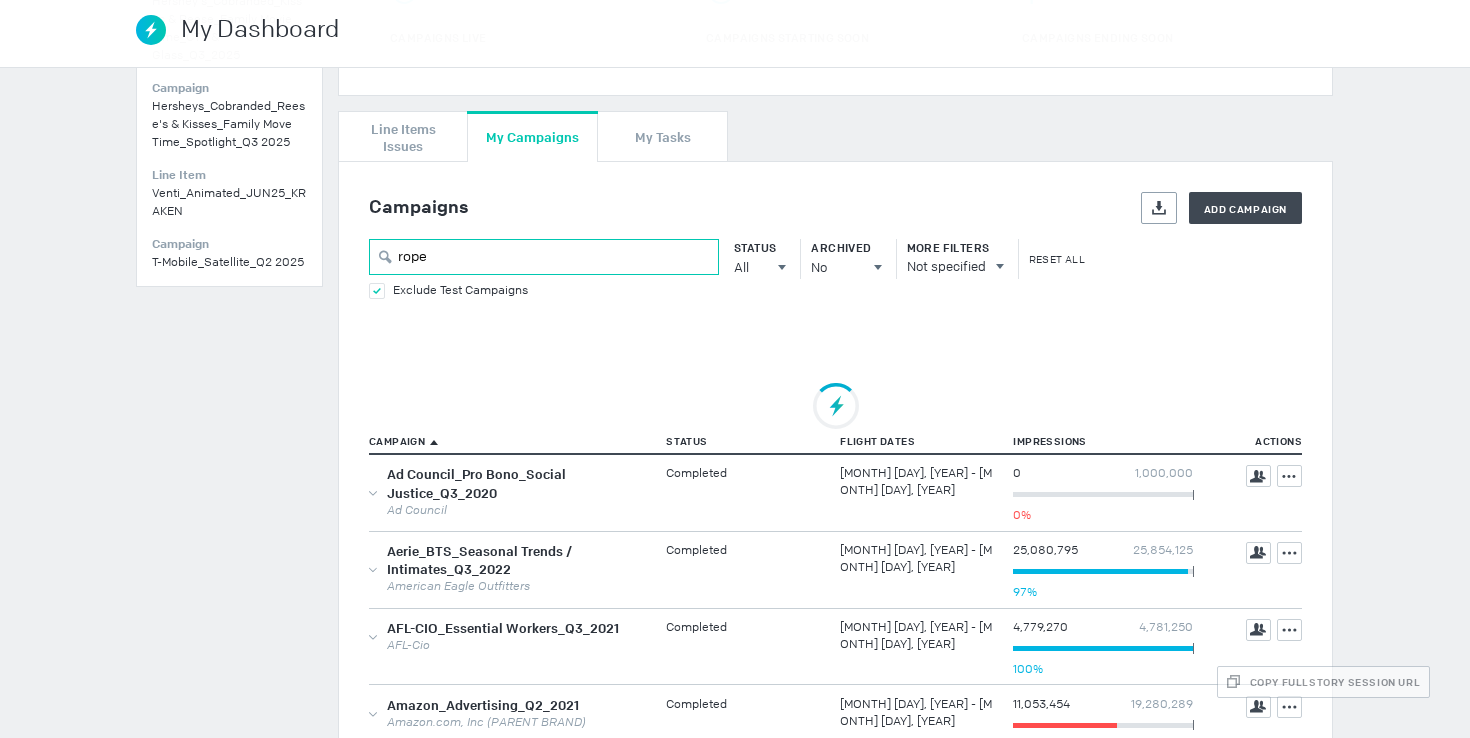 scroll, scrollTop: 334, scrollLeft: 0, axis: vertical 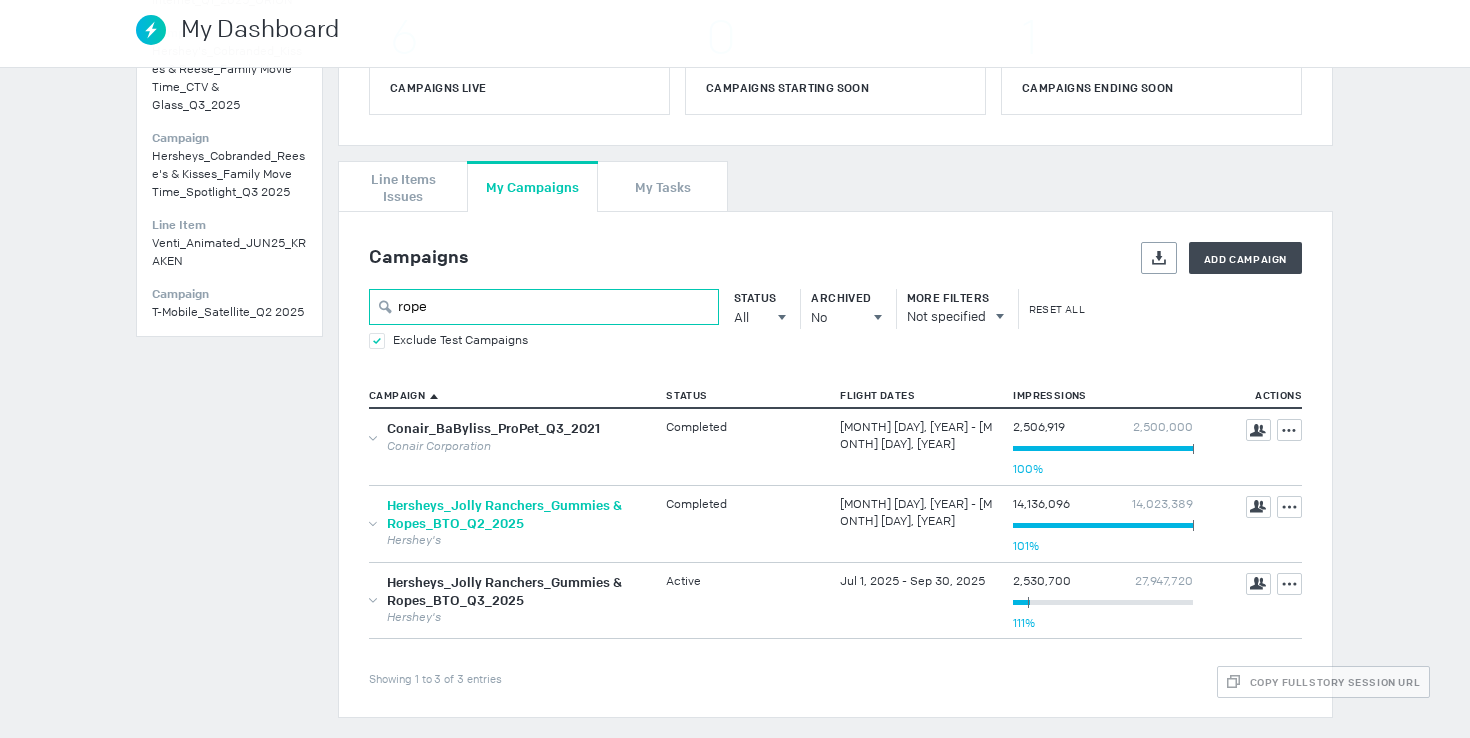 type on "rope" 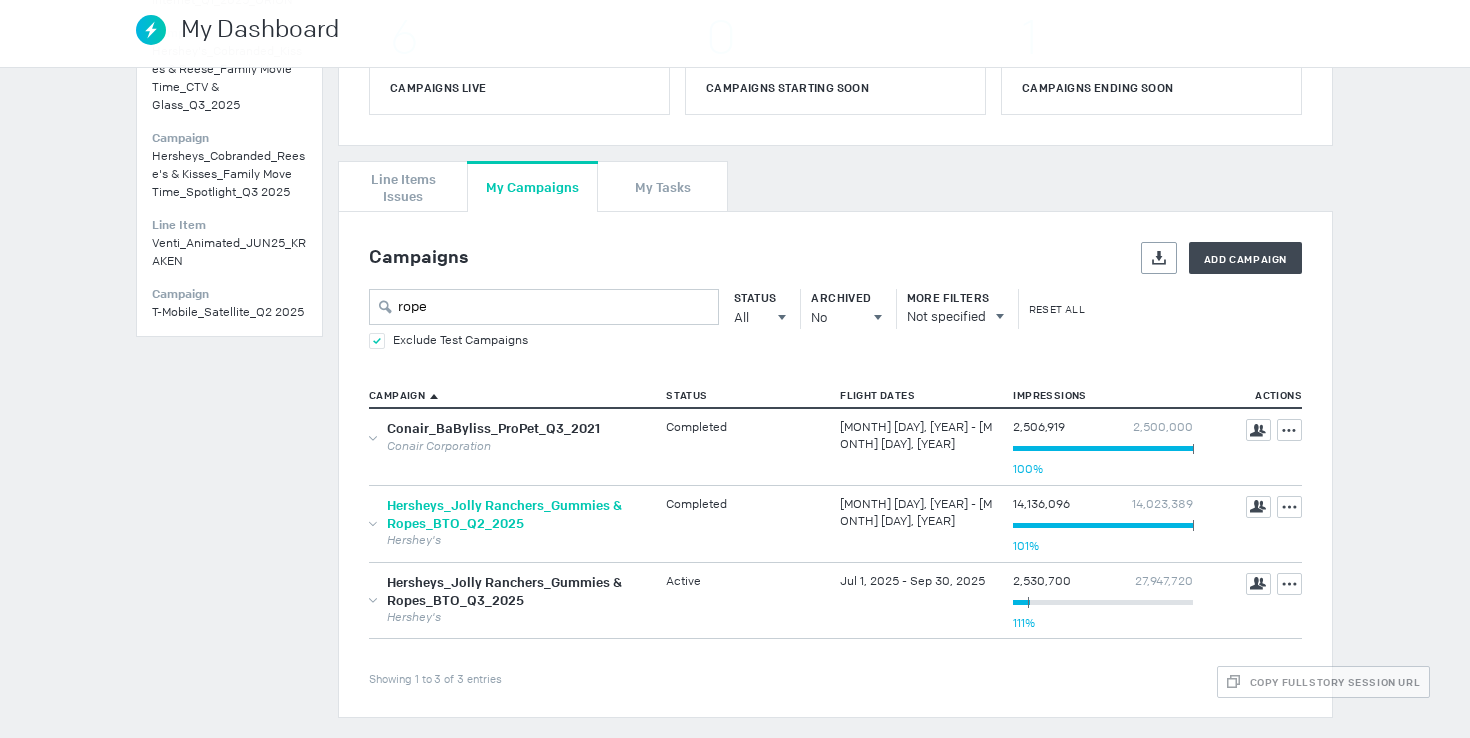 click on "Hersheys_Jolly Ranchers_Gummies & Ropes_BTO_Q2_2025" at bounding box center [504, 514] 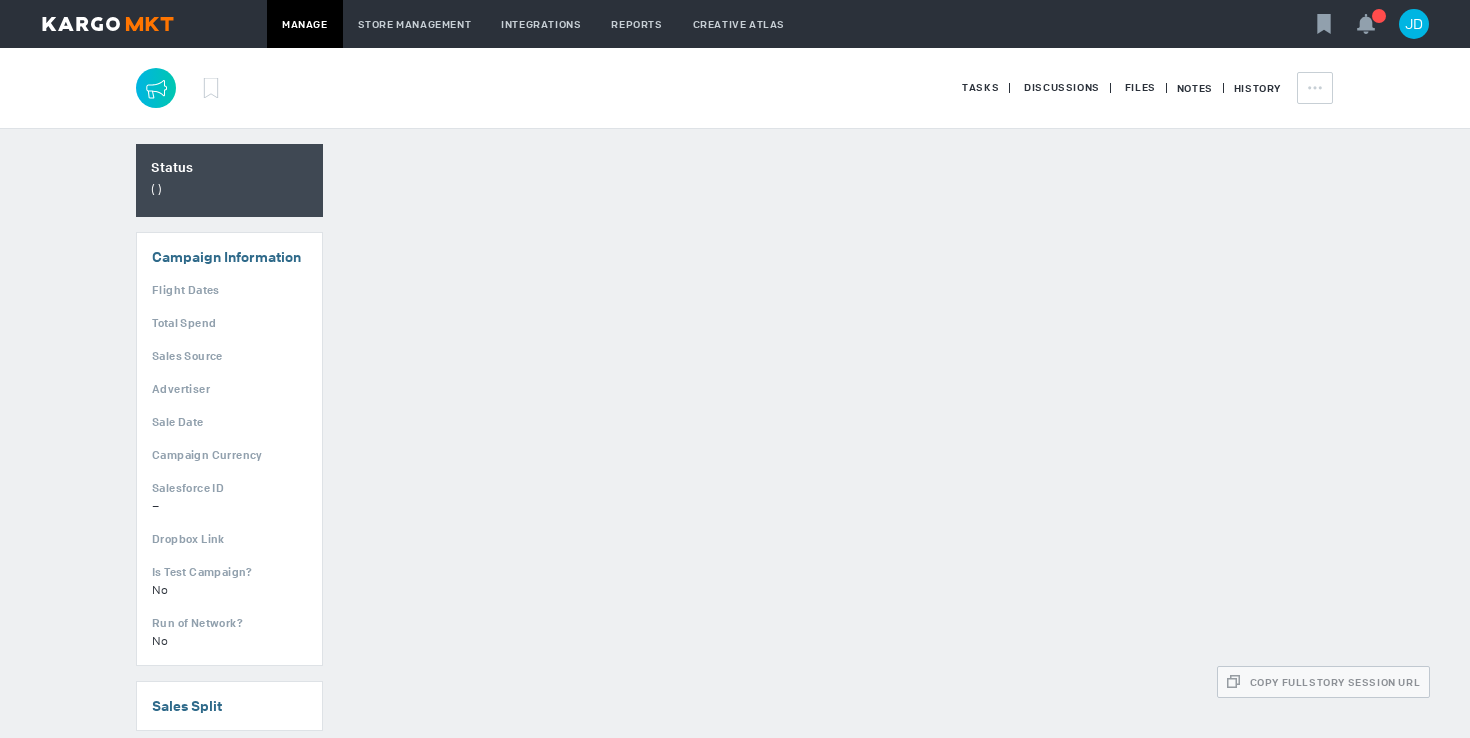 scroll, scrollTop: 0, scrollLeft: 0, axis: both 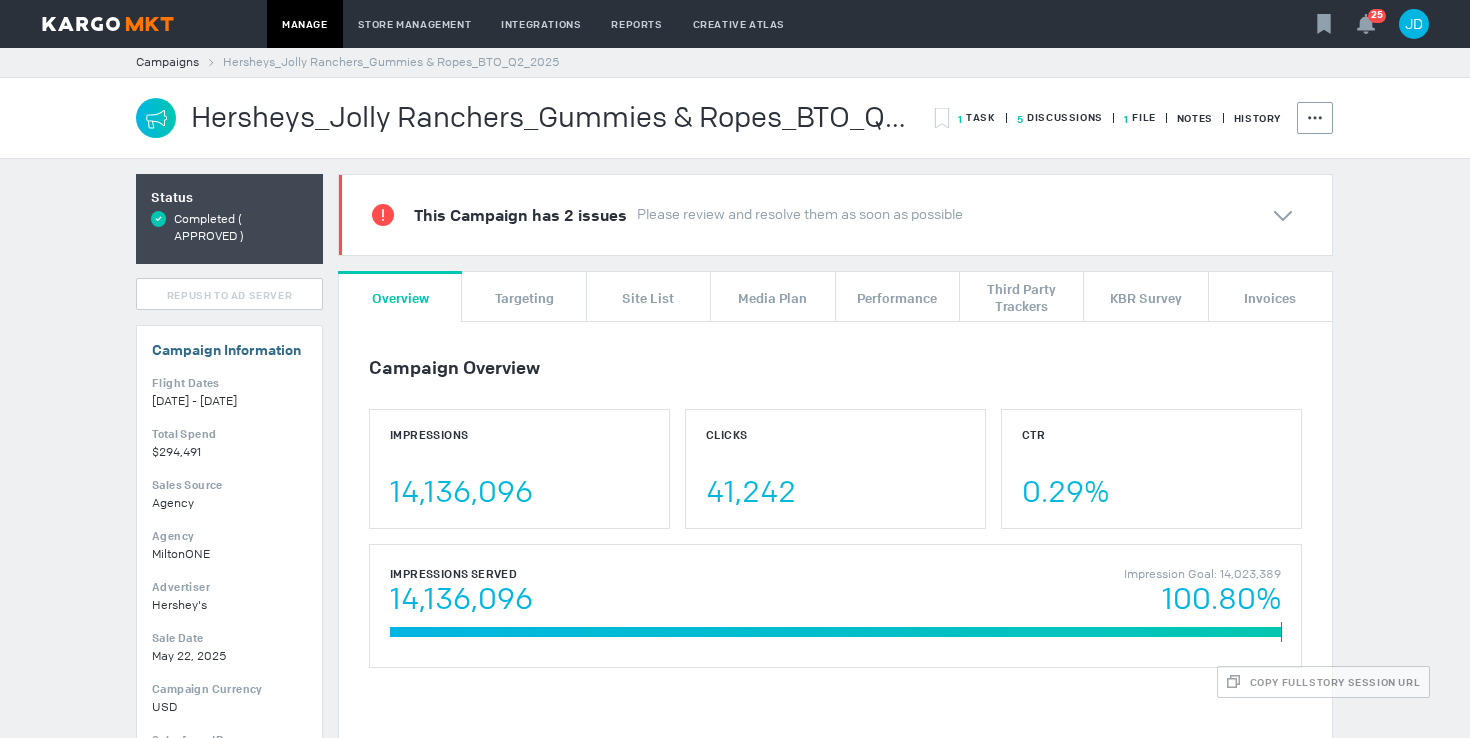 click on "Hersheys_Jolly Ranchers_Gummies & Ropes_BTO_Q2_2025" at bounding box center (556, 118) 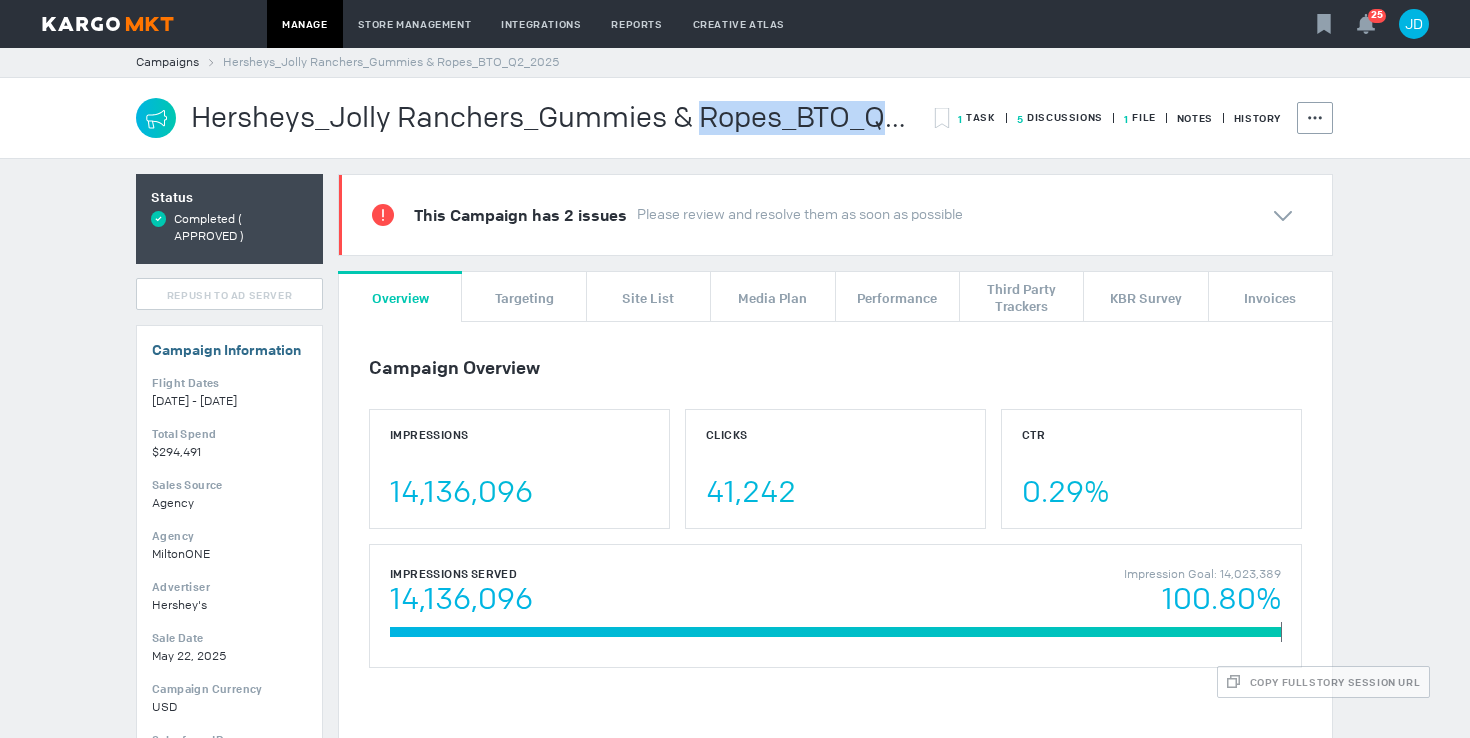 click on "Hersheys_Jolly Ranchers_Gummies & Ropes_BTO_Q2_2025" at bounding box center (556, 118) 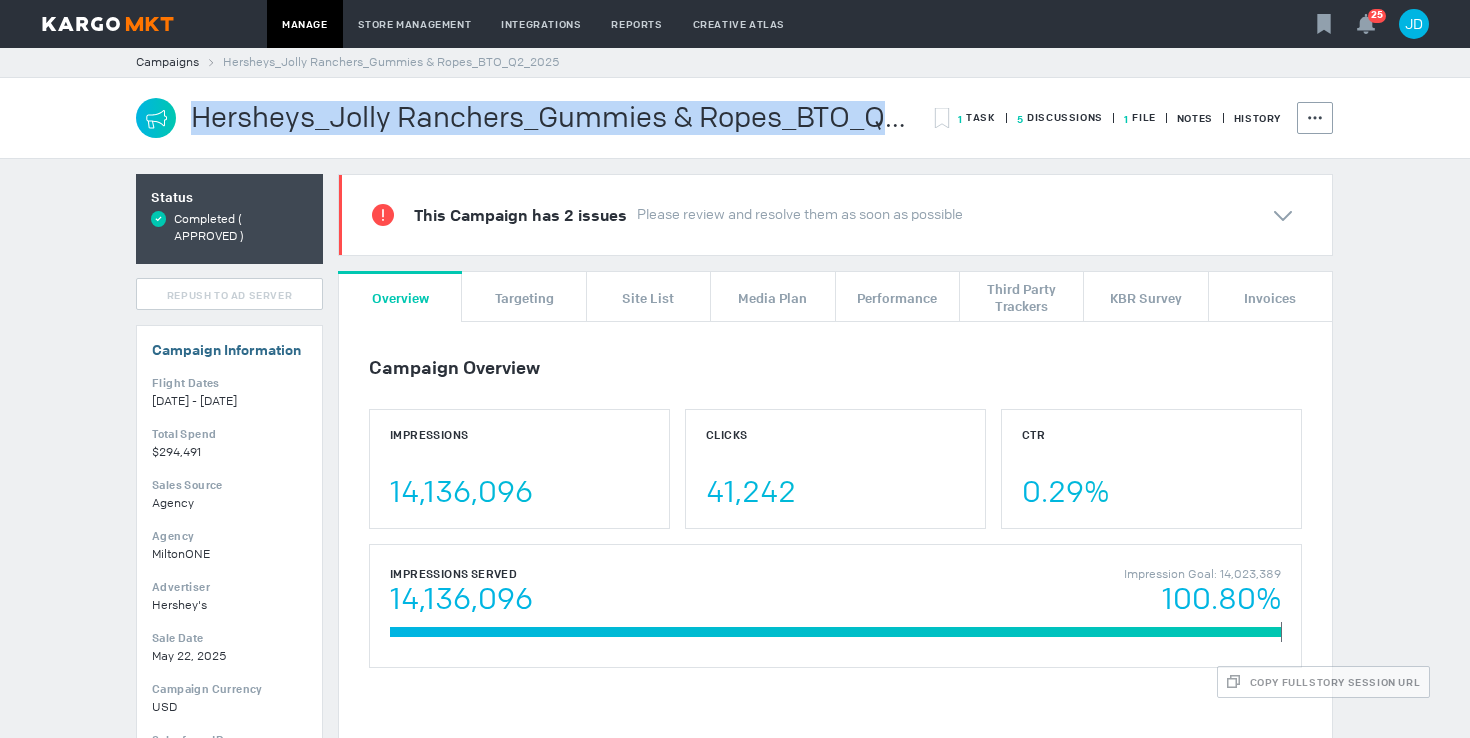 click on "Hersheys_Jolly Ranchers_Gummies & Ropes_BTO_Q2_2025" at bounding box center (556, 118) 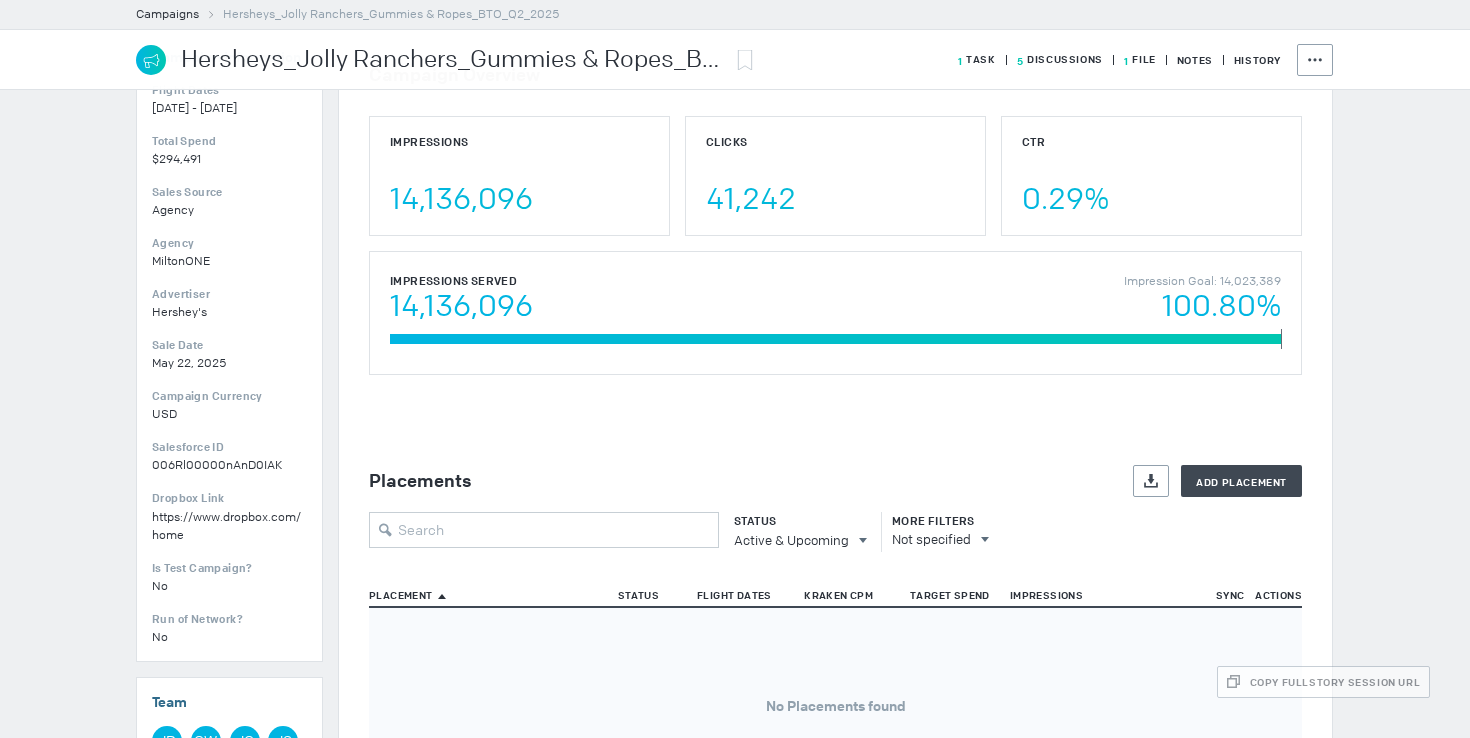 scroll, scrollTop: 392, scrollLeft: 0, axis: vertical 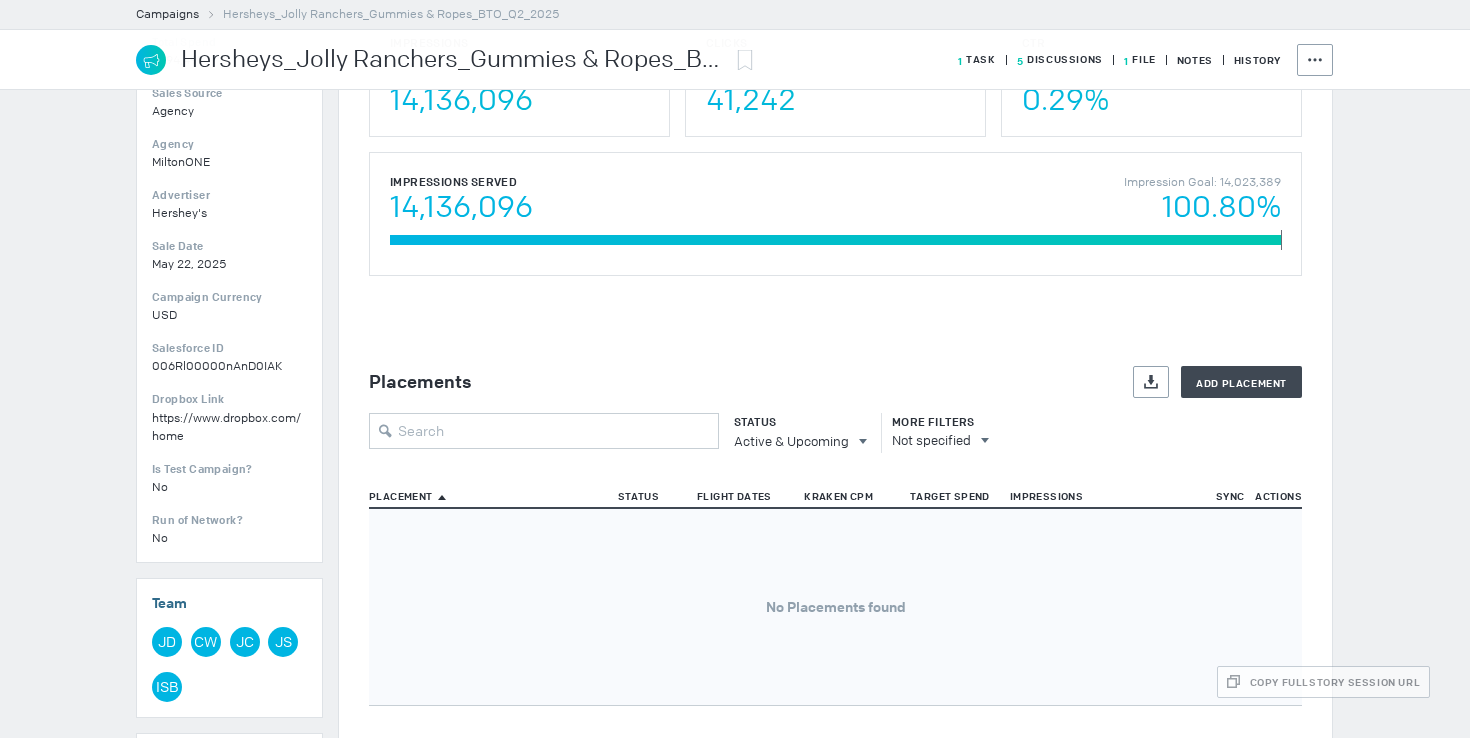 click on "Placements Export   Add Placement     Status Active & Upcoming All All Active Active & Upcoming Upcoming Completed More Filters Not specified Placement Status Flight Dates Kraken CPM Target Spend Impressions Sync Actions Showing 0 to 0 of 0 entries No Placements found" at bounding box center (835, 560) 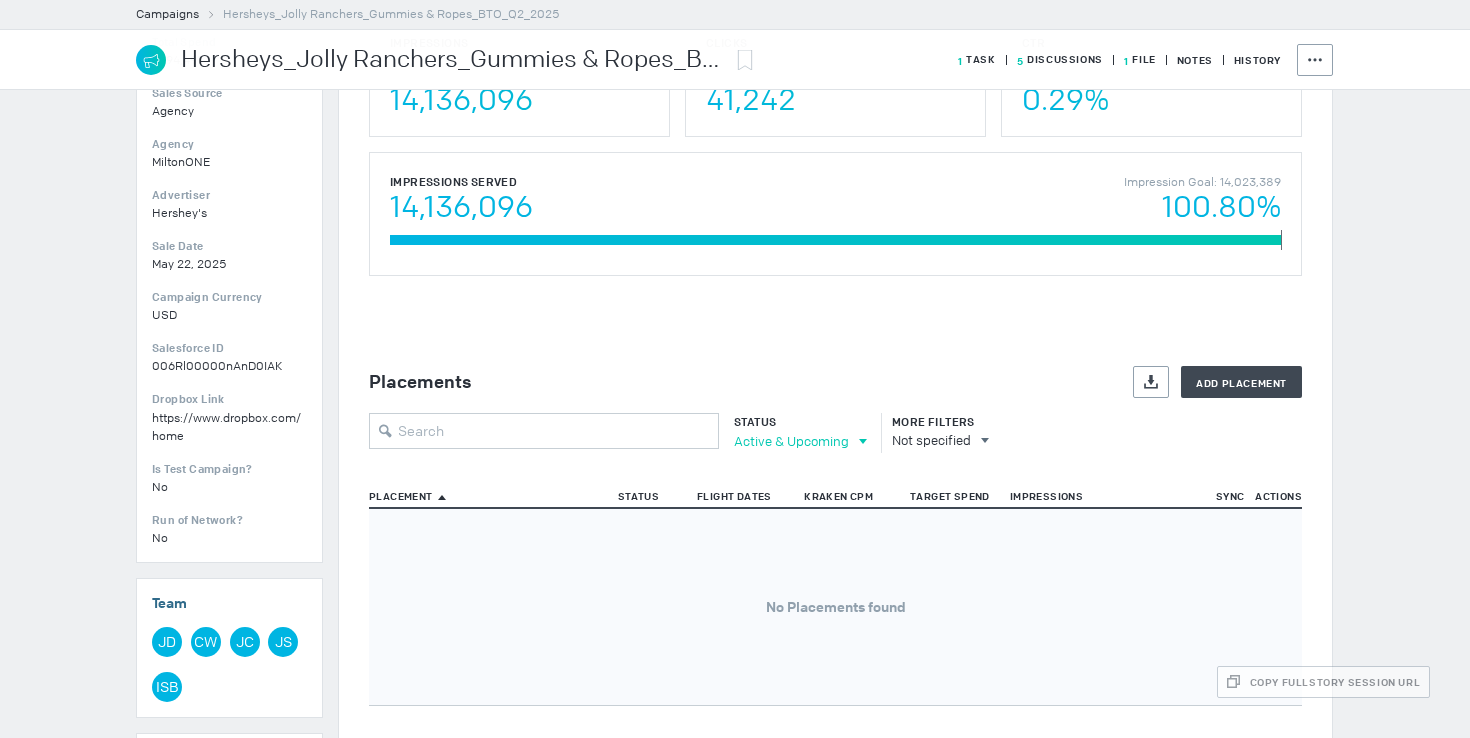 click on "Active & Upcoming" at bounding box center (791, 441) 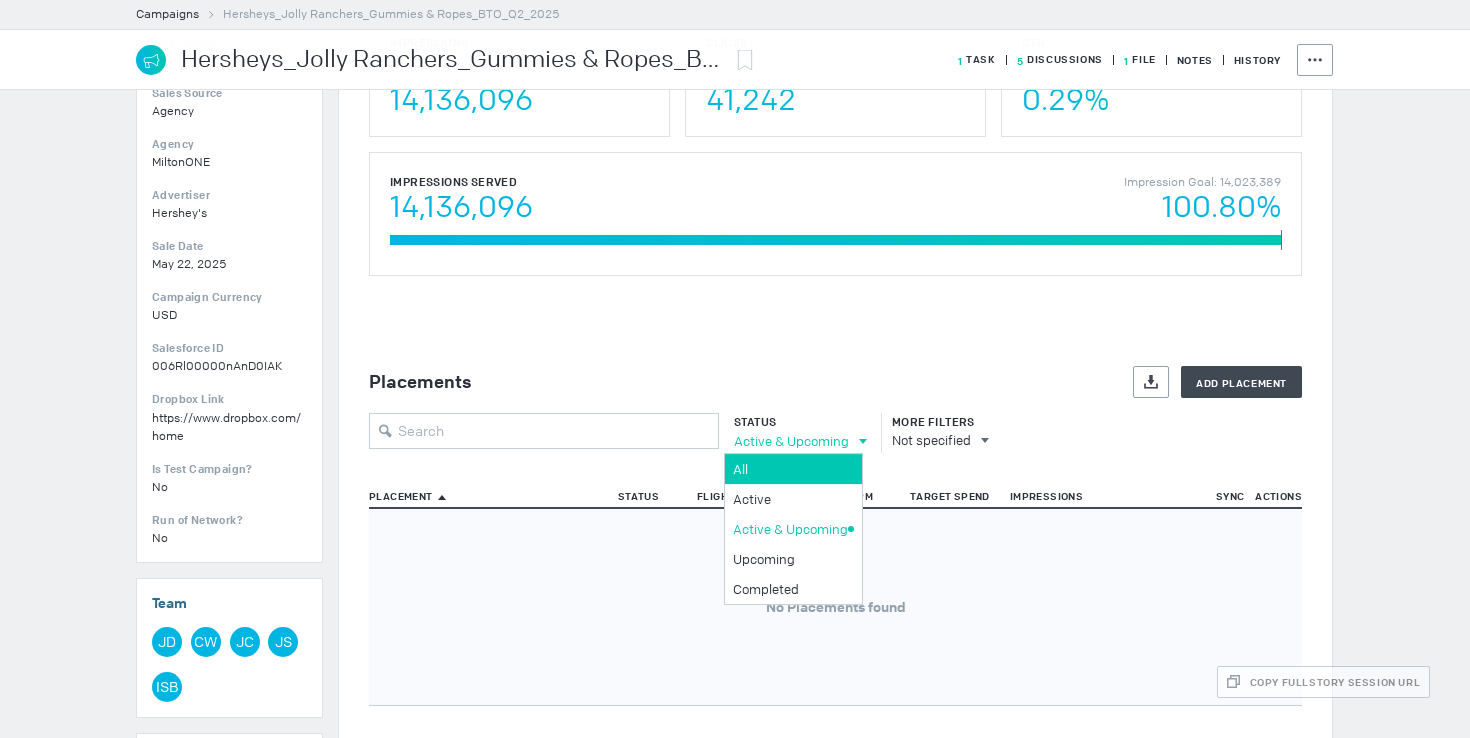 click on "All" at bounding box center (790, 469) 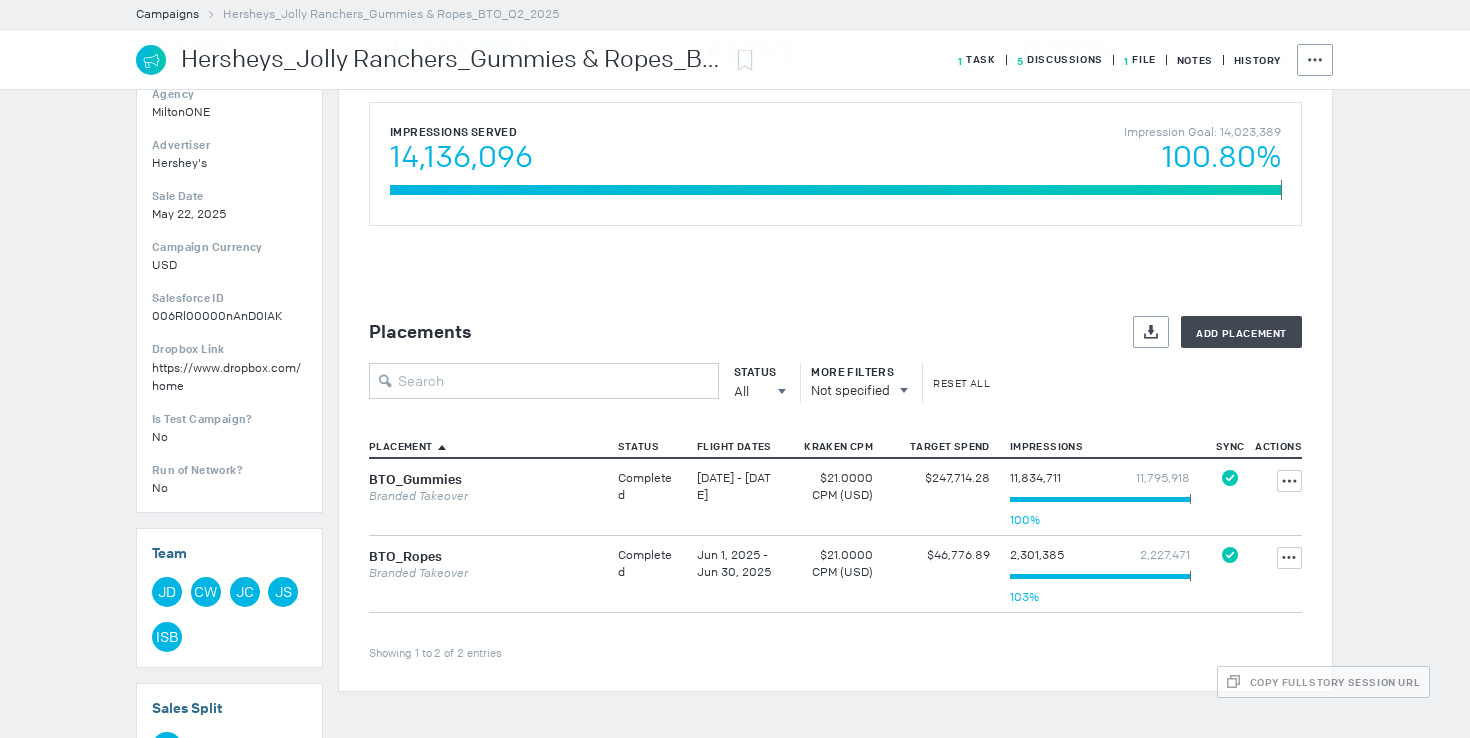 scroll, scrollTop: 443, scrollLeft: 0, axis: vertical 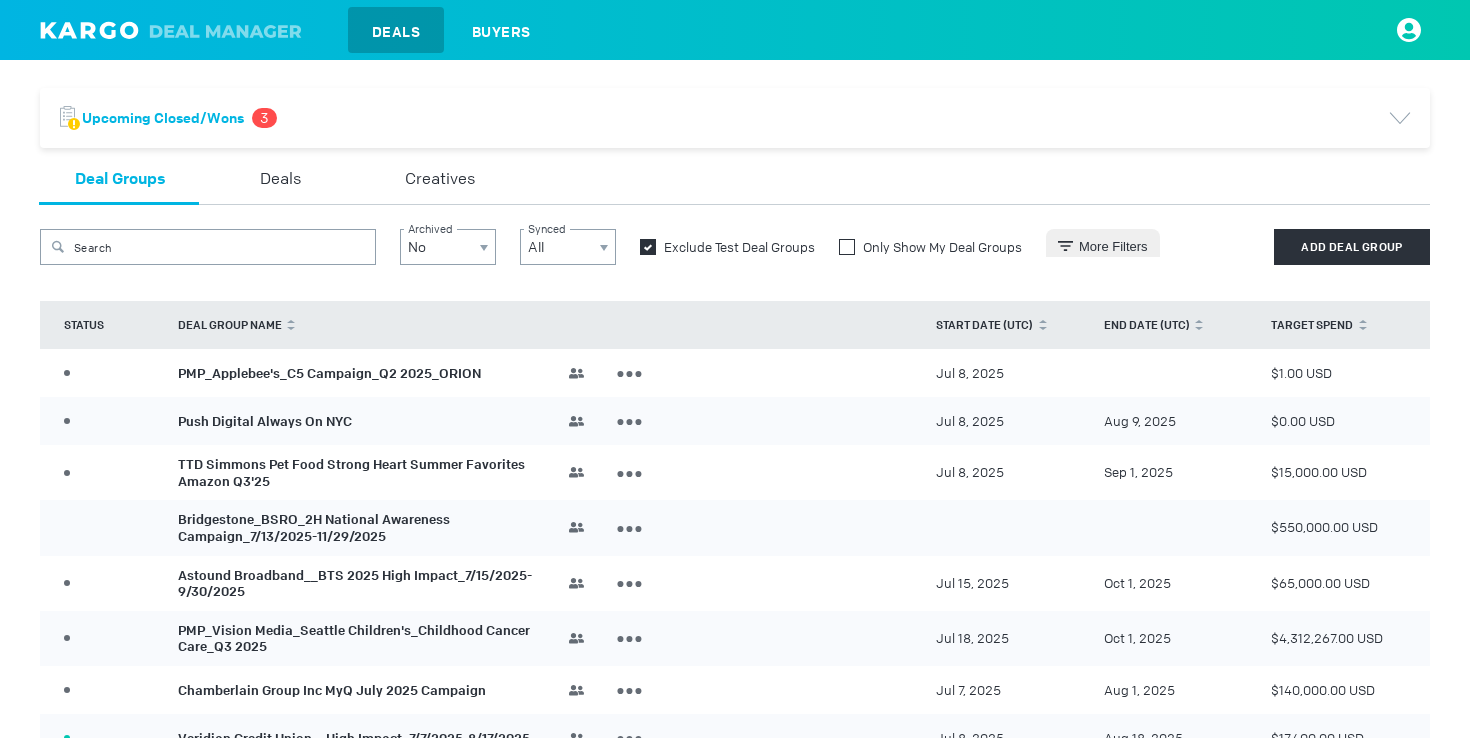 click at bounding box center [847, 247] 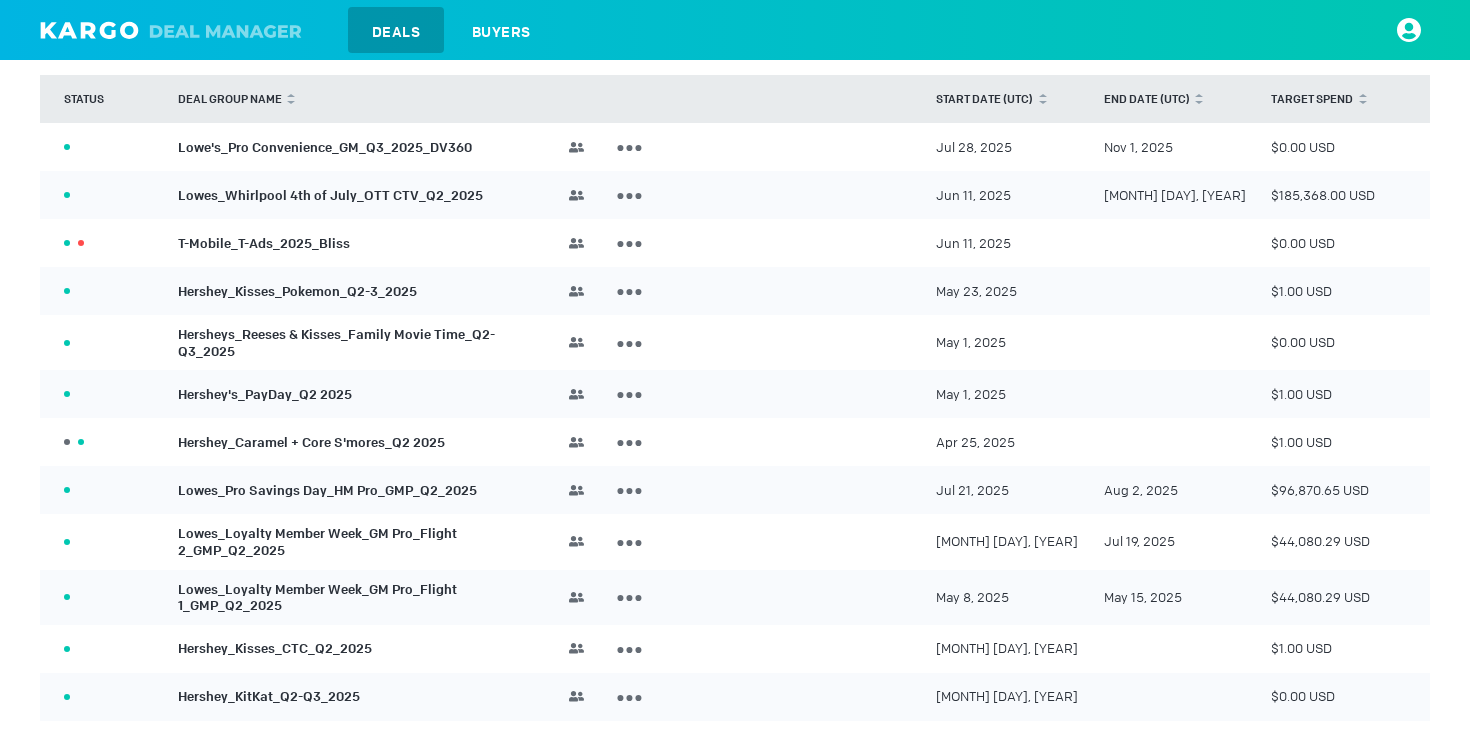 scroll, scrollTop: 227, scrollLeft: 0, axis: vertical 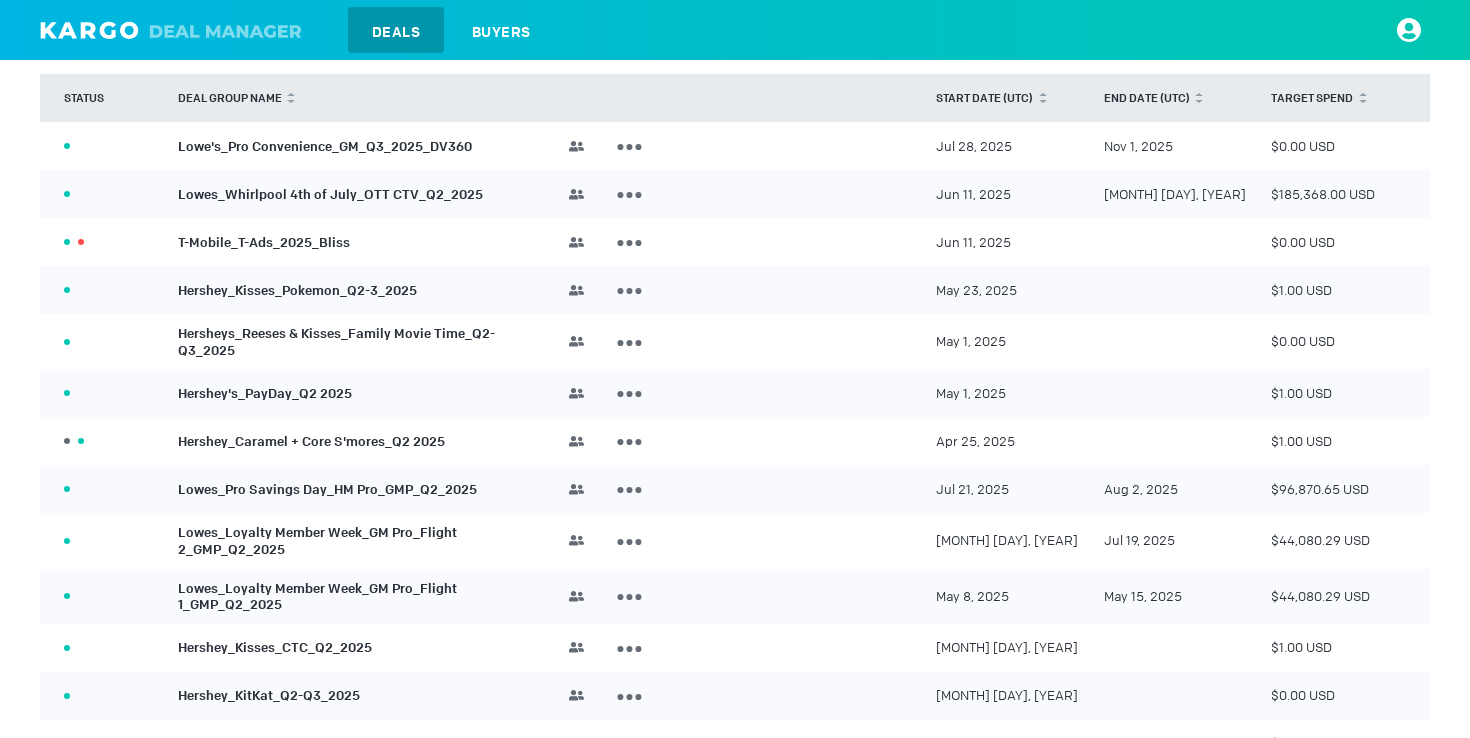 click on "Lowes_Loyalty Member Week_GM Pro_Flight 1_GMP_Q2_2025" at bounding box center [317, 596] 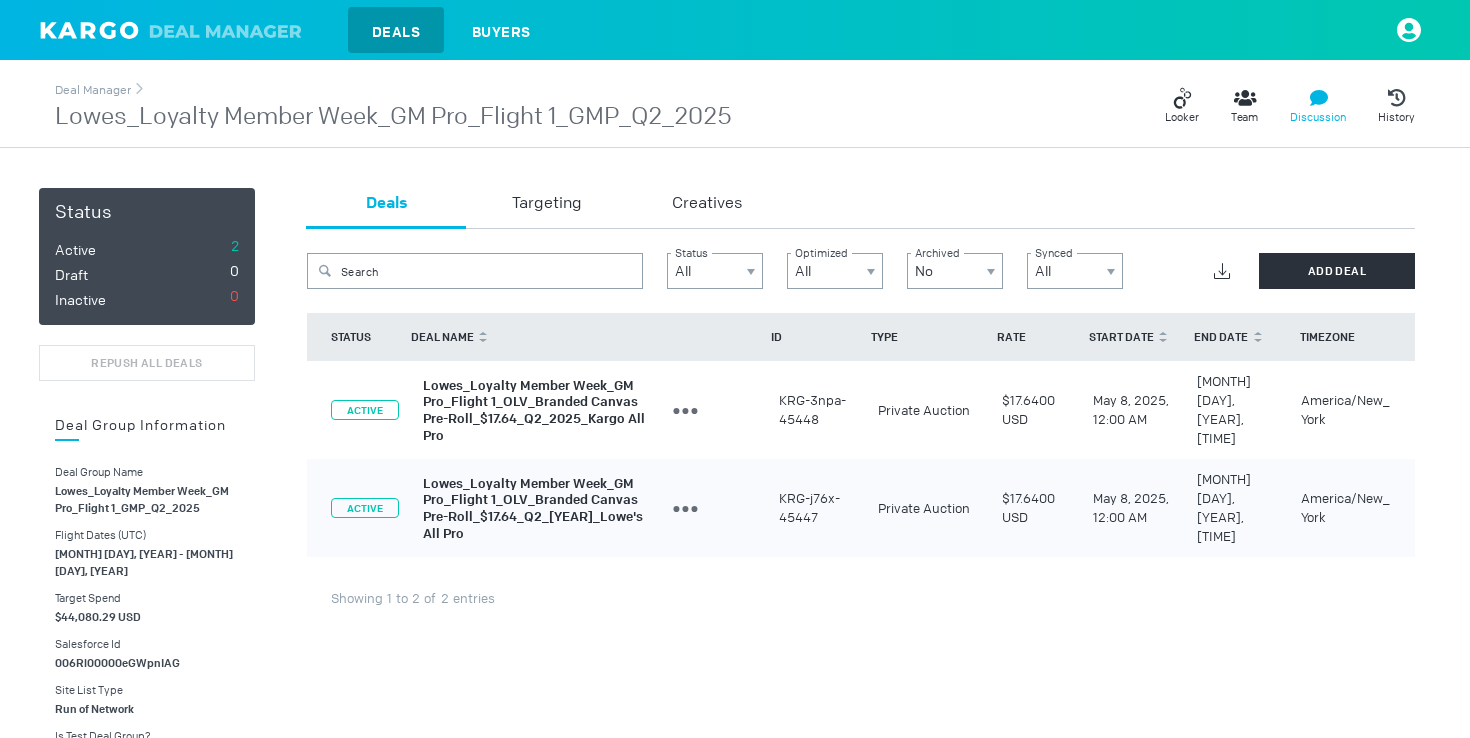 click on "Discussion" at bounding box center [1318, 117] 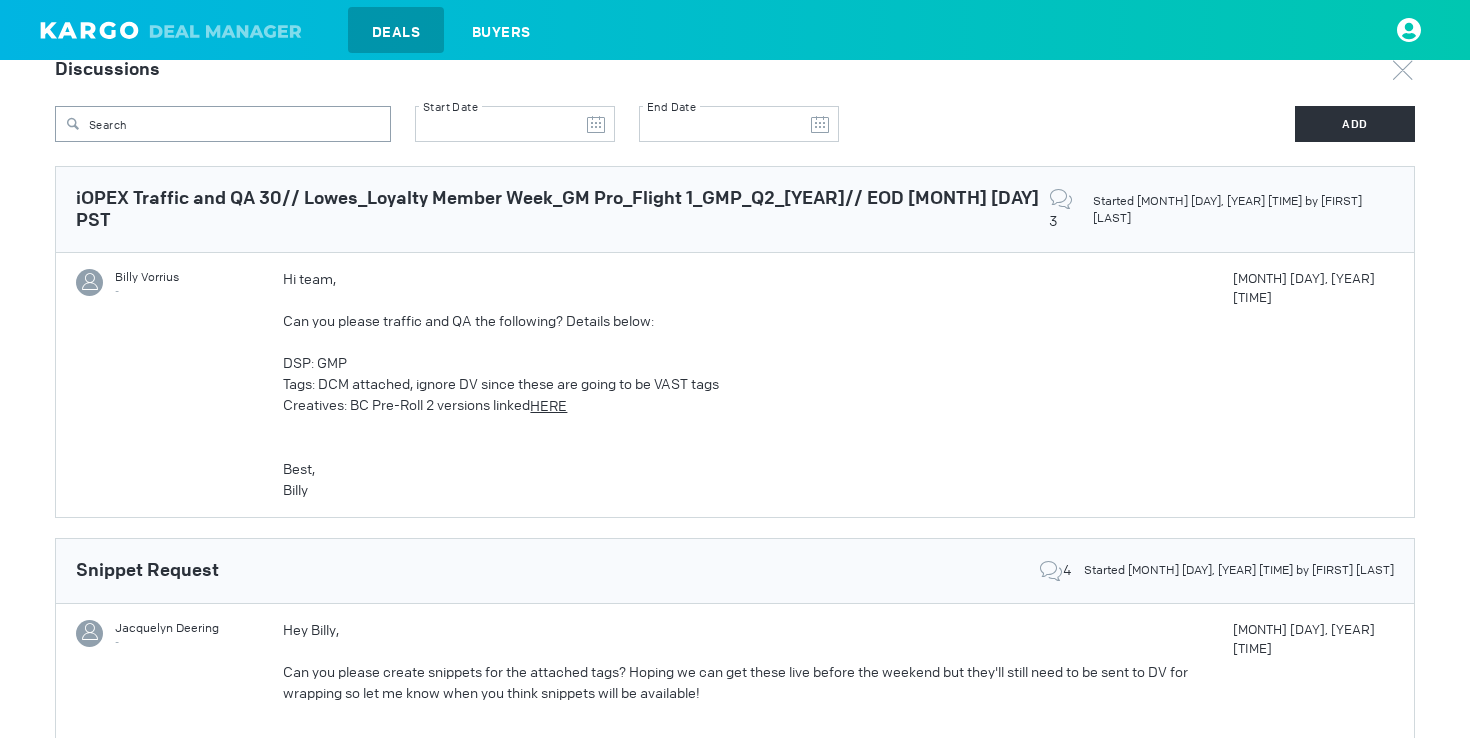 scroll, scrollTop: 0, scrollLeft: 0, axis: both 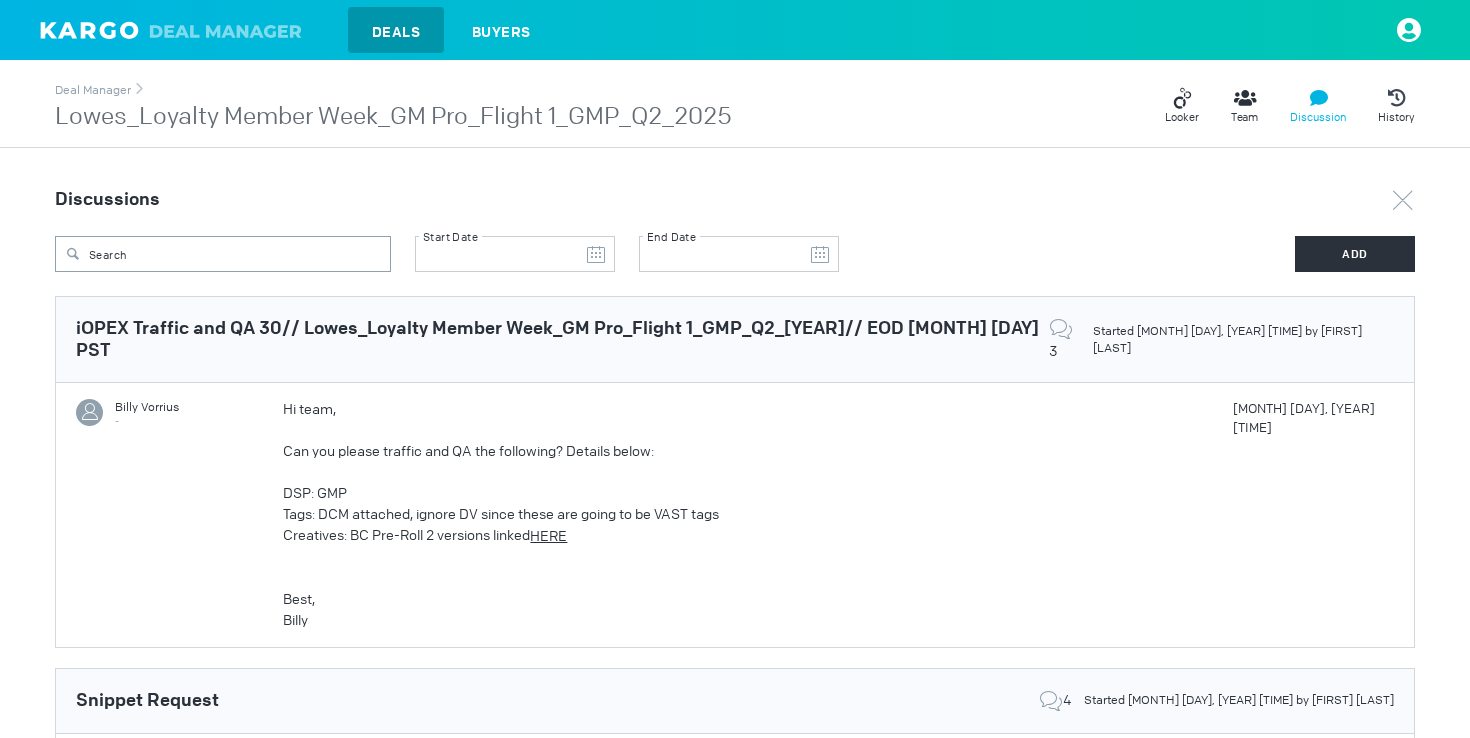 click at bounding box center [1403, 200] 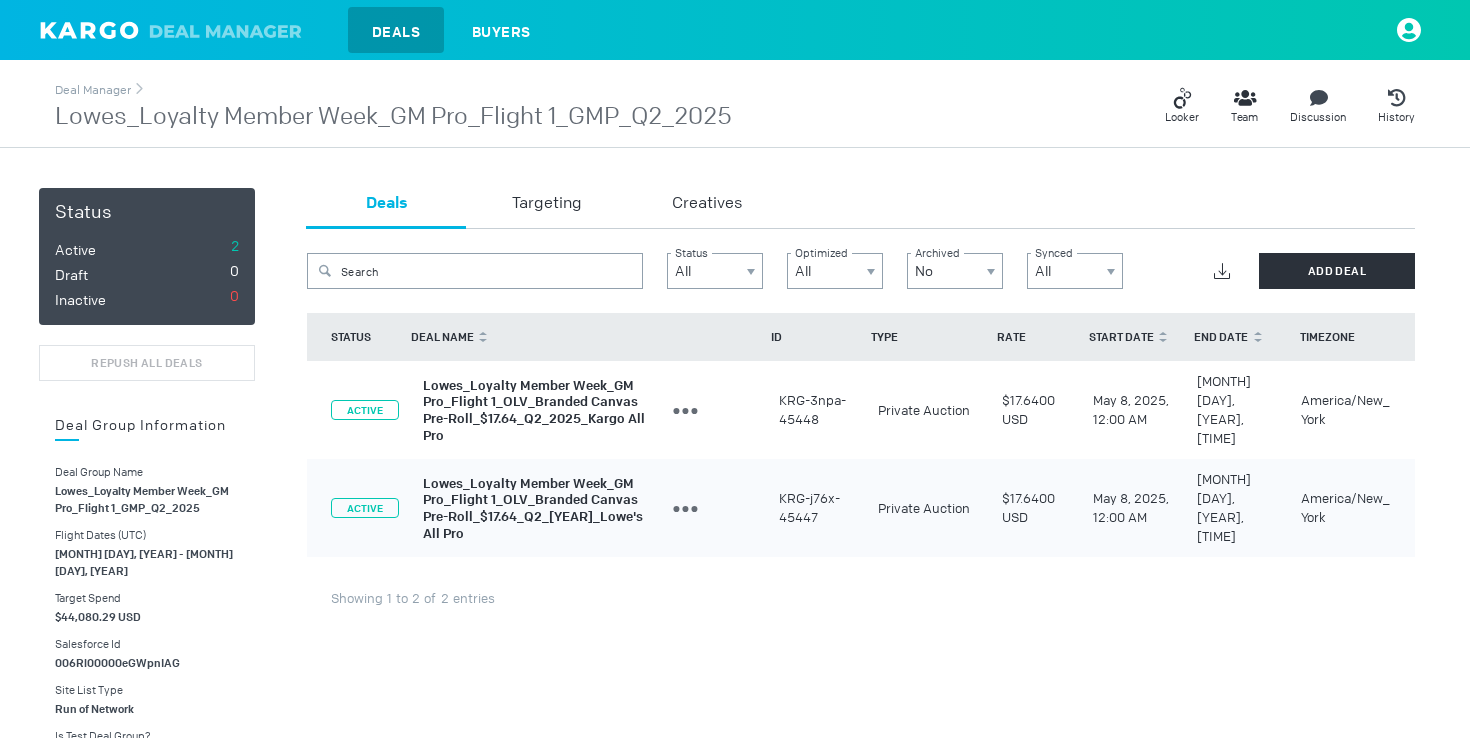click at bounding box center (91, 30) 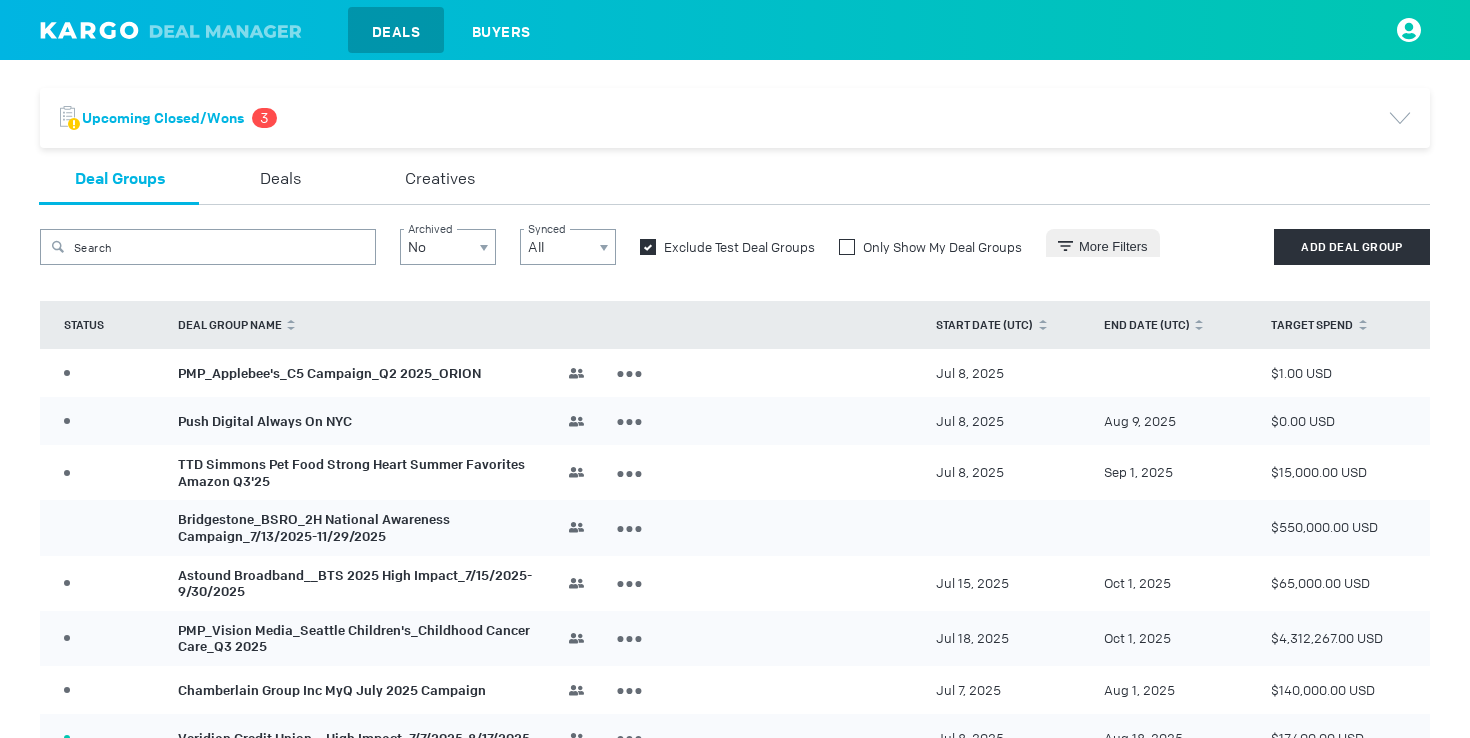 click at bounding box center (847, 247) 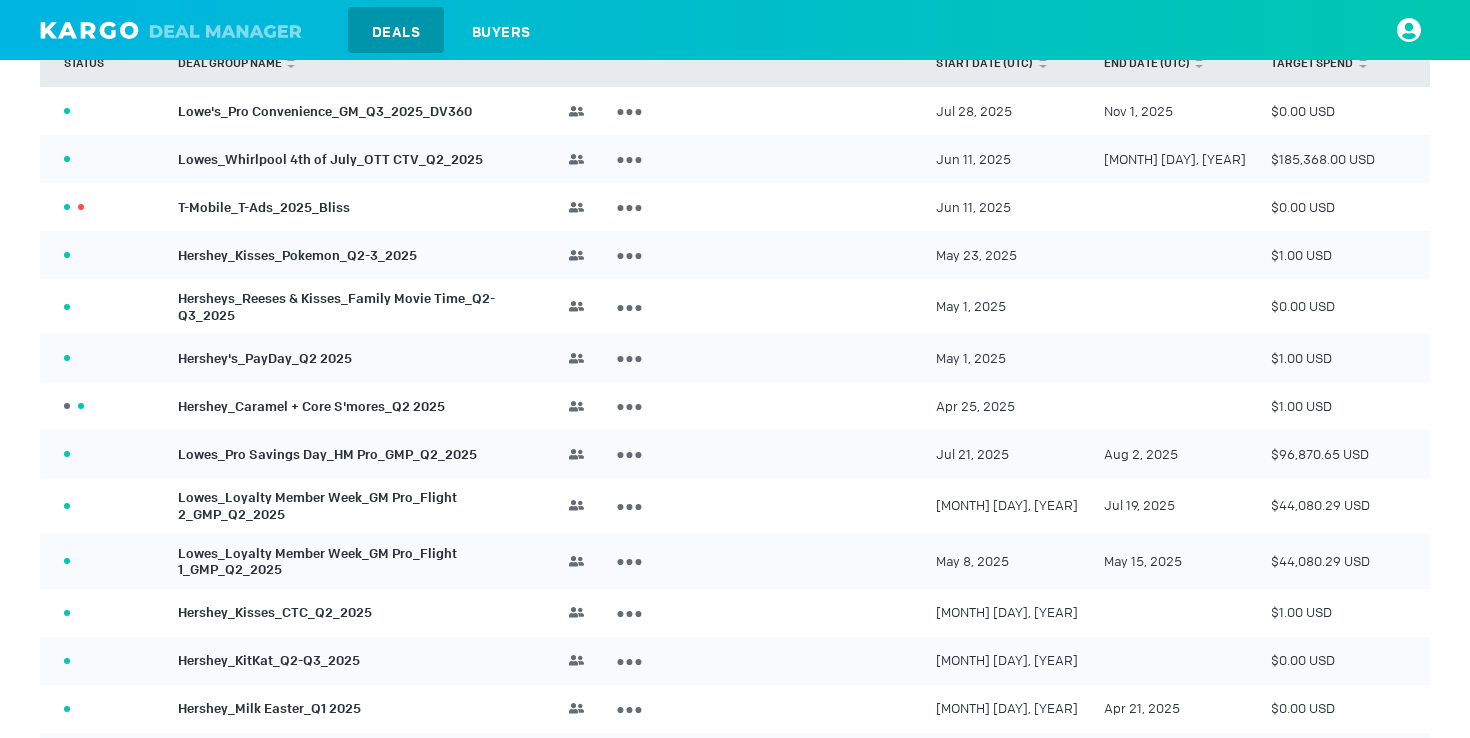 scroll, scrollTop: 268, scrollLeft: 0, axis: vertical 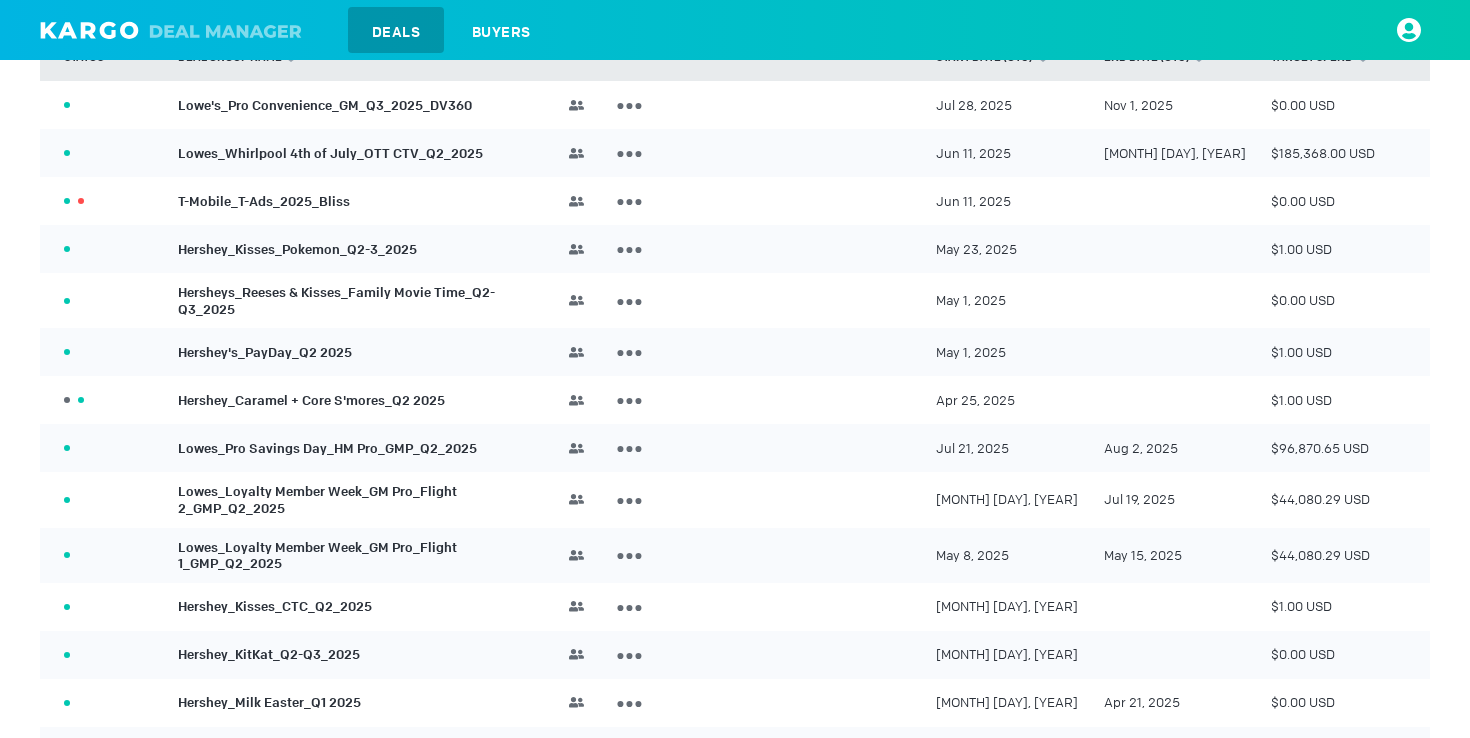 click on "Lowes_Loyalty Member Week_GM Pro_Flight 2_GMP_Q2_2025" at bounding box center [317, 500] 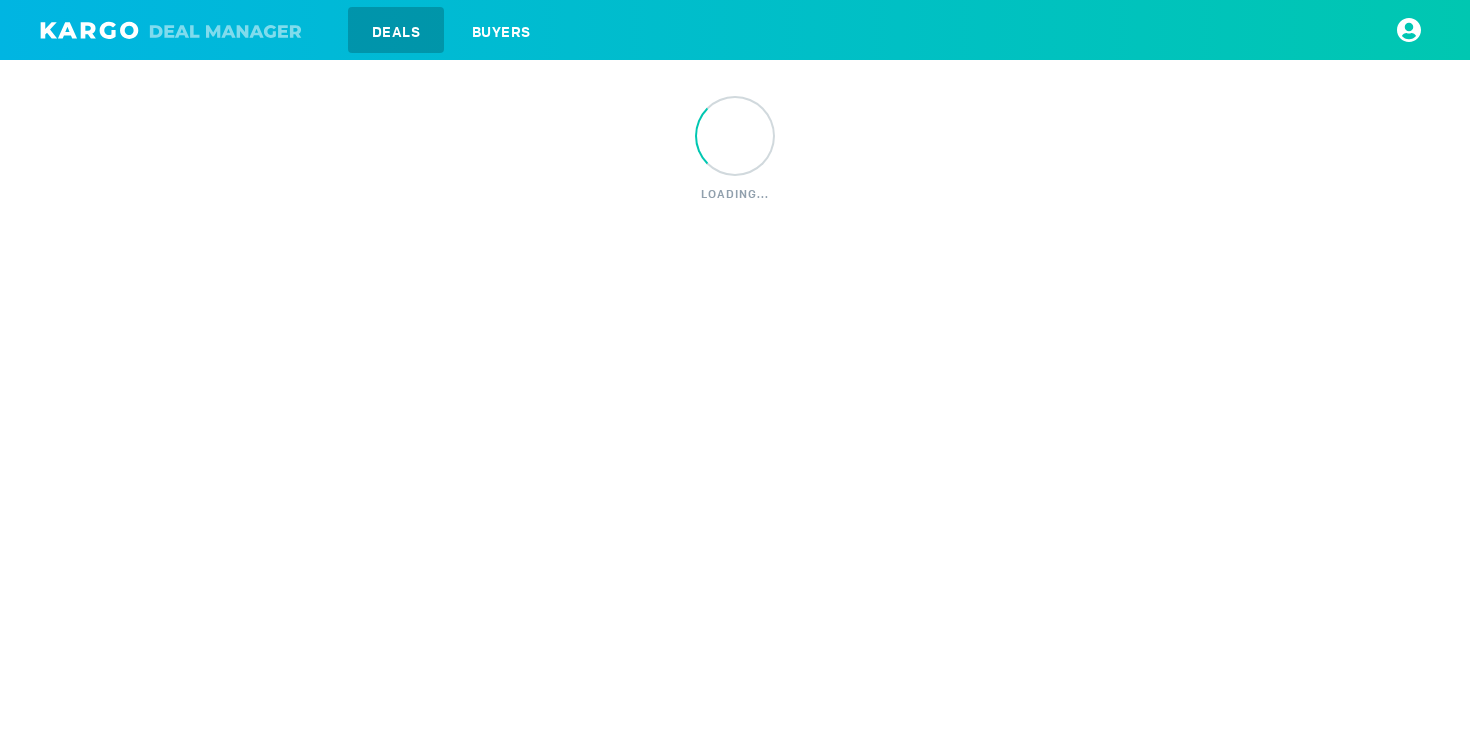 scroll, scrollTop: 0, scrollLeft: 0, axis: both 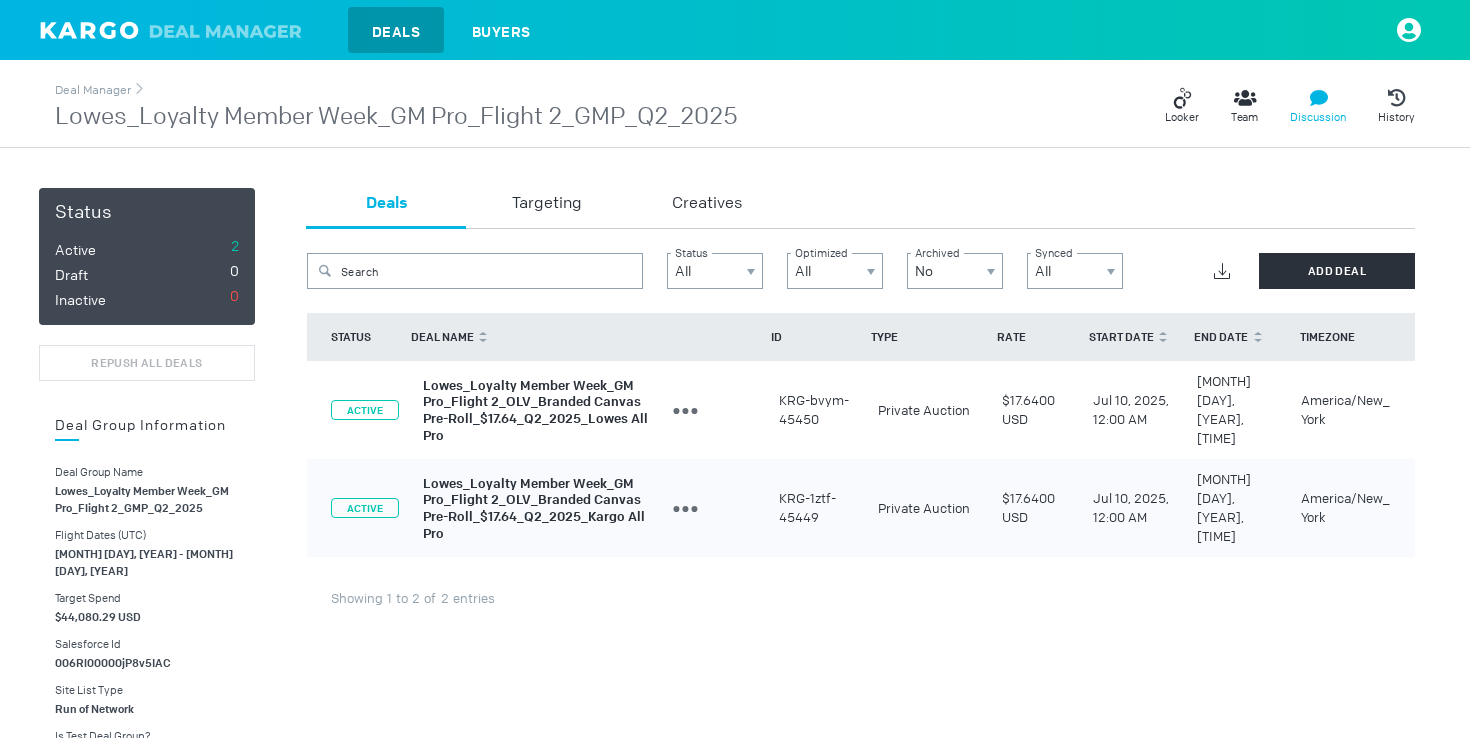 click on "Discussion" at bounding box center [1318, 117] 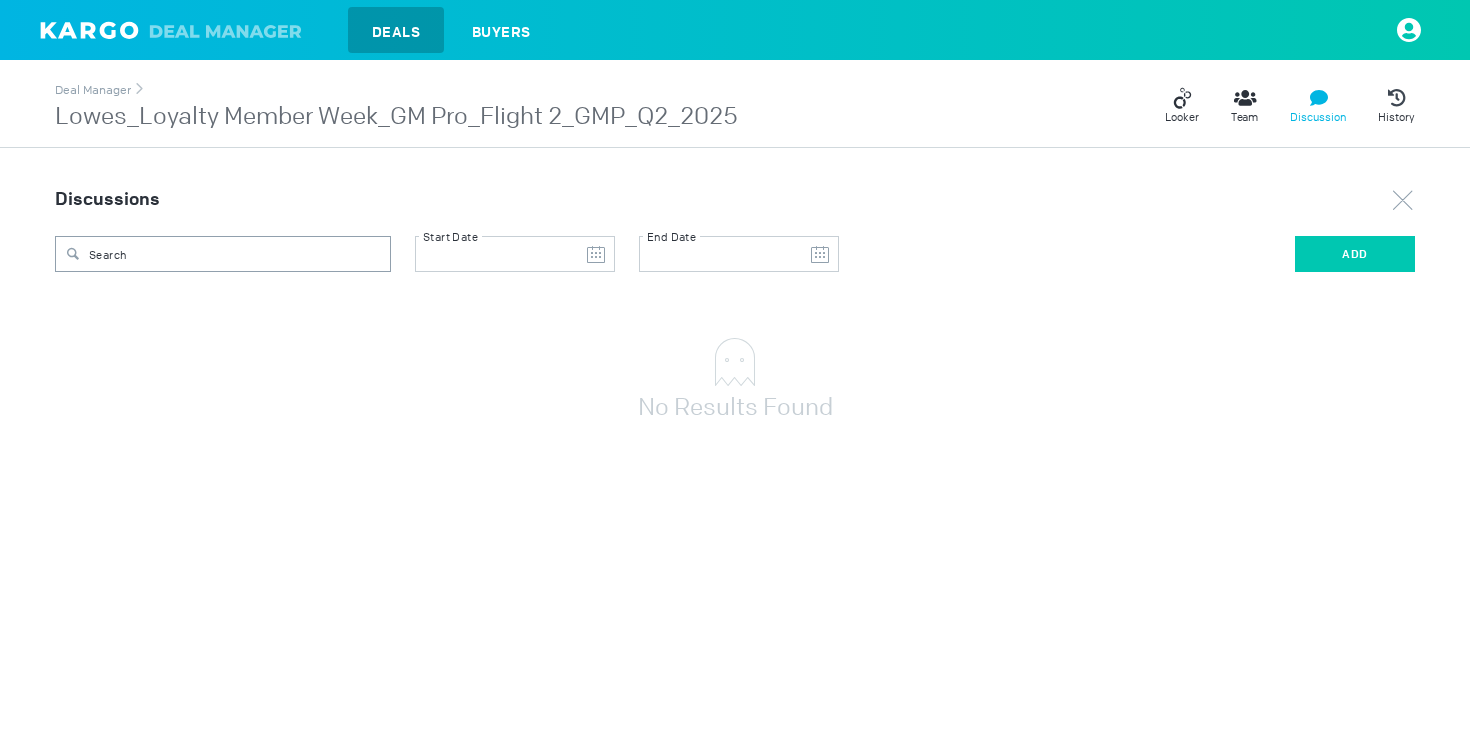 click on "ADD" at bounding box center [1355, 254] 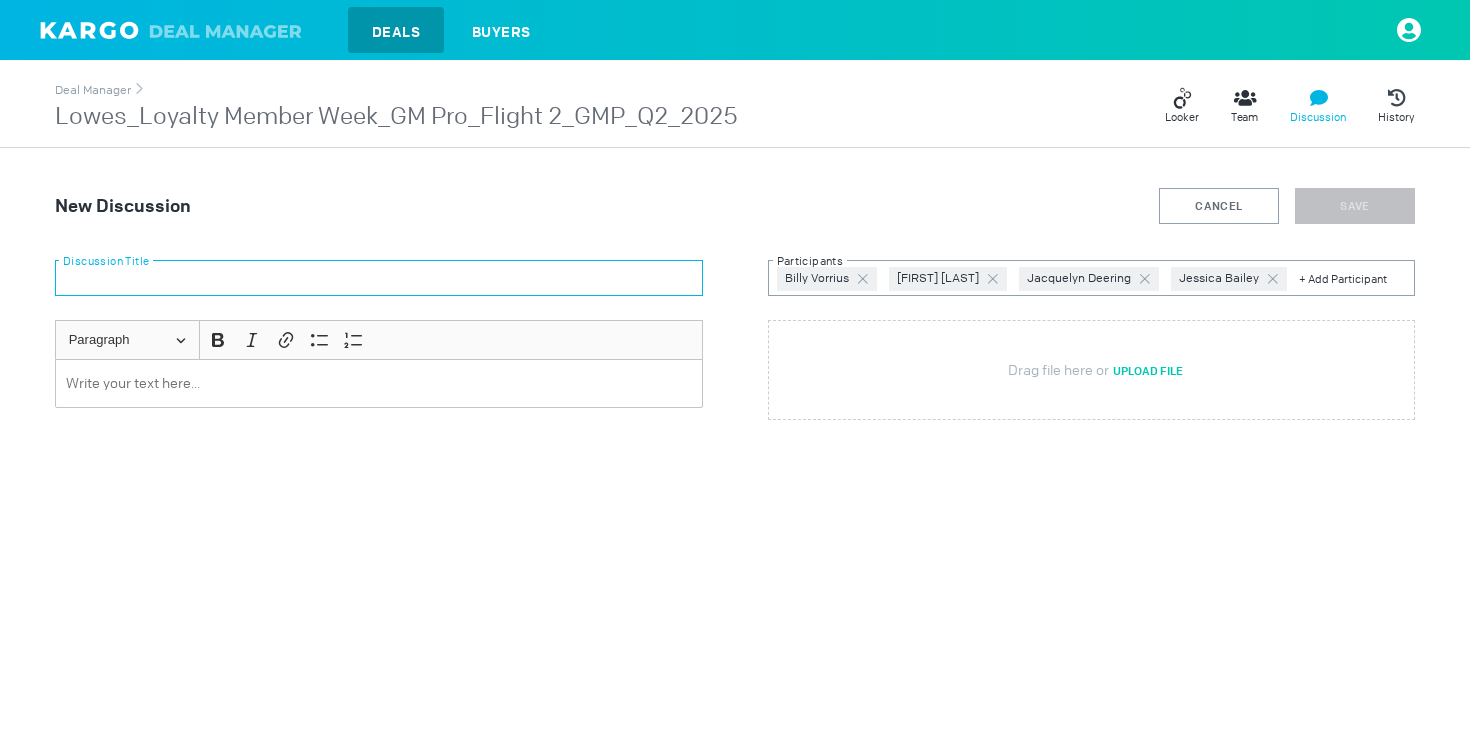 click at bounding box center [379, 278] 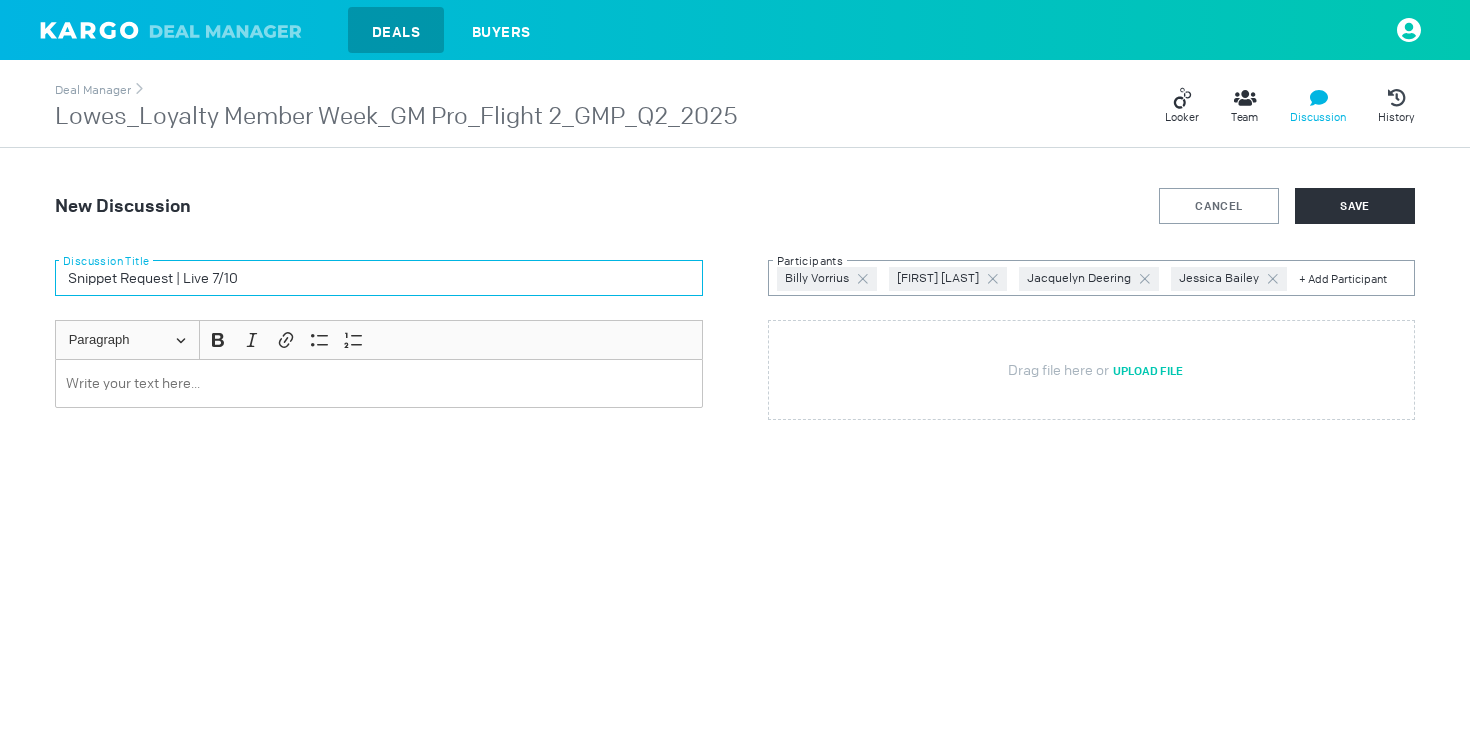 type on "Snippet Request | Live 7/10" 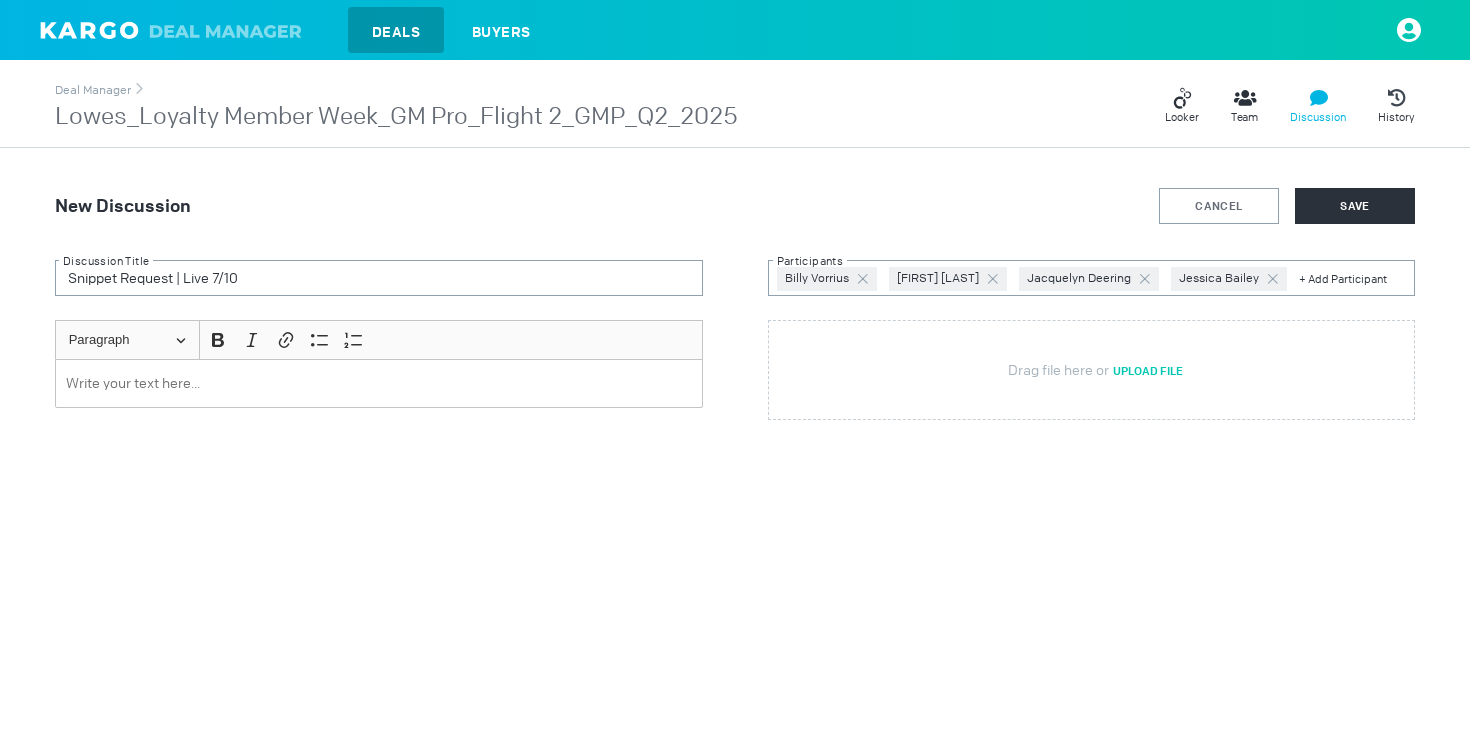 click at bounding box center (379, 383) 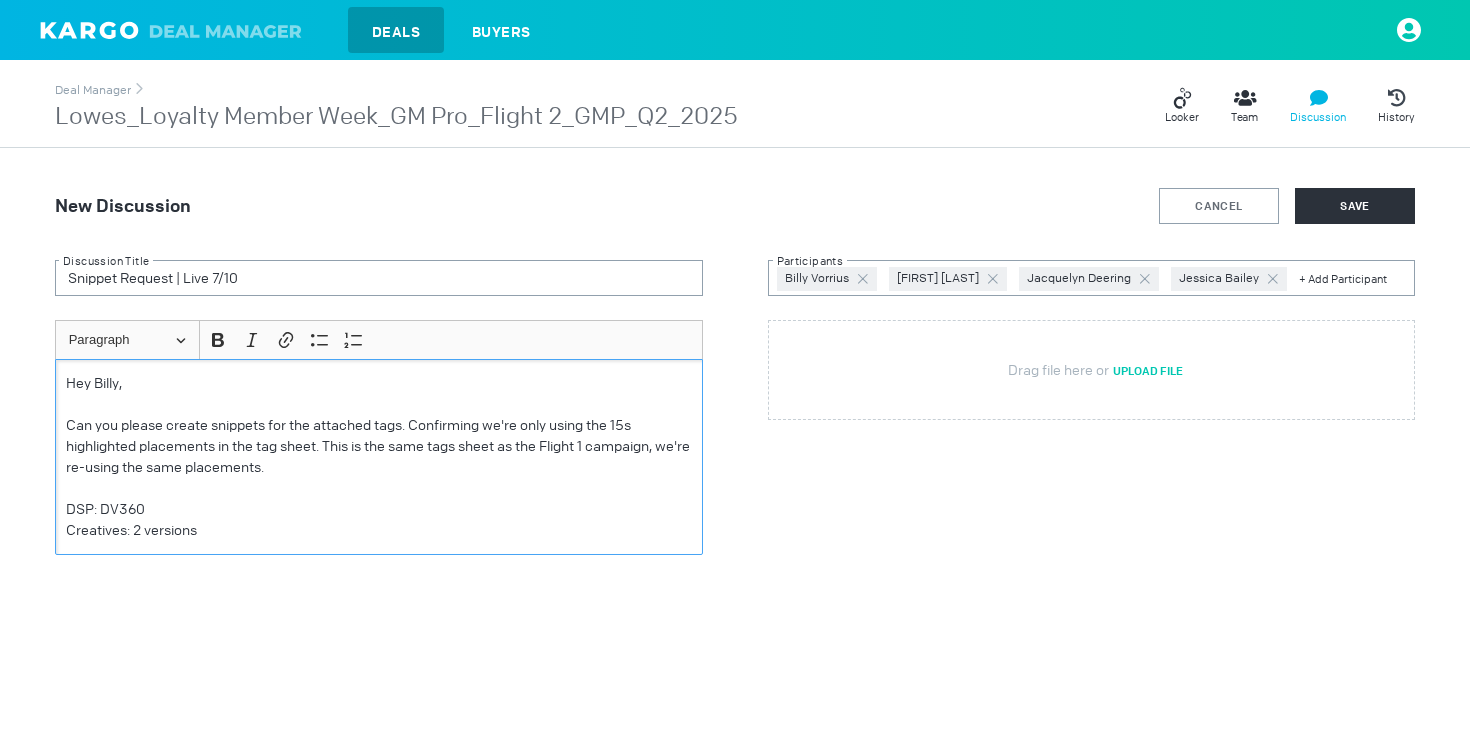 click on "Creatives: 2 versions" at bounding box center (379, 530) 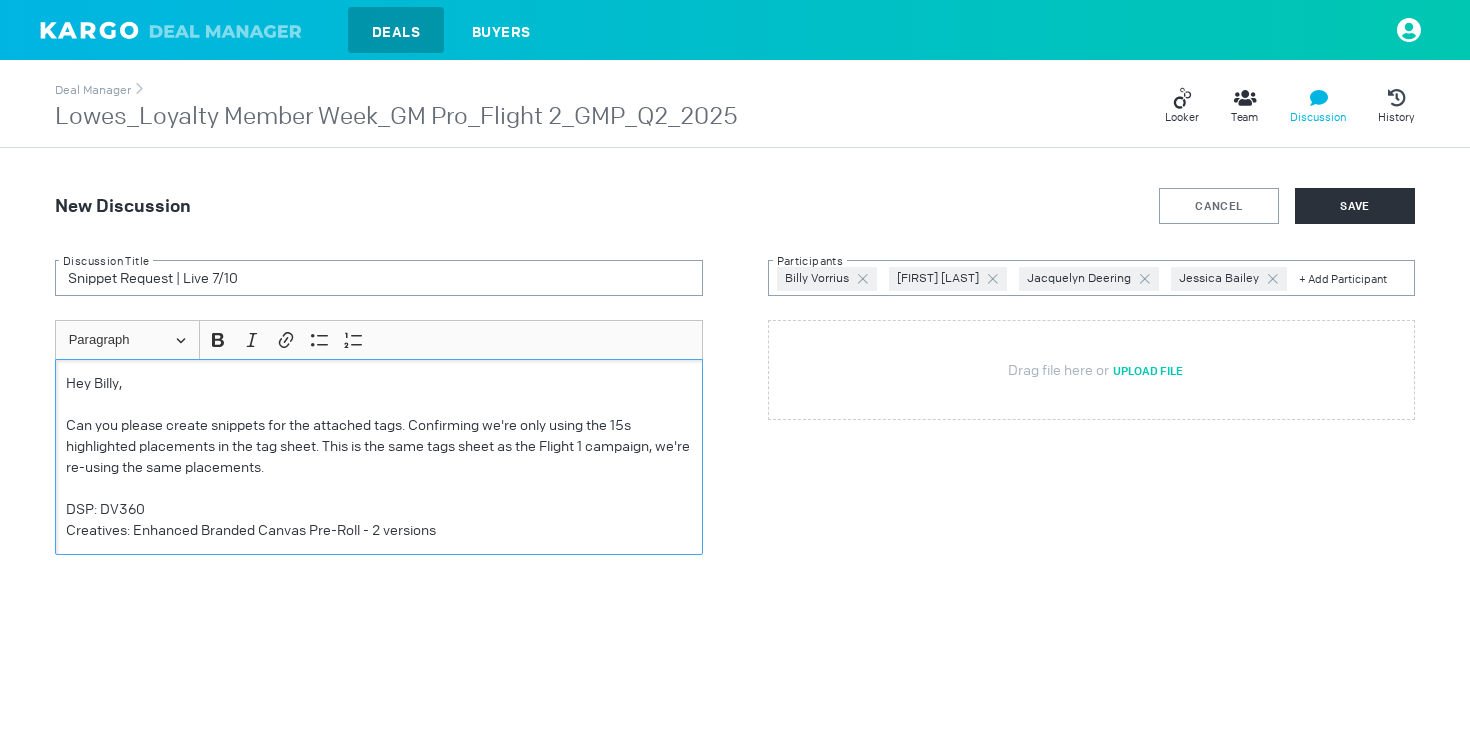 click on "Creatives: Enhanced Branded Canvas Pre-Roll - 2 versions" at bounding box center (379, 530) 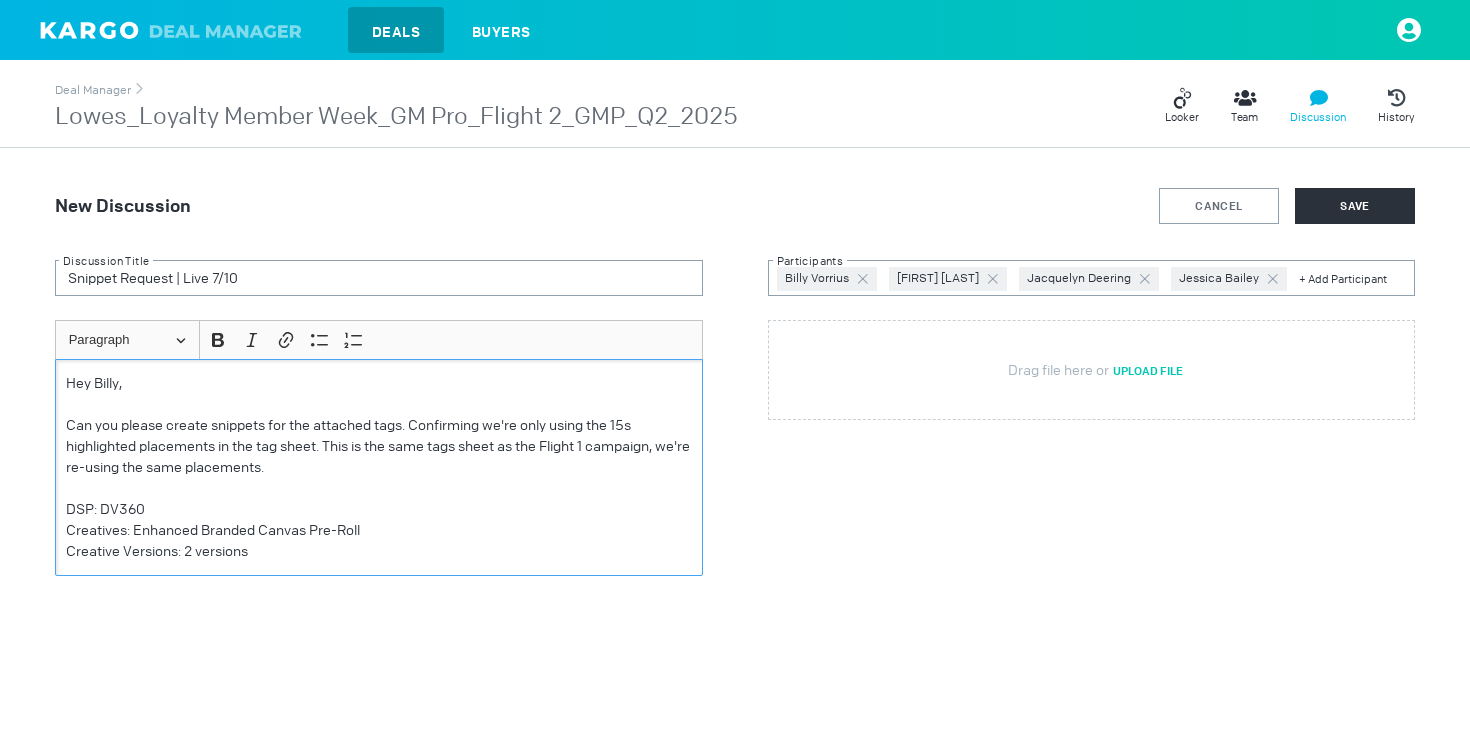 click on "Creatives: Enhanced Branded Canvas Pre-Roll" at bounding box center [379, 530] 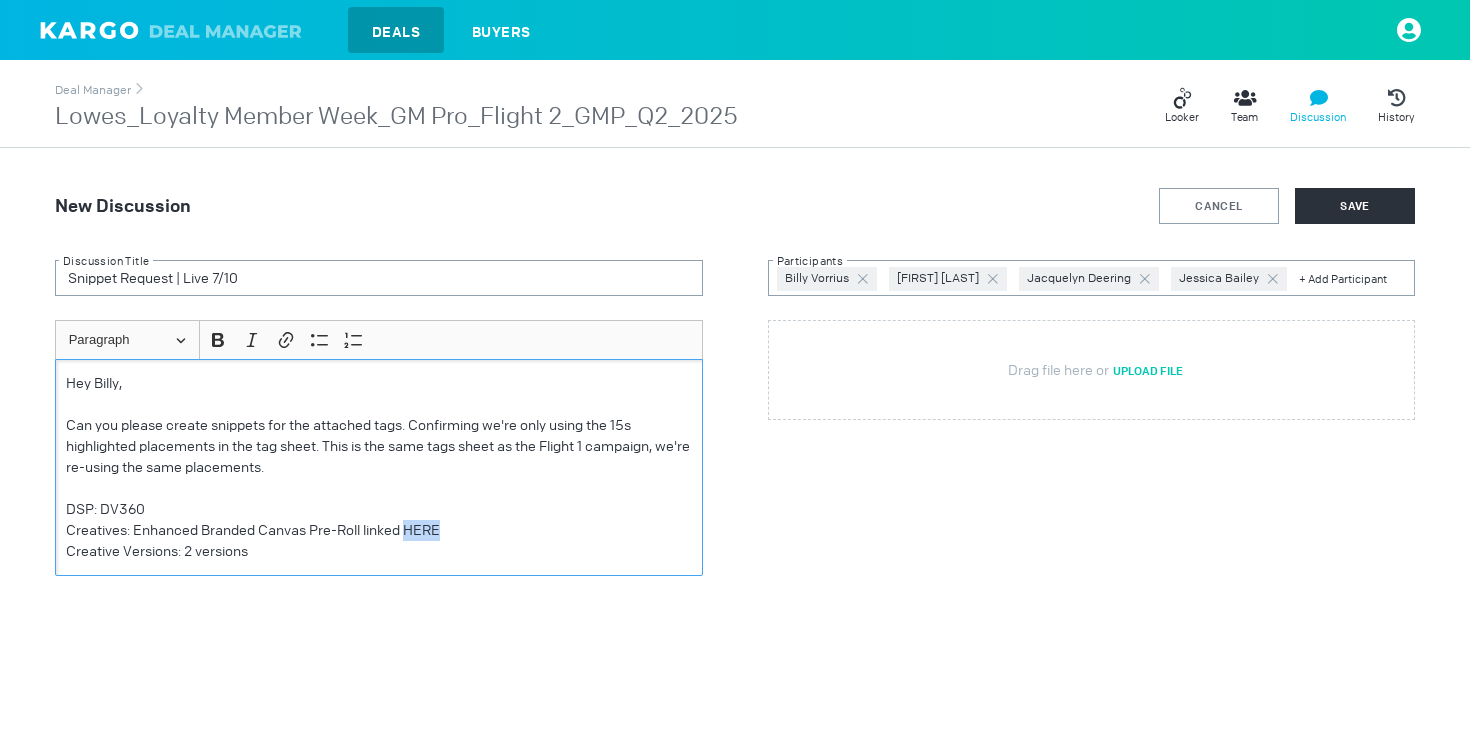 drag, startPoint x: 451, startPoint y: 534, endPoint x: 410, endPoint y: 533, distance: 41.01219 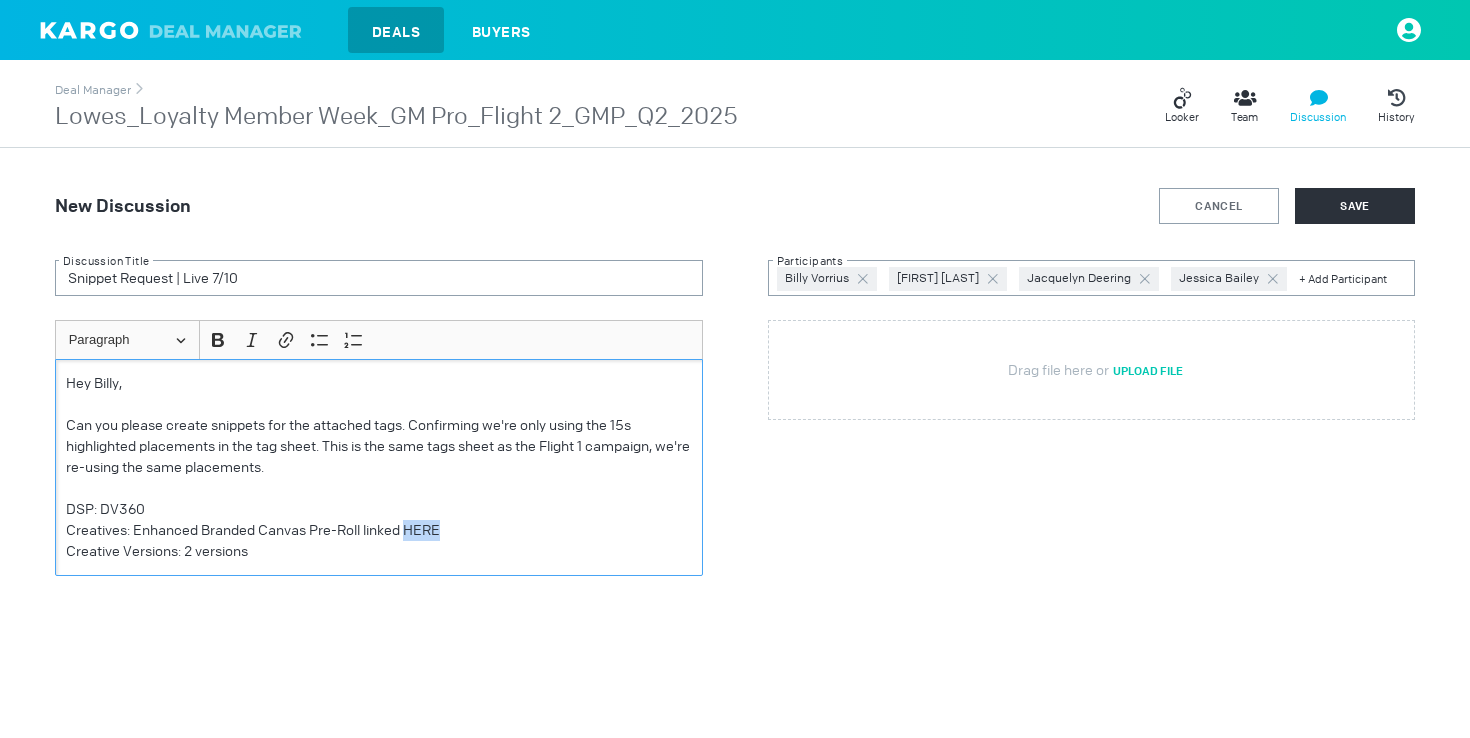 click on "Creatives: Enhanced Branded Canvas Pre-Roll linked HERE" at bounding box center [379, 530] 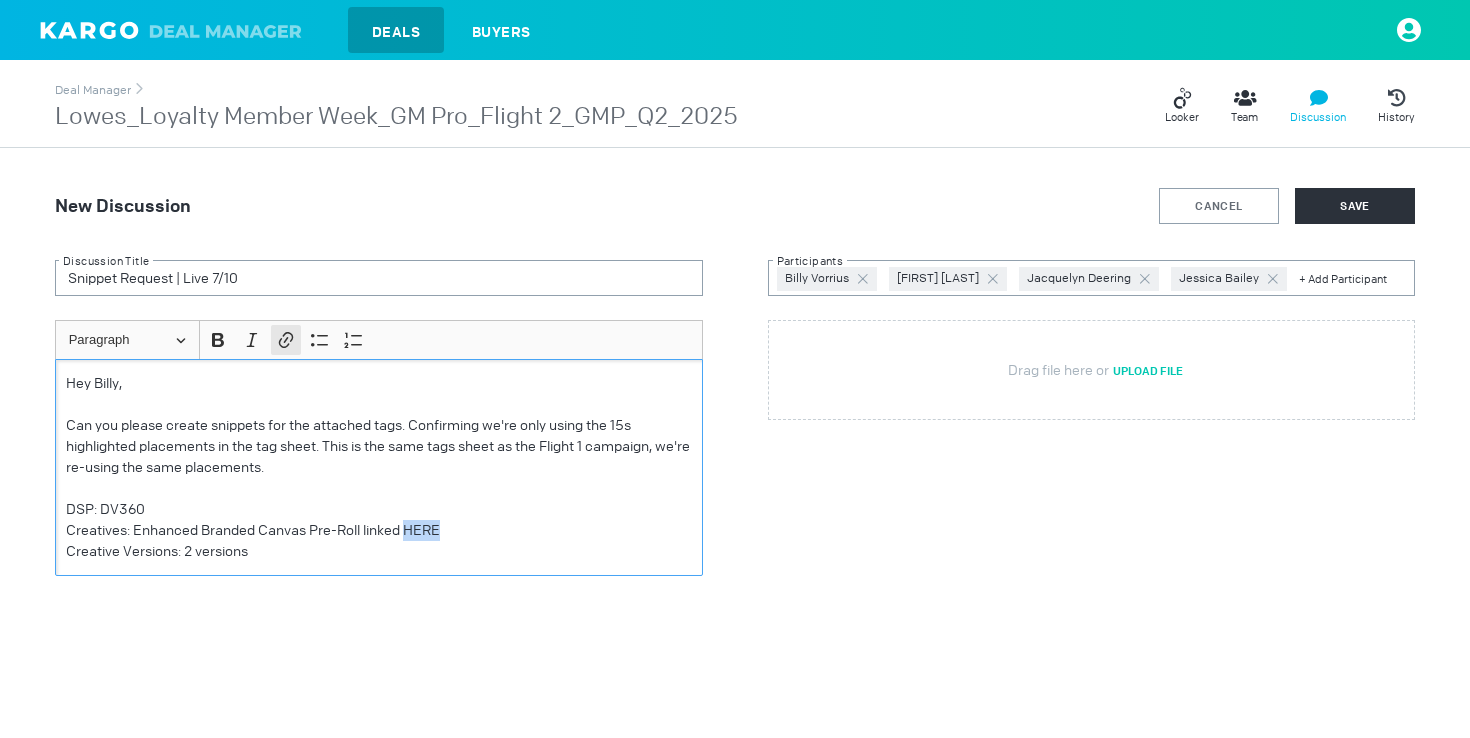 click at bounding box center (286, 340) 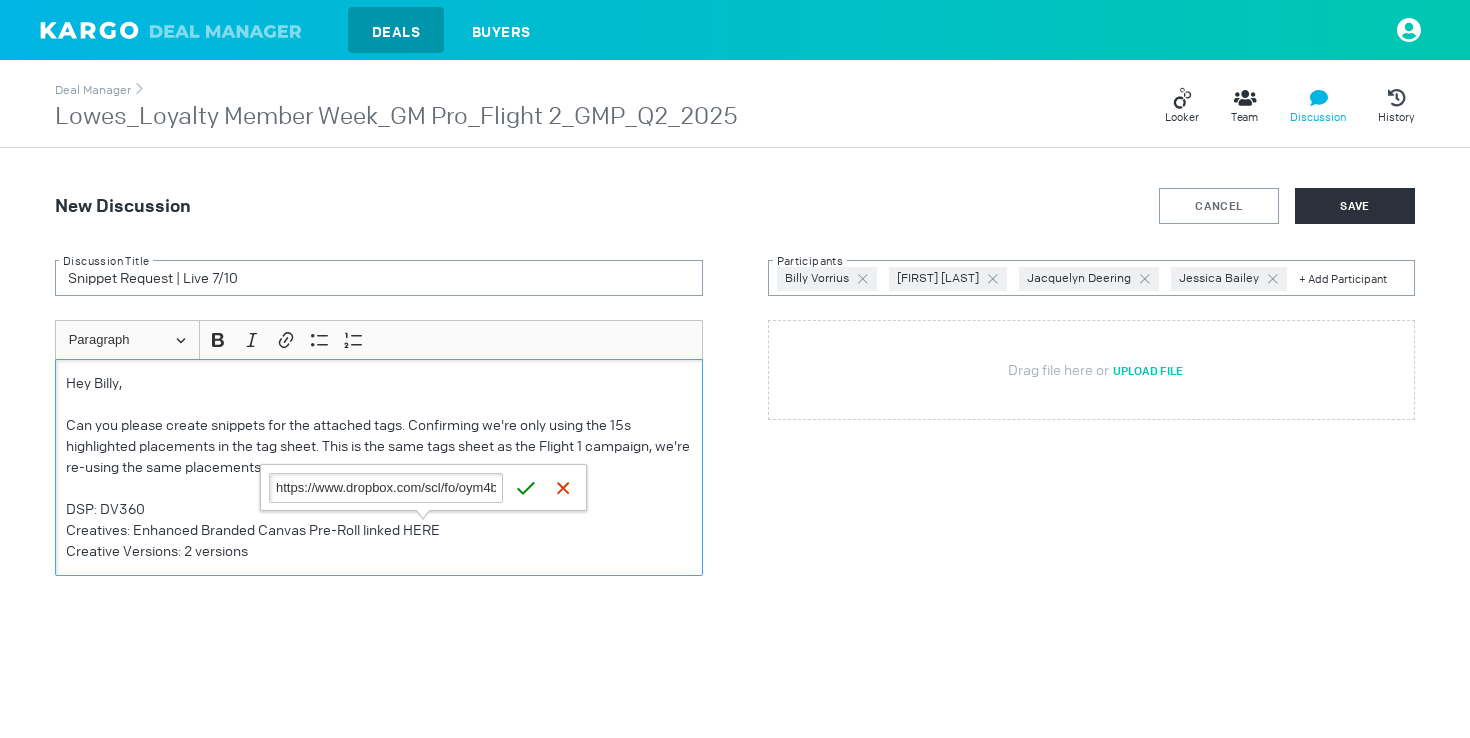 scroll, scrollTop: 0, scrollLeft: 636, axis: horizontal 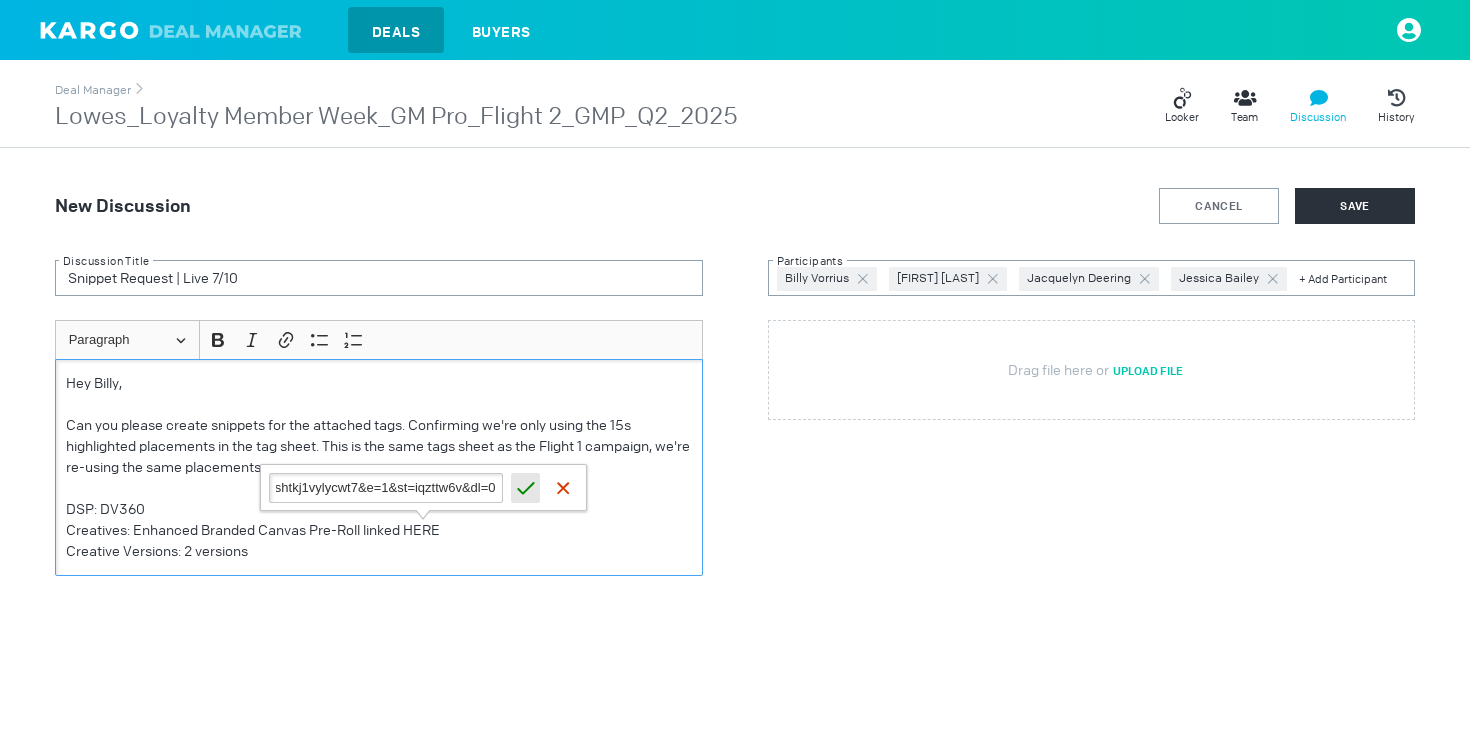 click at bounding box center (526, 488) 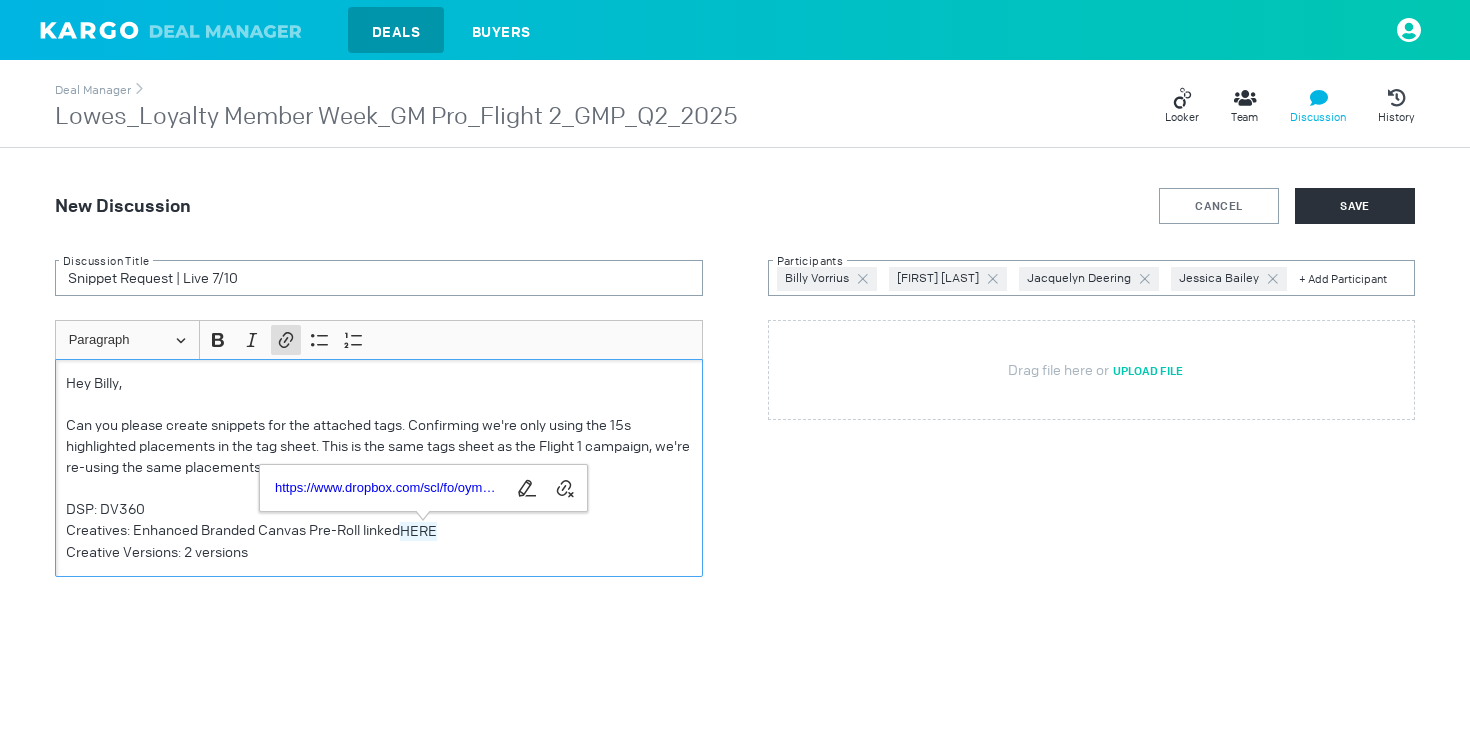 click on "Creative Versions: 2 versions" at bounding box center [379, 552] 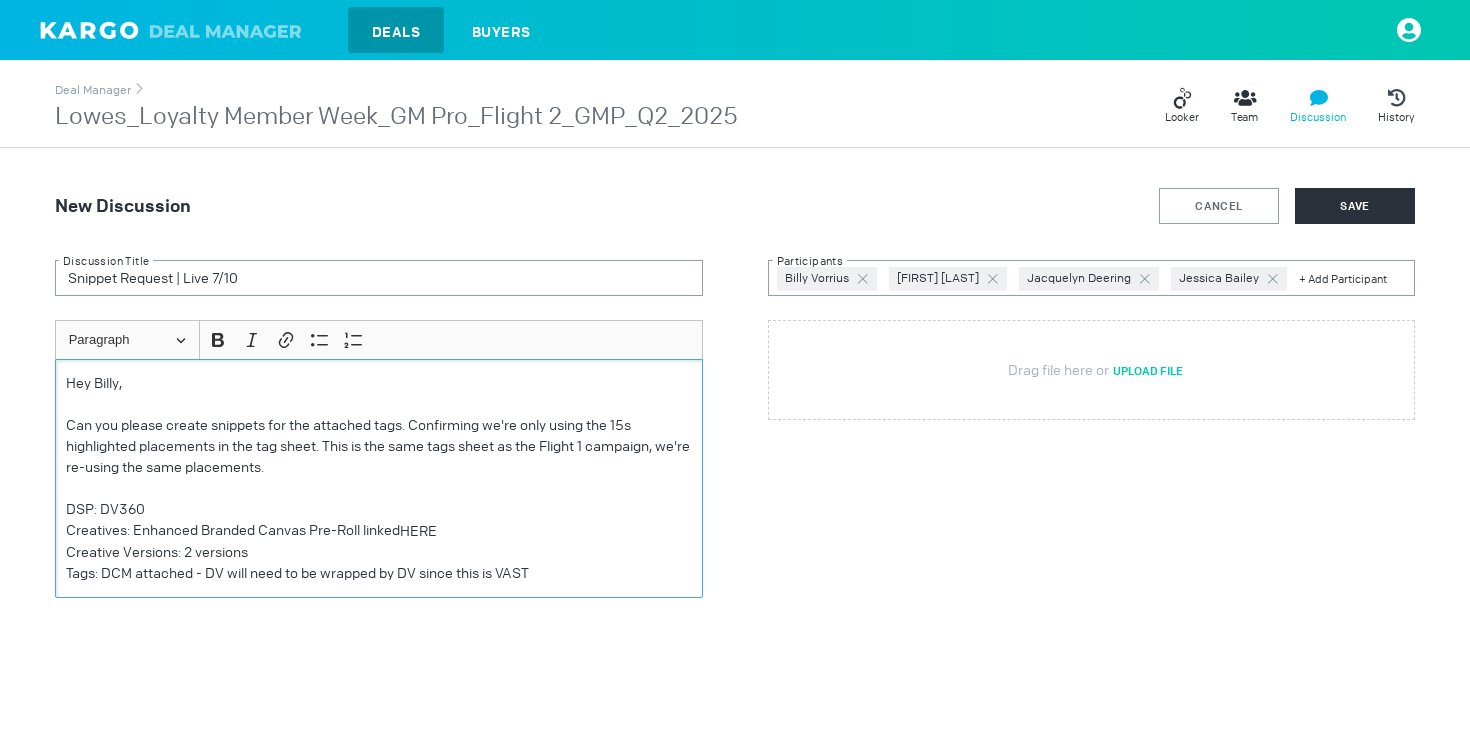 click on "Can you please create snippets for the attached tags. Confirming we're only using the 15s highlighted placements in the tag sheet. This is the same tags sheet as the Flight 1 campaign, we're re-using the same placements." at bounding box center (379, 446) 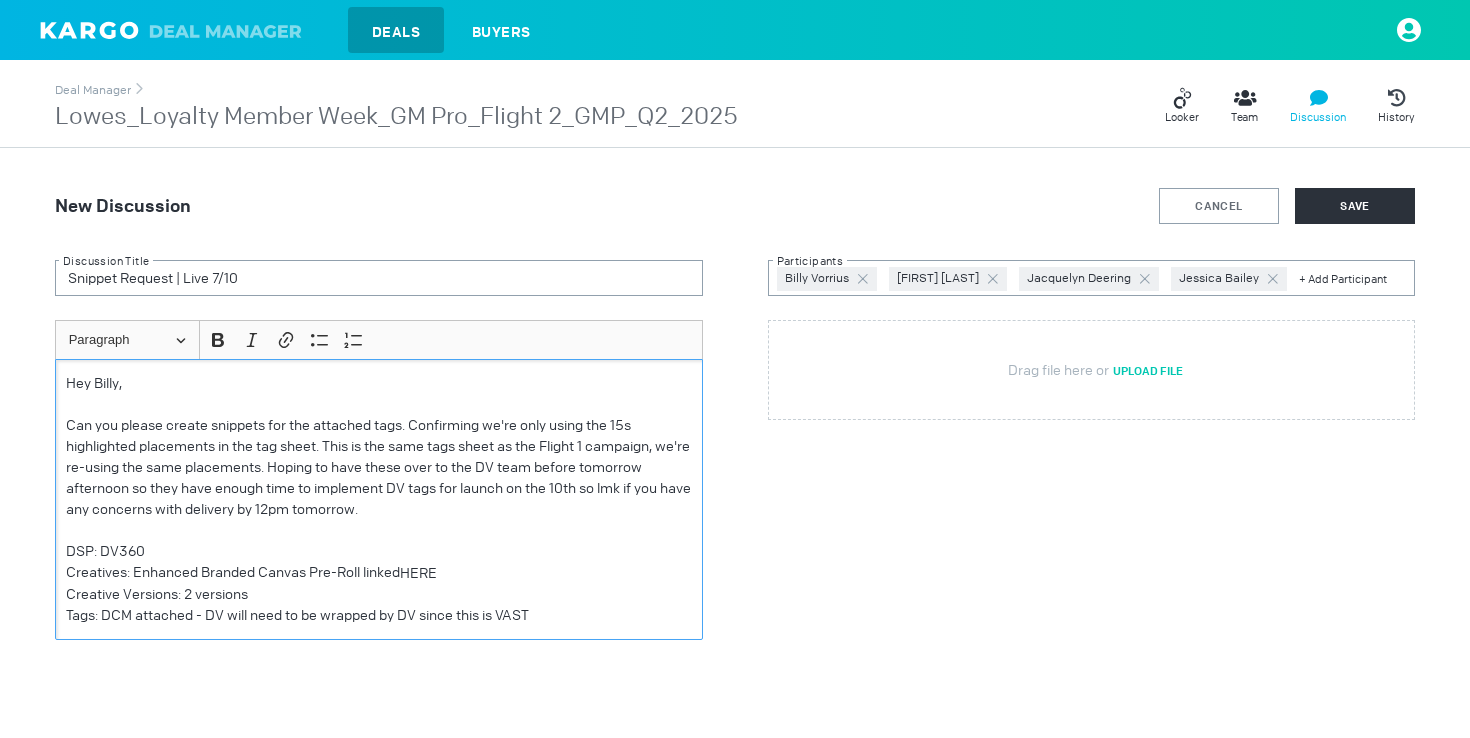 click on "Can you please create snippets for the attached tags. Confirming we're only using the 15s highlighted placements in the tag sheet. This is the same tags sheet as the Flight 1 campaign, we're re-using the same placements. Hoping to have these over to the DV team before tomorrow afternoon so they have enough time to implement DV tags for launch on the 10th so lmk if you have any concerns with delivery by 12pm tomorrow." at bounding box center (379, 467) 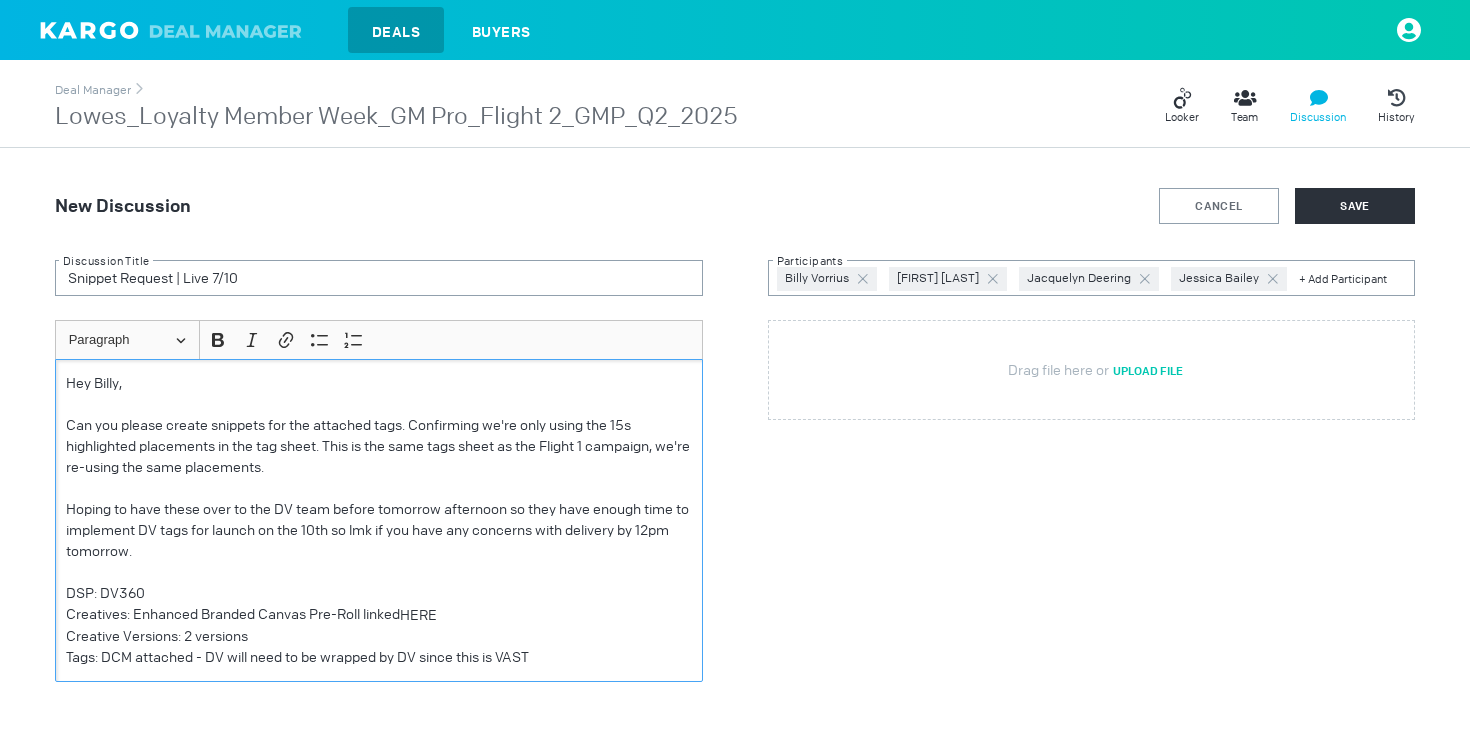 click on "Tags: DCM attached - DV will need to be wrapped by DV since this is VAST" at bounding box center [379, 657] 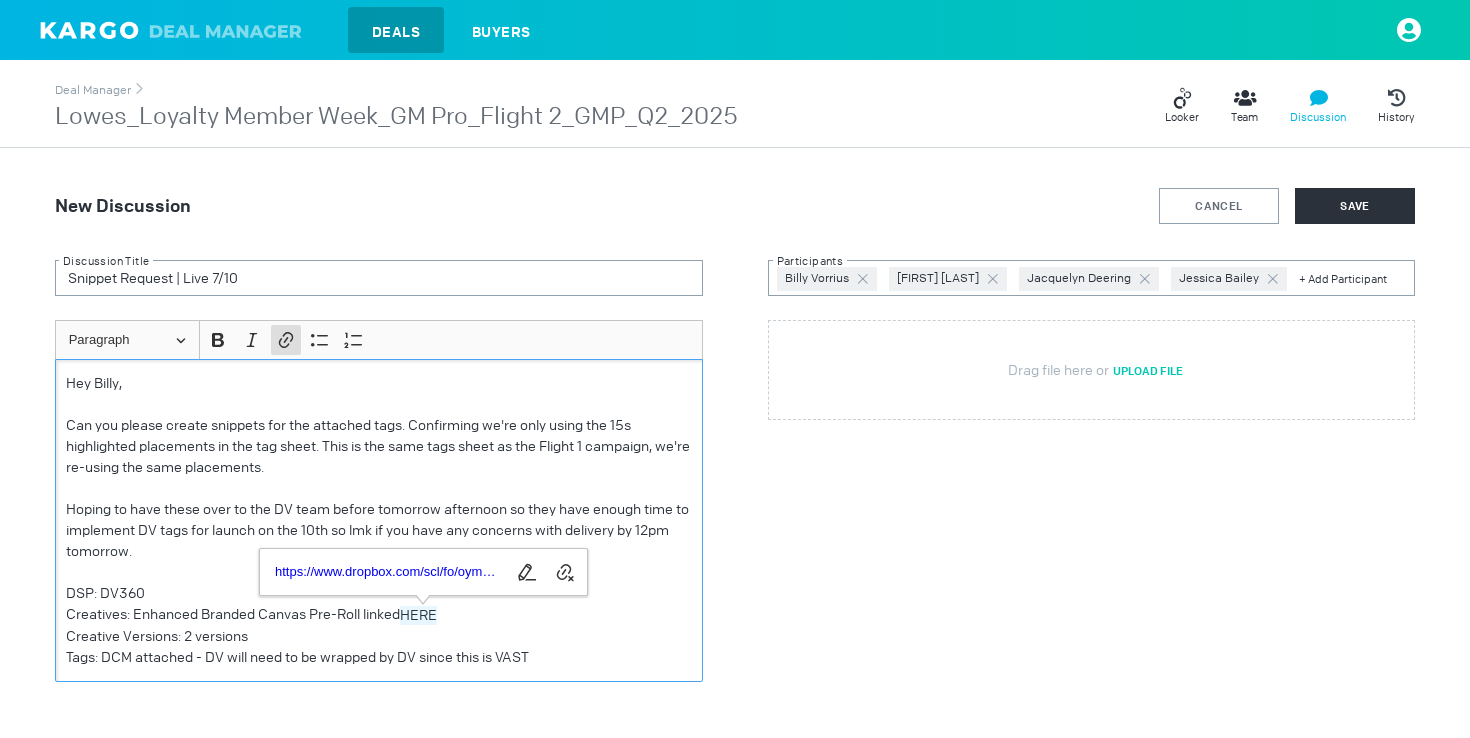 click on "Tags: DCM attached - DV will need to be wrapped by DV since this is VAST" at bounding box center (379, 657) 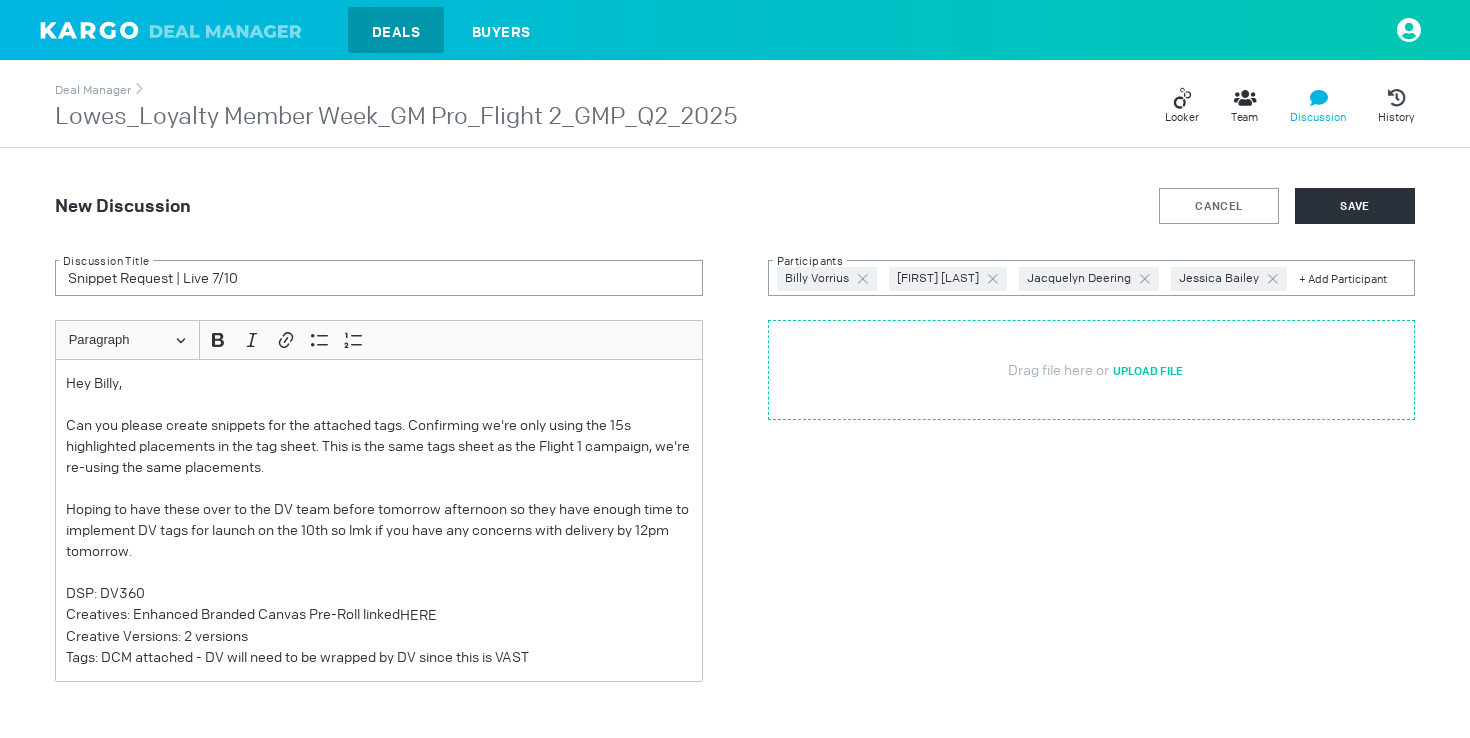 click at bounding box center (1092, 370) 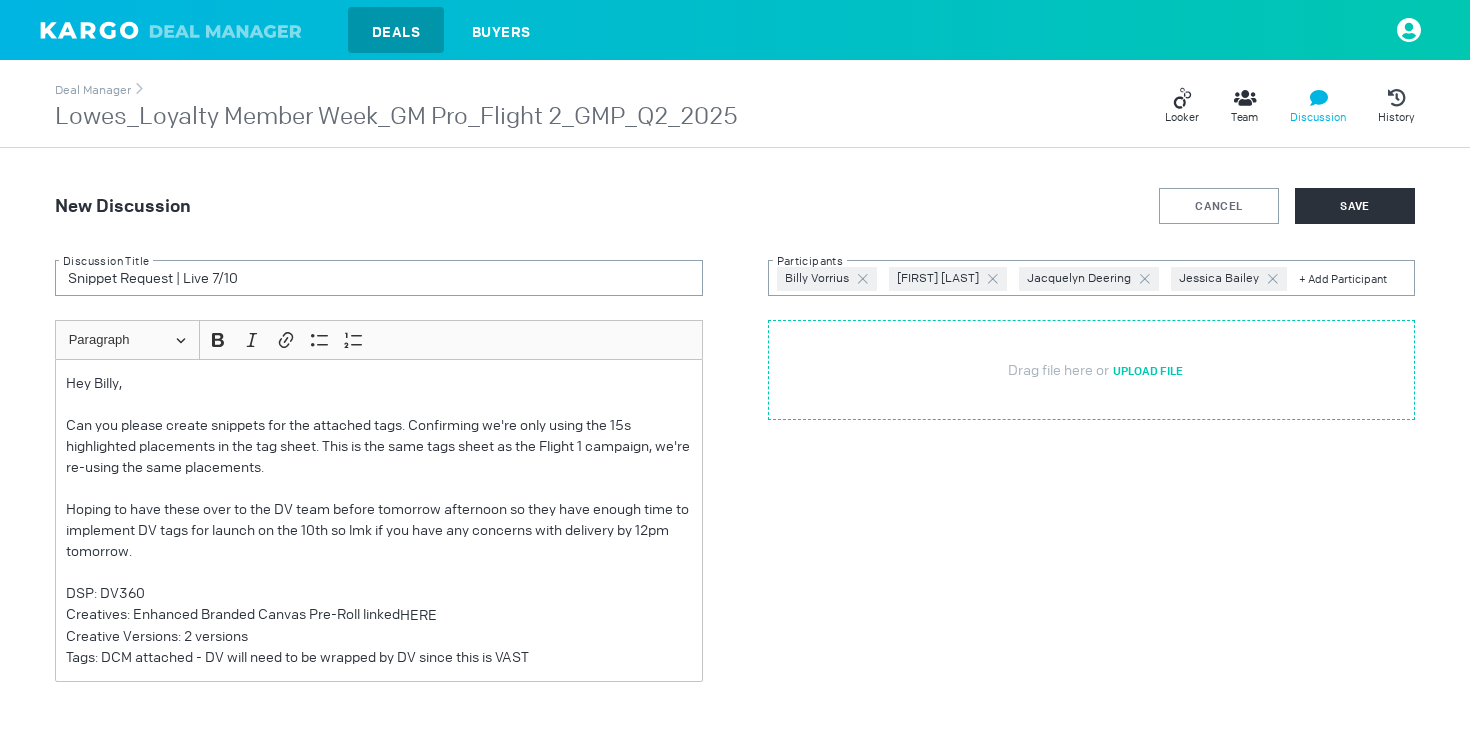 type on "C:\fakepath\DV360_CM360_and_DV_Tags_LOW1_Q225_VID_B_DLS_G_Reusing for Flight 2 (1).xls" 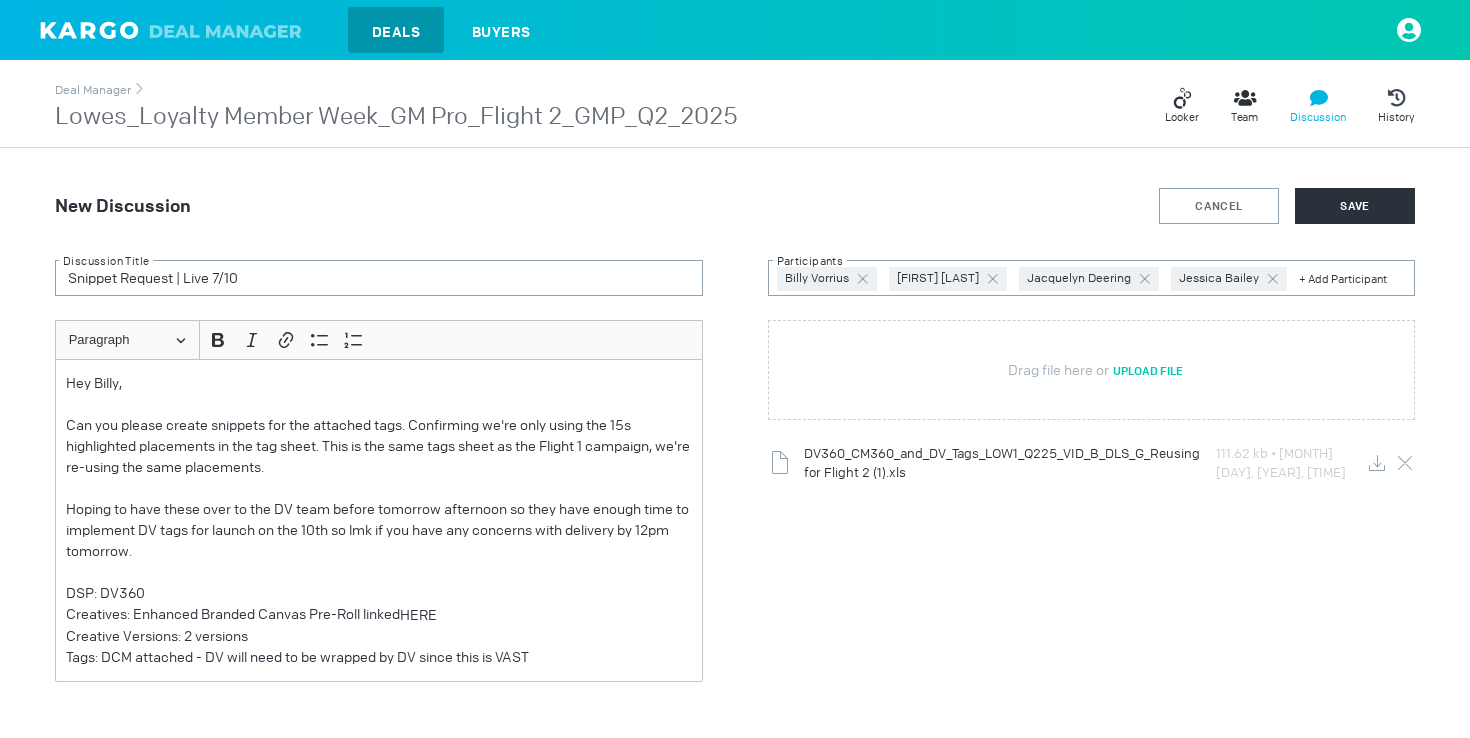 click at bounding box center (863, 279) 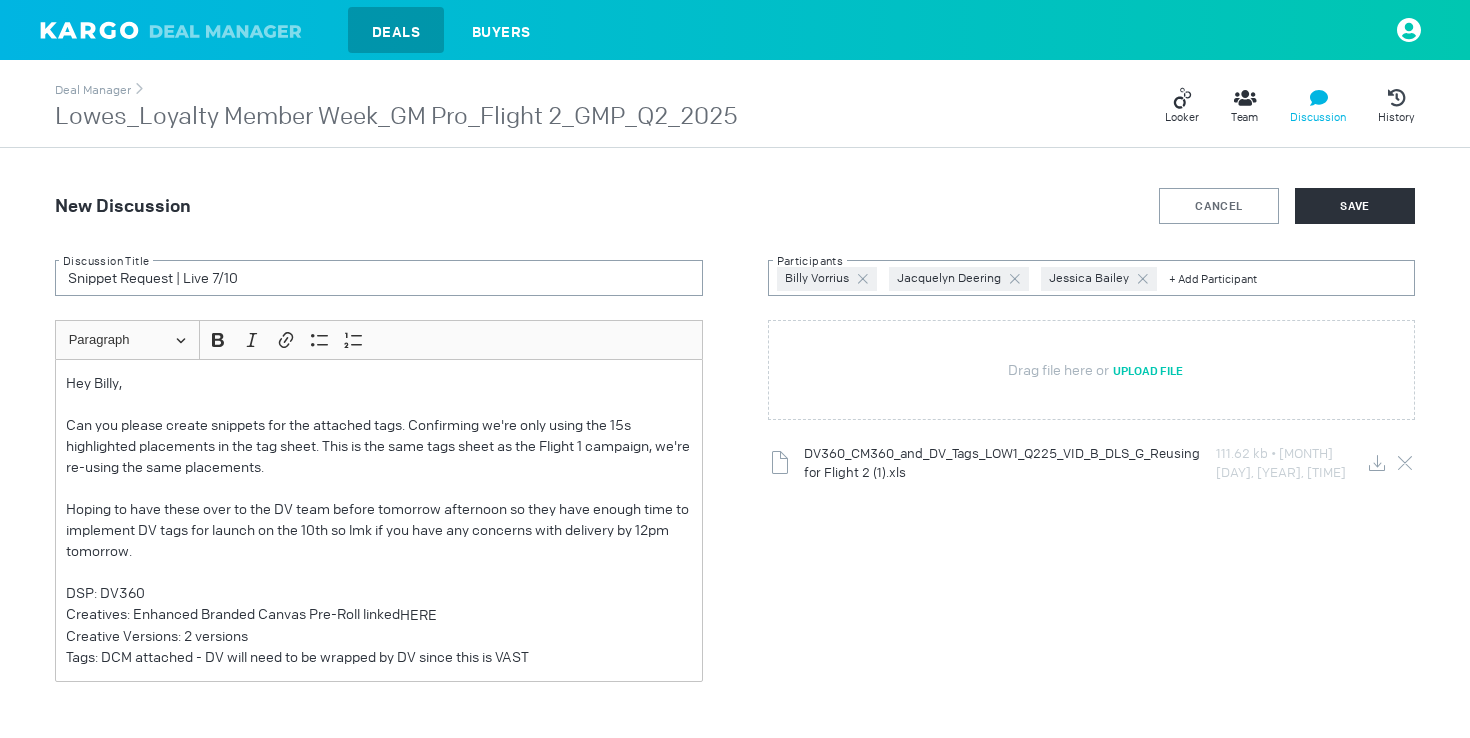 click at bounding box center (863, 279) 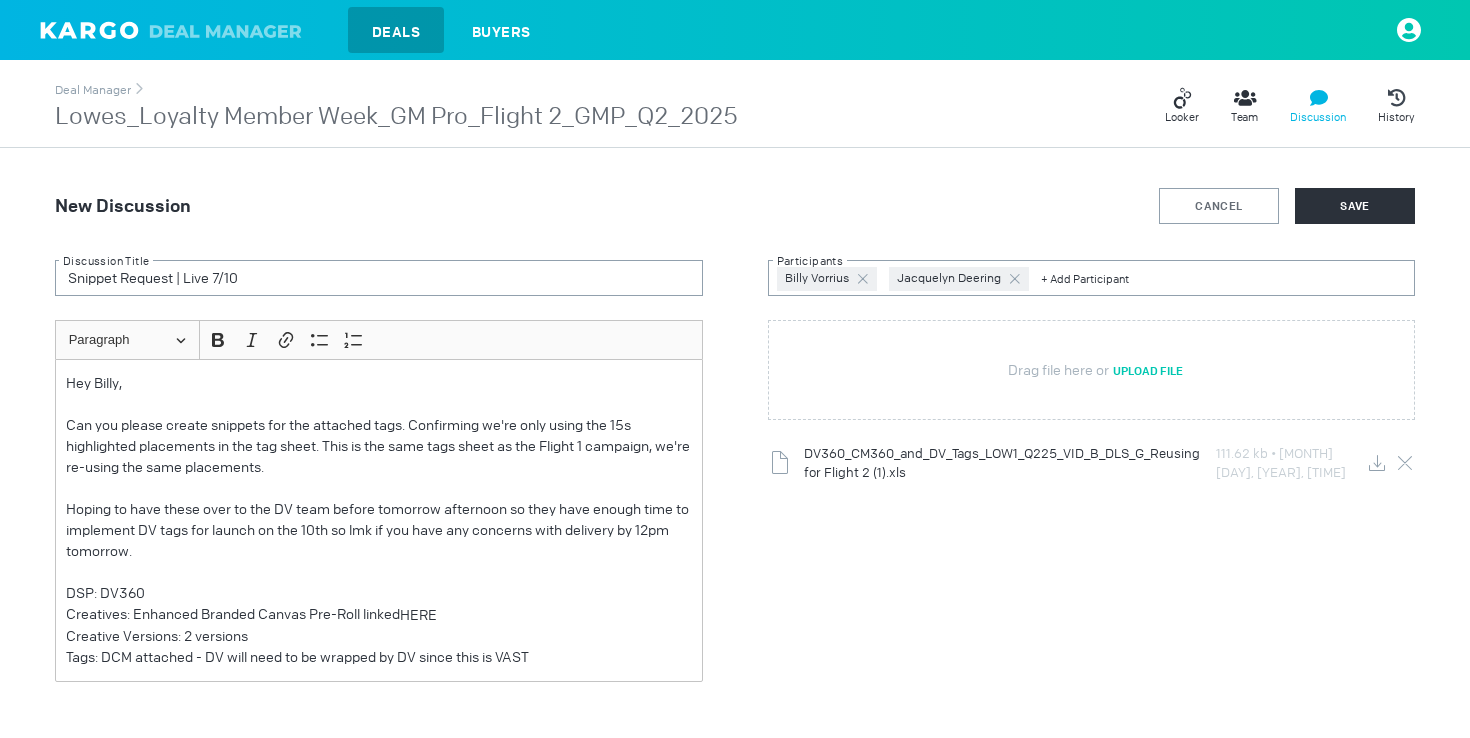 click on "Deal Manager Lowes_Loyalty Member Week_GM Pro_Flight 2_GMP_Q2_2025 Looker Team Discussion History Status Active 2 Draft 0 Inactive 0 REPUSH ALL DEALS Deal Group Information  Edit  Deal Group Name  Lowes_Loyalty Member Week_GM Pro_Flight 2_GMP_Q2_2025  Flight Dates (UTC)  Jul 10, 2025 - Jul 19, 2025  Target Spend $44,080.29 USD Salesforce Id 006Rl00000jP8v5IAC Site List Type  Run of Network  Is Test Deal Group? No Buyer Bidder GMP Seat Lowe's c/o Starcom Agency Trade Desk - Agency - Advertisers Lowe's KPI Information Optimizable KPI & Vendor  Video Completion Rate / Celtra  Optimizable KPI Goal vs Performance  -   %  /   -   % Outcome Category & Vendor None / None Outcome Goal vs Performance  -   /   -   Archive   0 Deal failed to push to Ad Server  Deals Targeting Creatives Search Status  All  Optimized  All  Archived  No  Synced  All  Add Deal     STATUS   DEAL NAME         DEAL GROUP   ID   TYPE   RATE   START DATE   END DATE   TIMEZONE   ACTIVE   Edit Deal   Duplicate Deal   Archive Deal   Deactivate Deal" at bounding box center (735, 373) 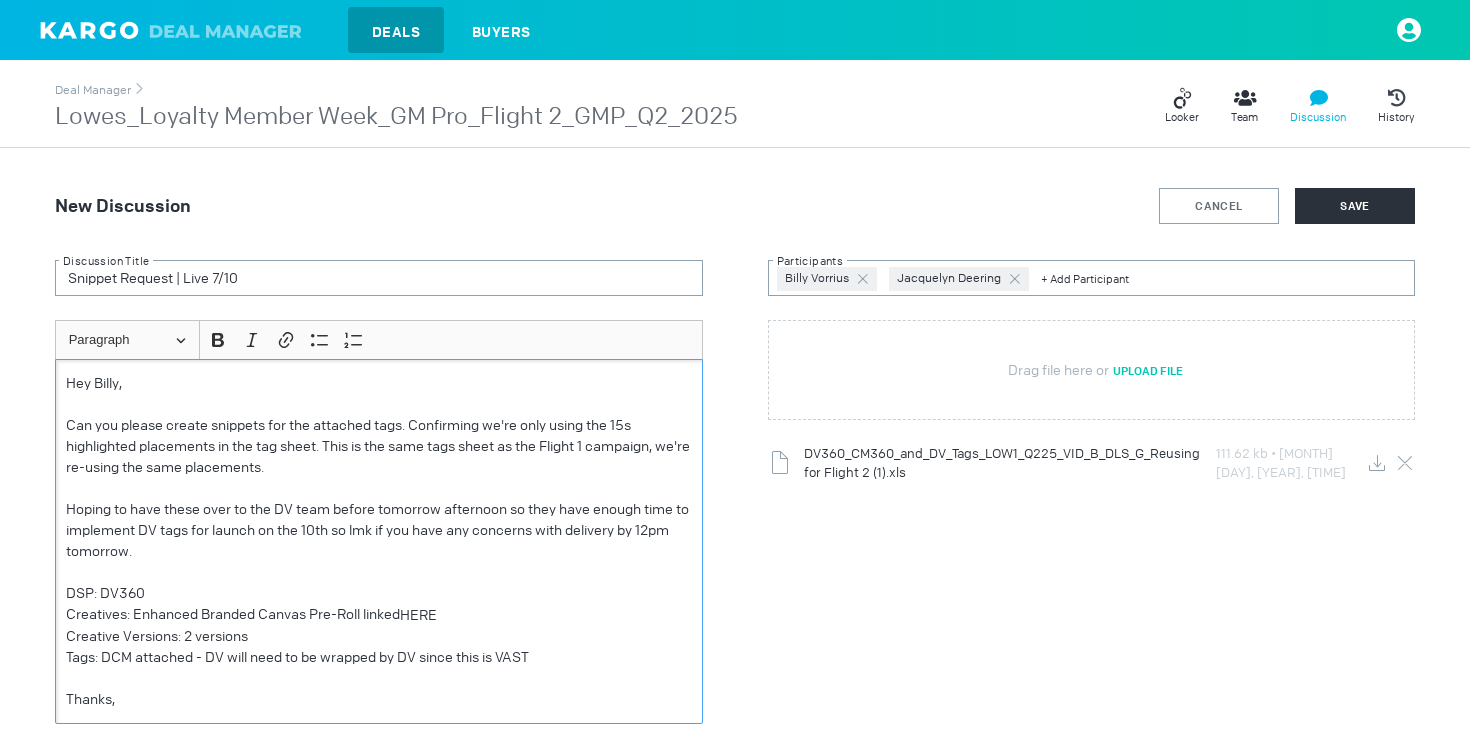 scroll, scrollTop: 25, scrollLeft: 0, axis: vertical 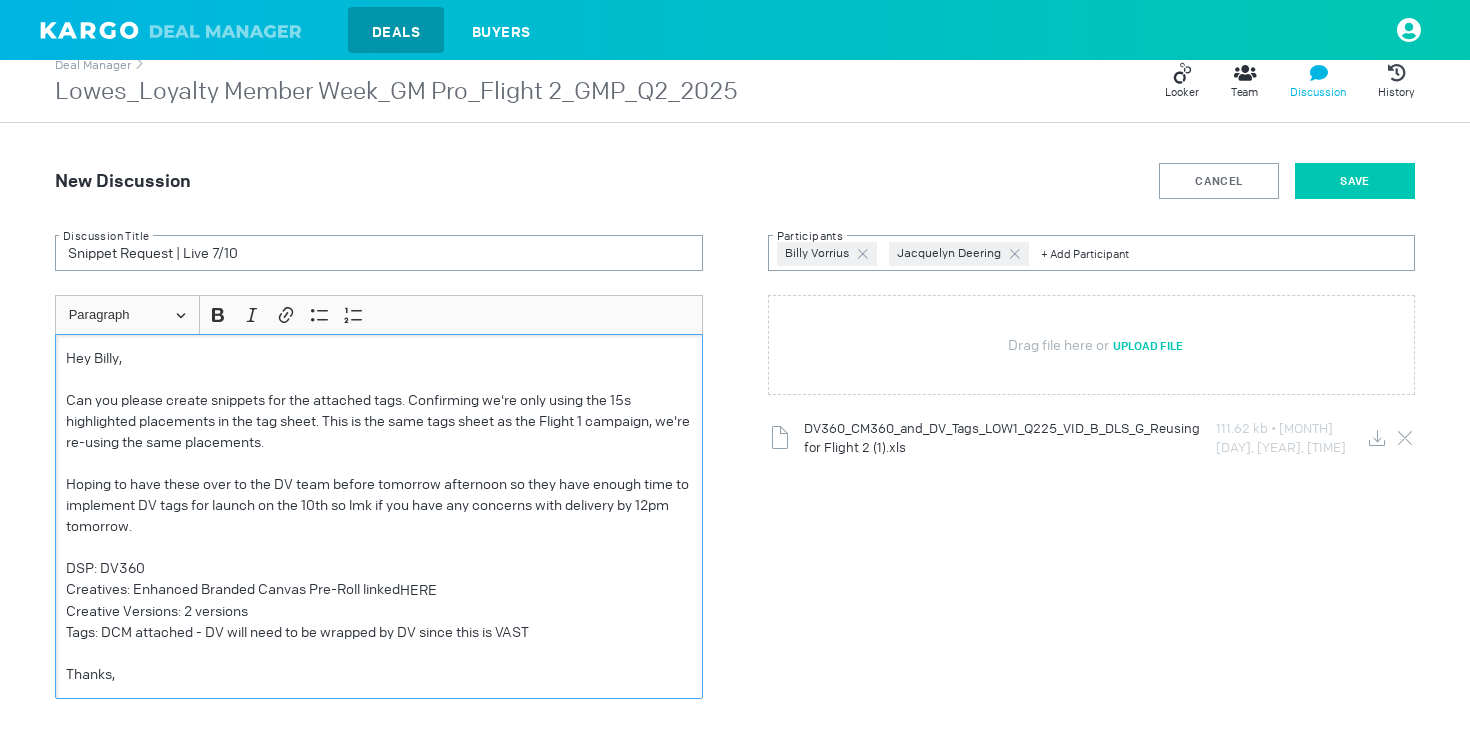 click on "SAVE" at bounding box center [1355, 181] 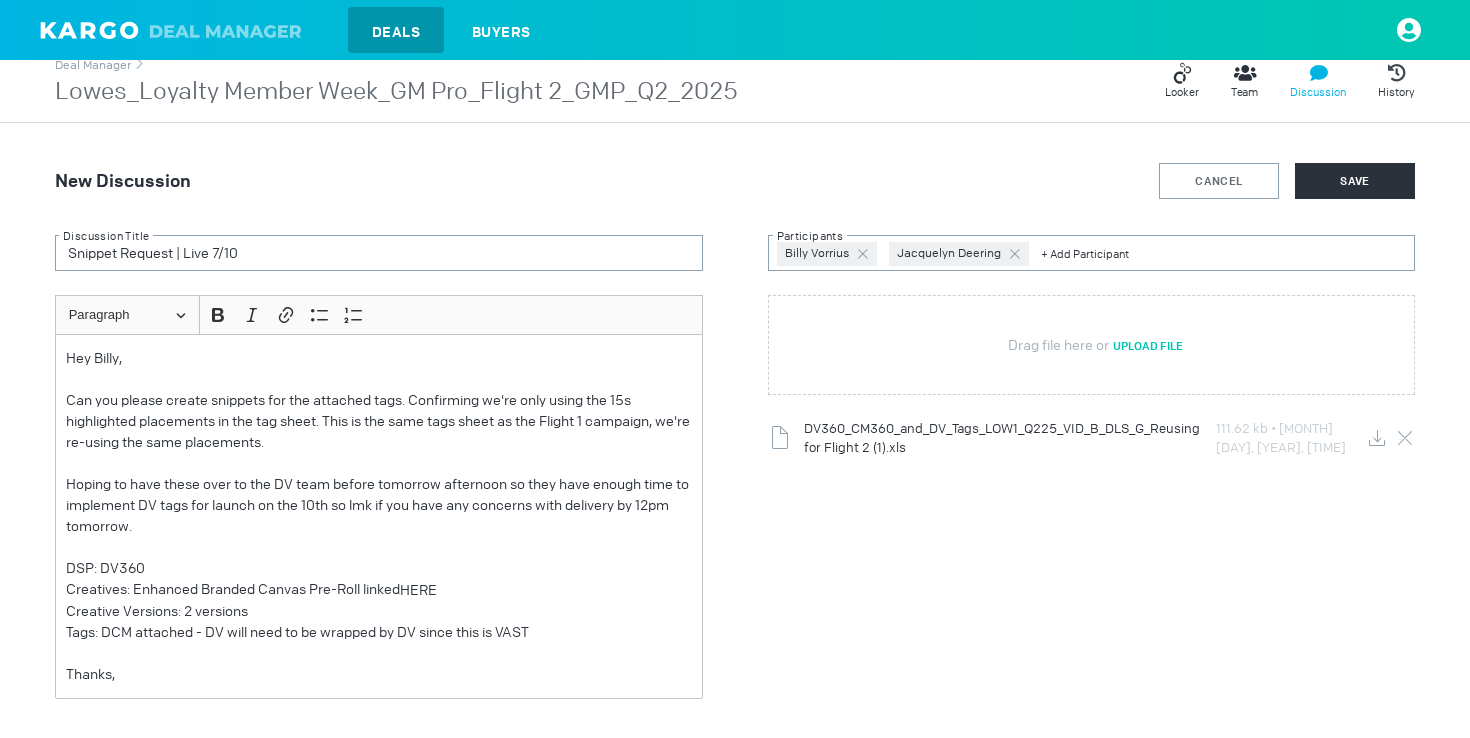 scroll, scrollTop: 0, scrollLeft: 0, axis: both 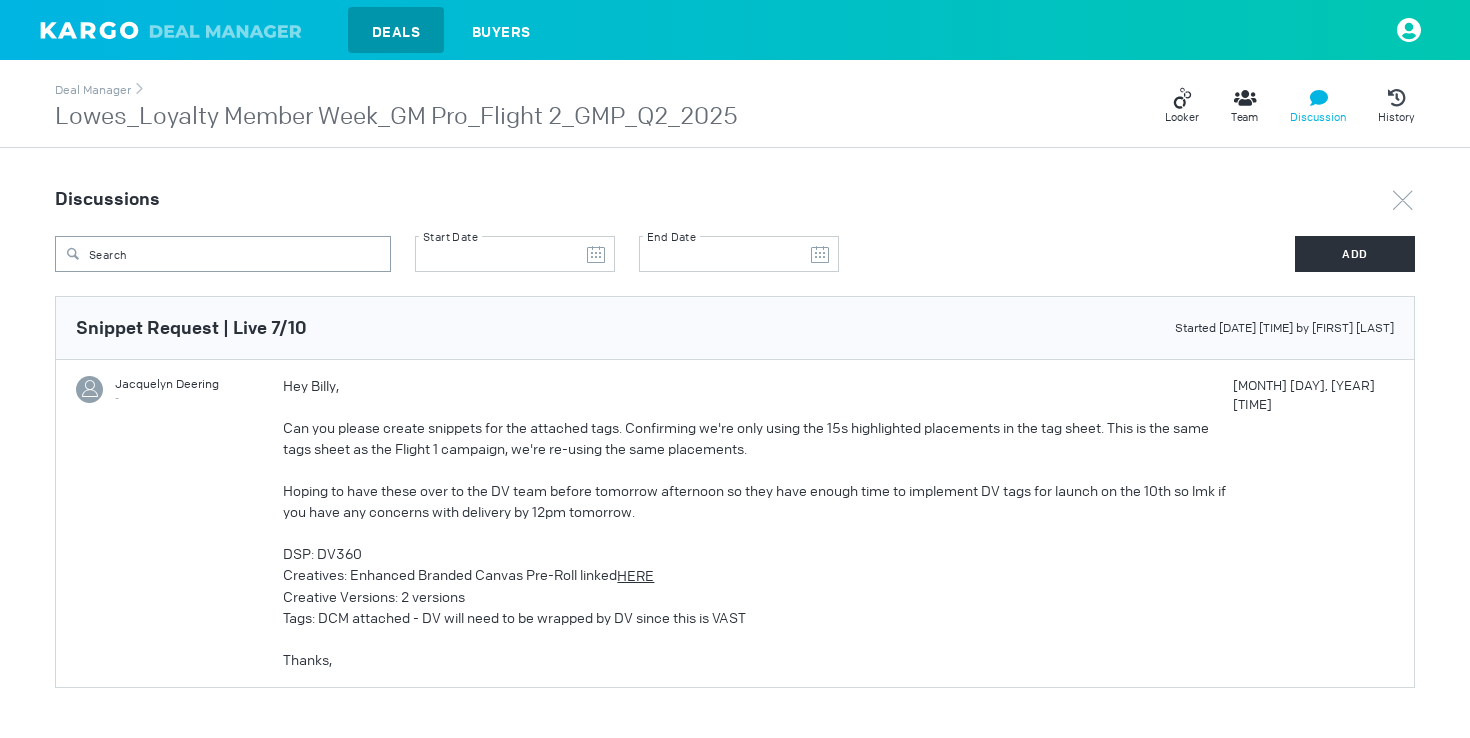 click on "Hoping to have these over to the DV team before tomorrow afternoon so they have enough time to implement DV tags for launch on the 10th so lmk if you have any concerns with delivery by 12pm tomorrow." at bounding box center (757, 502) 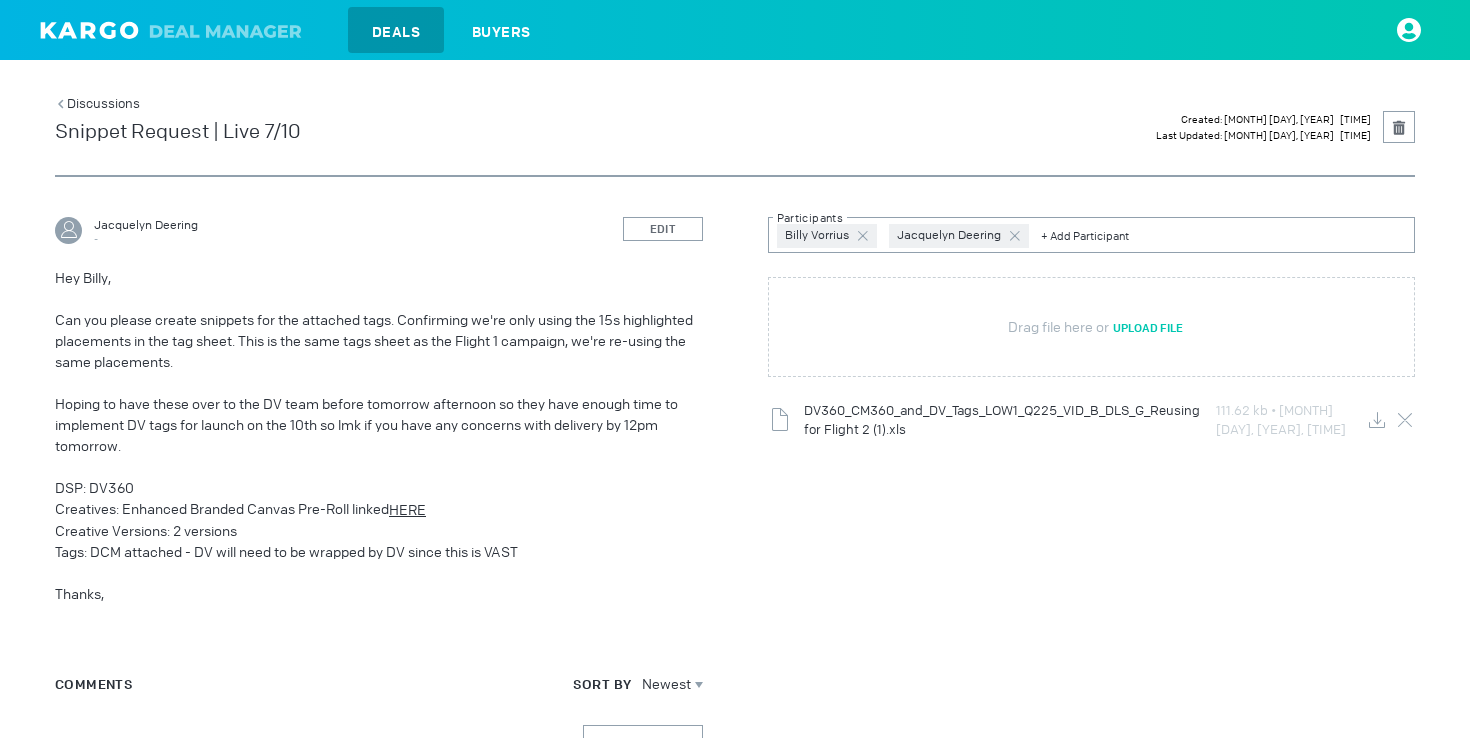 scroll, scrollTop: 0, scrollLeft: 0, axis: both 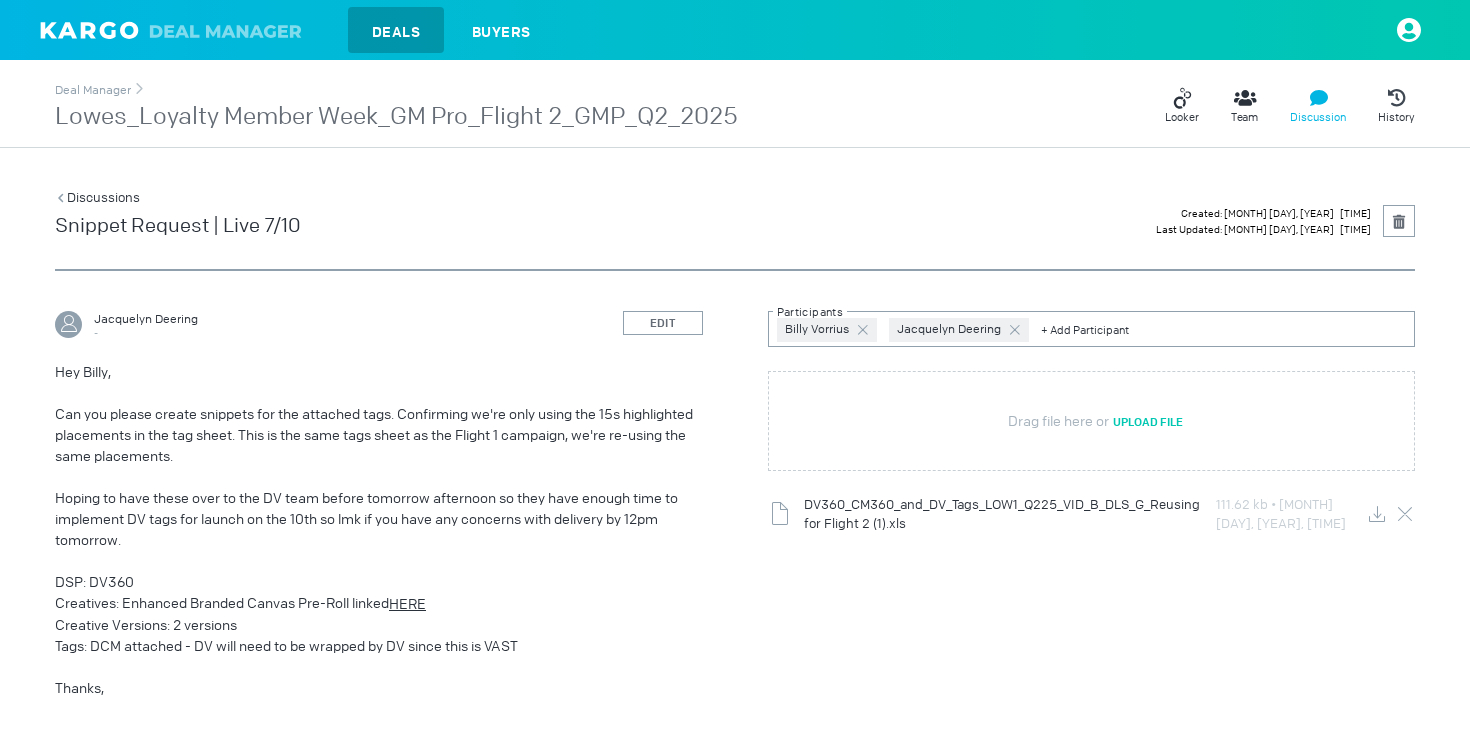 click at bounding box center [176, 30] 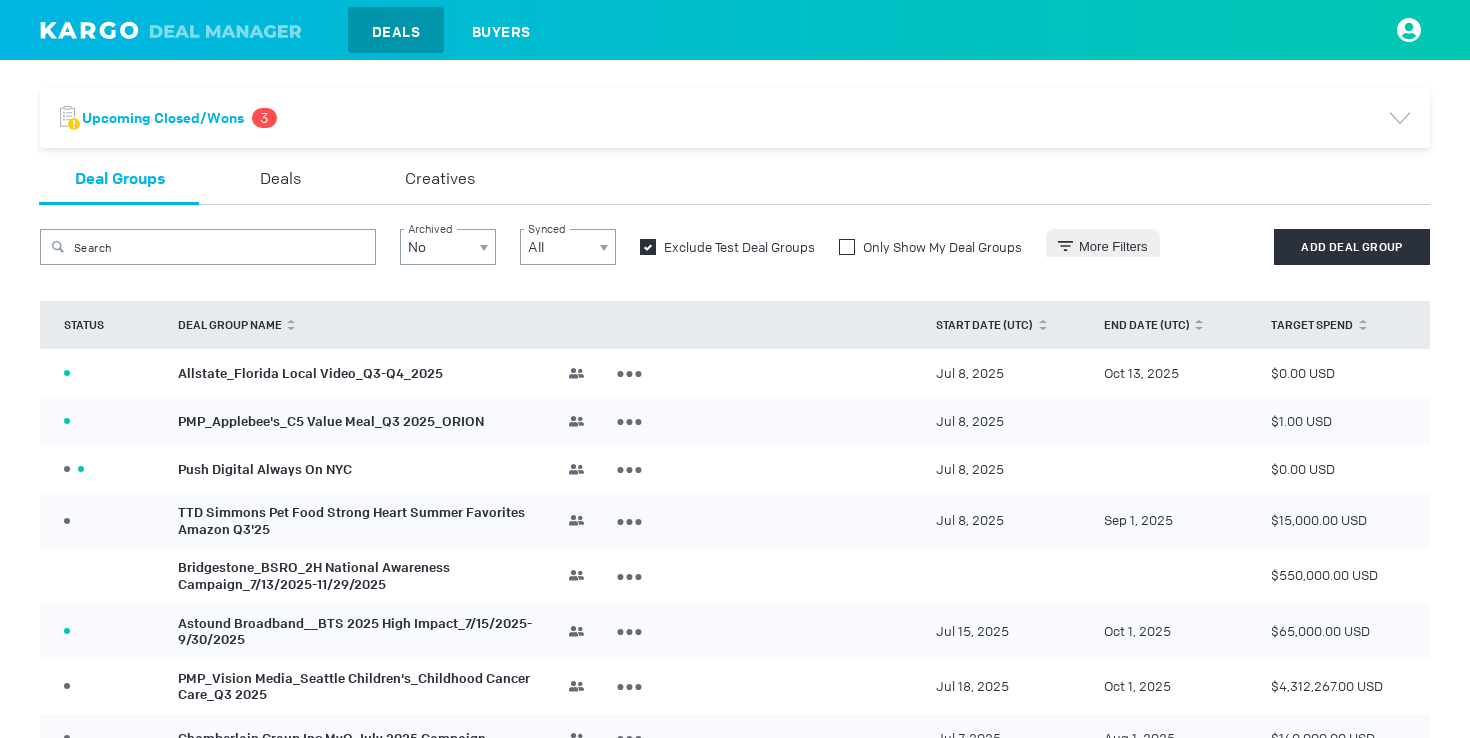 click at bounding box center [847, 247] 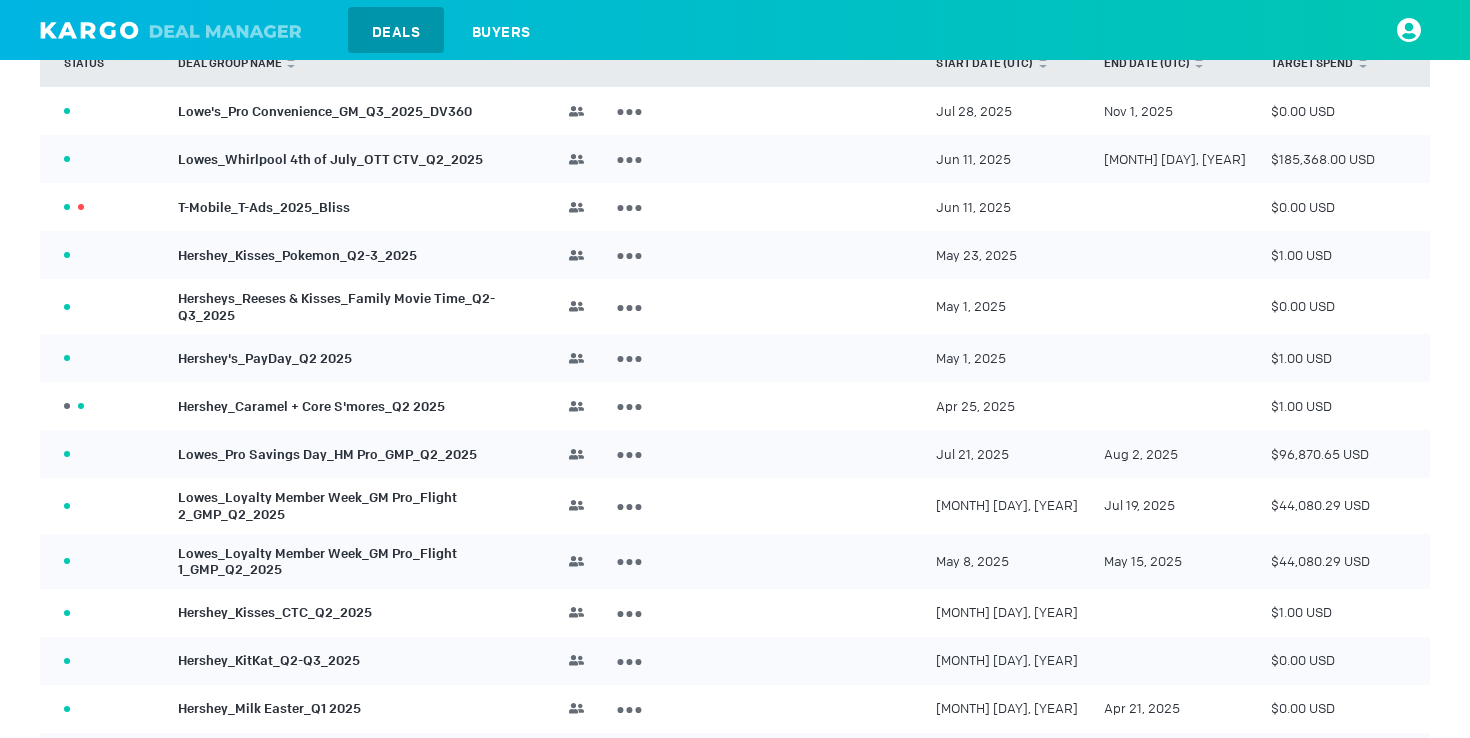 scroll, scrollTop: 208, scrollLeft: 0, axis: vertical 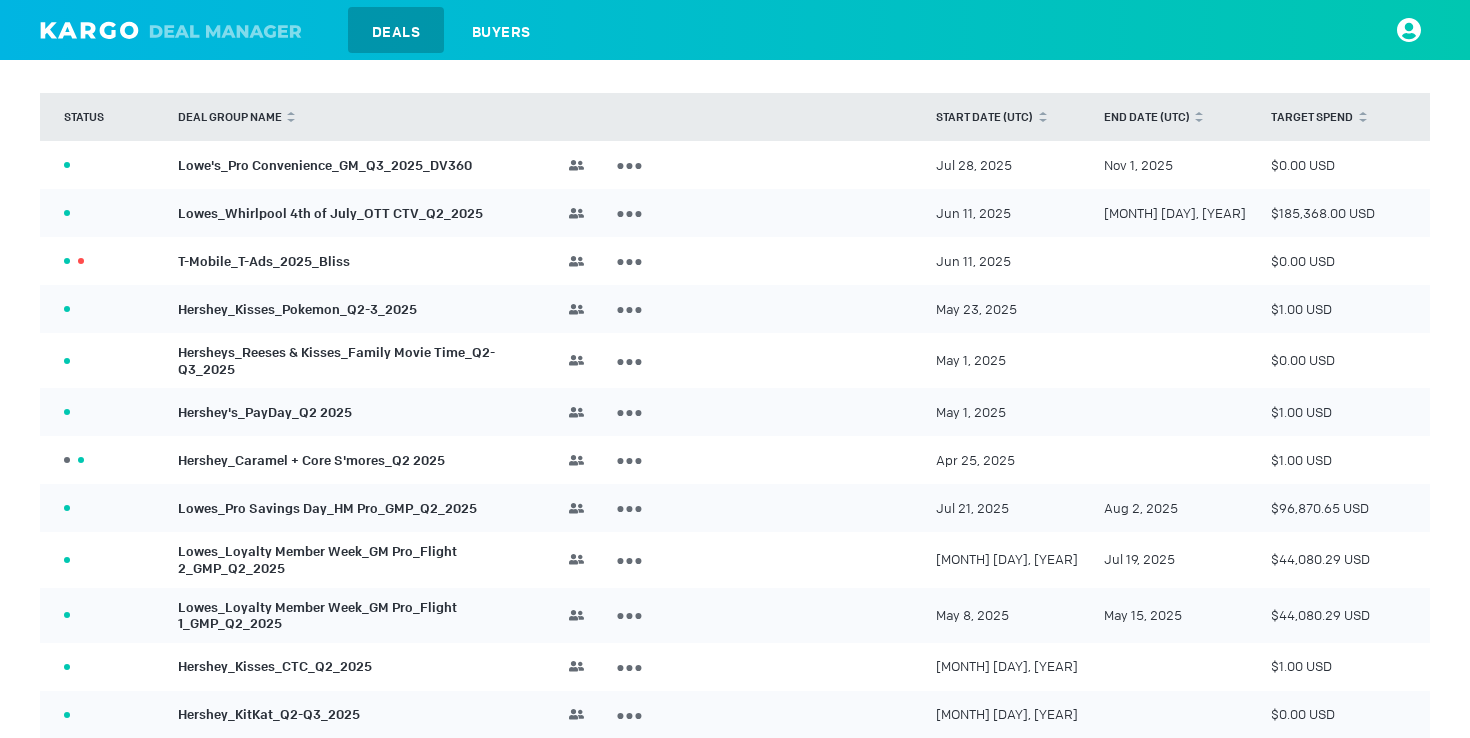 click on "T-Mobile_T-Ads_2025_Bliss" at bounding box center [264, 260] 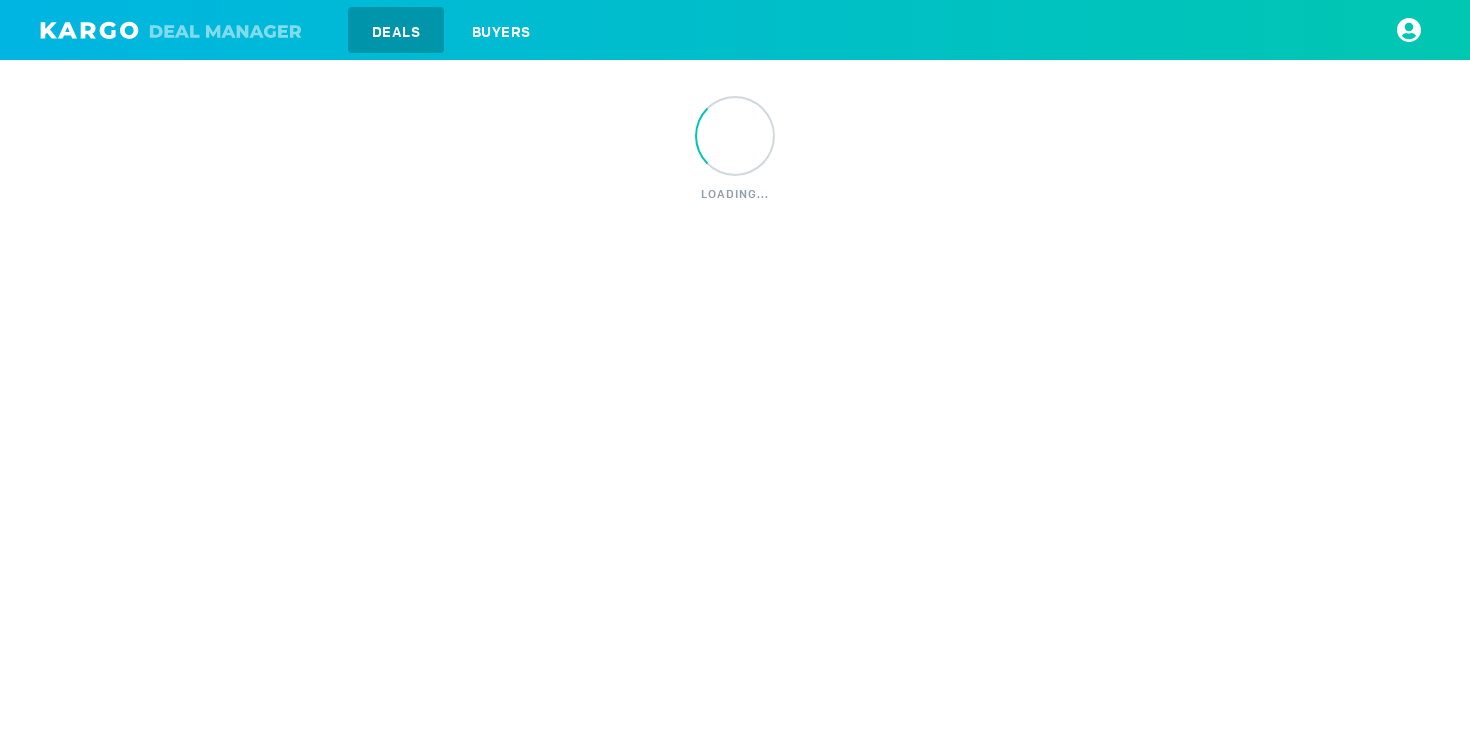 scroll, scrollTop: 0, scrollLeft: 0, axis: both 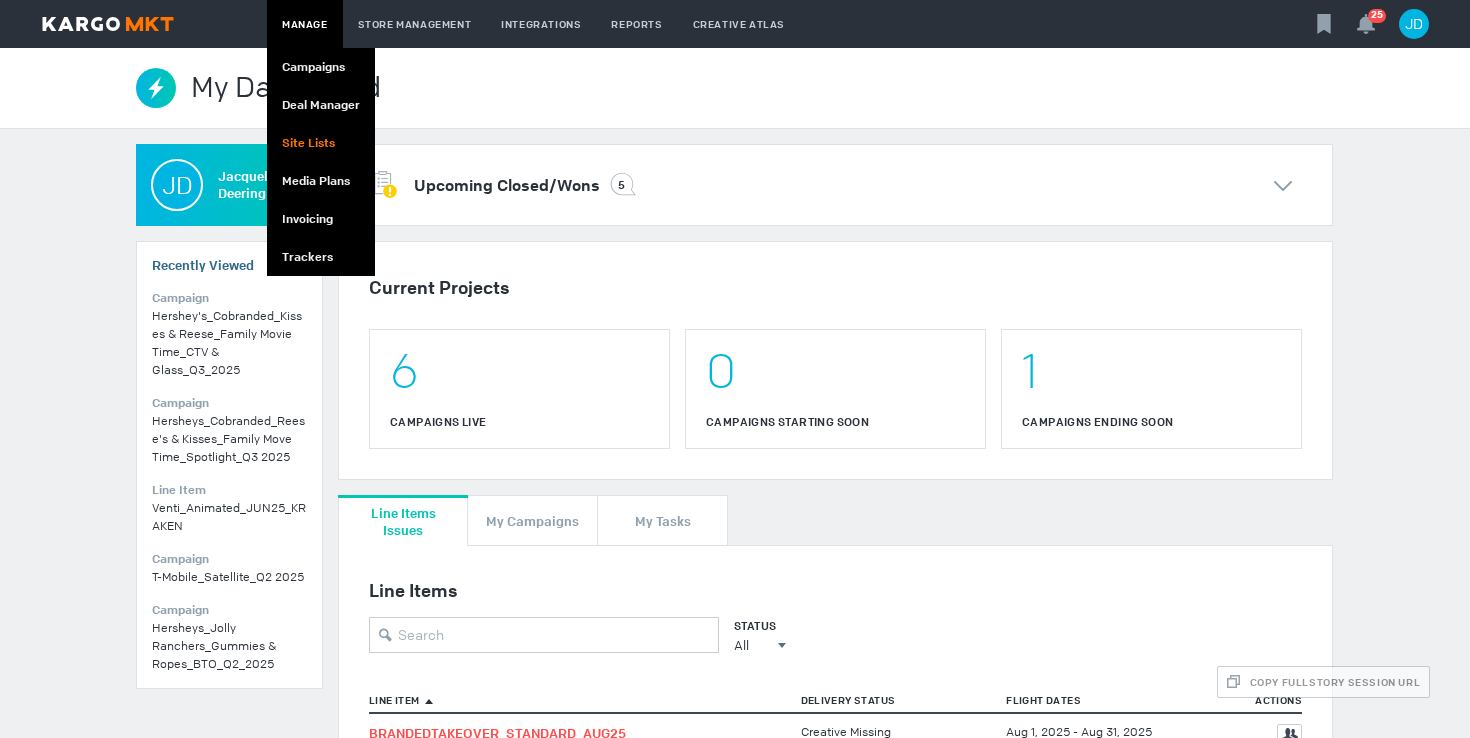 click on "Site Lists" at bounding box center [321, 143] 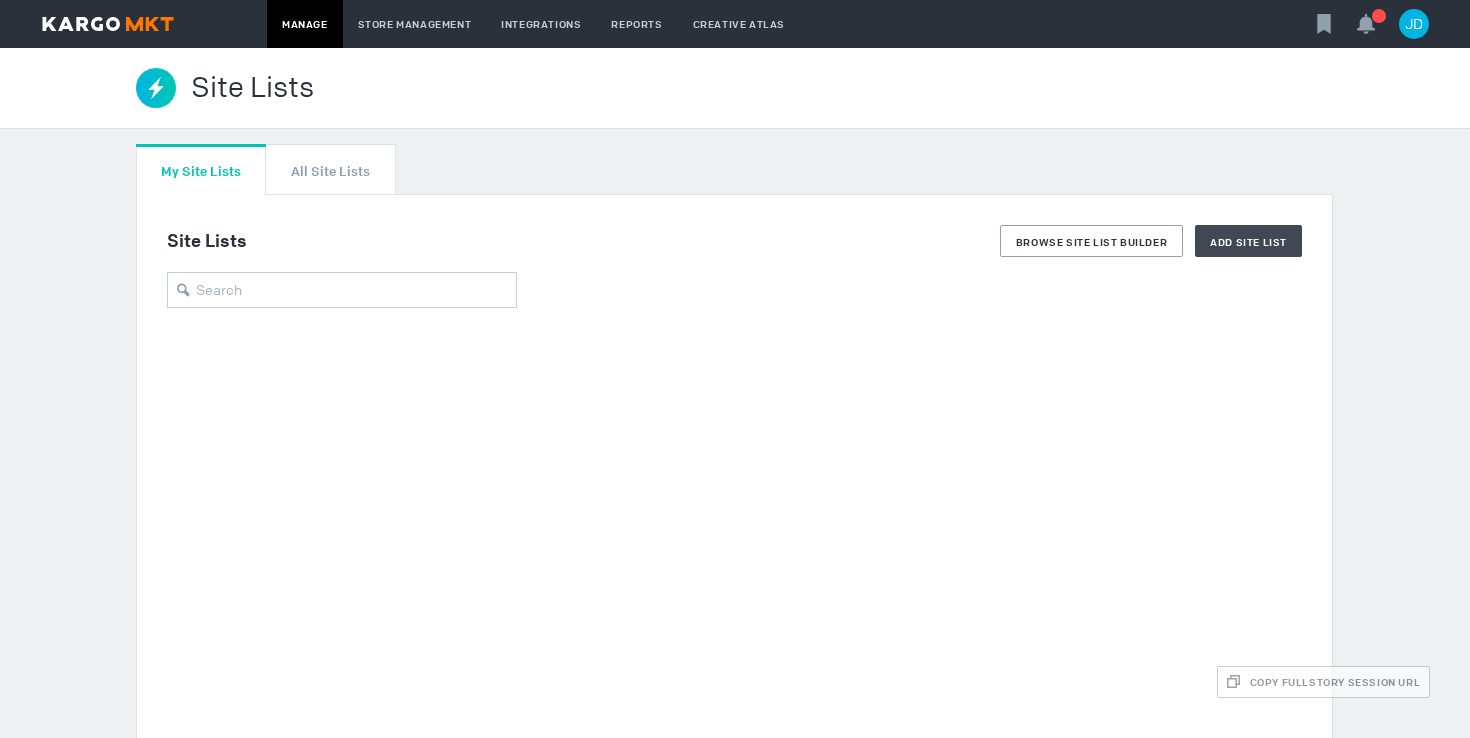 scroll, scrollTop: 0, scrollLeft: 0, axis: both 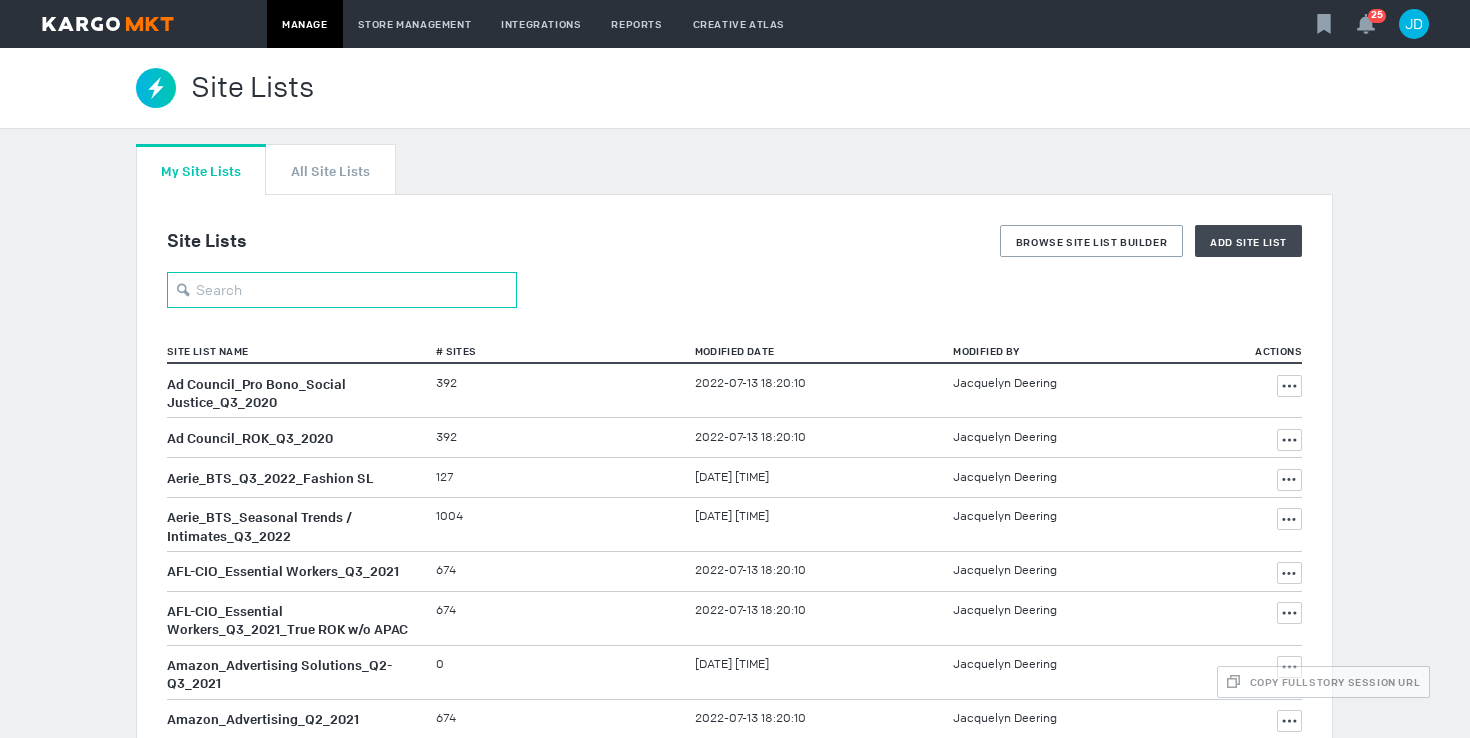 click at bounding box center [342, 290] 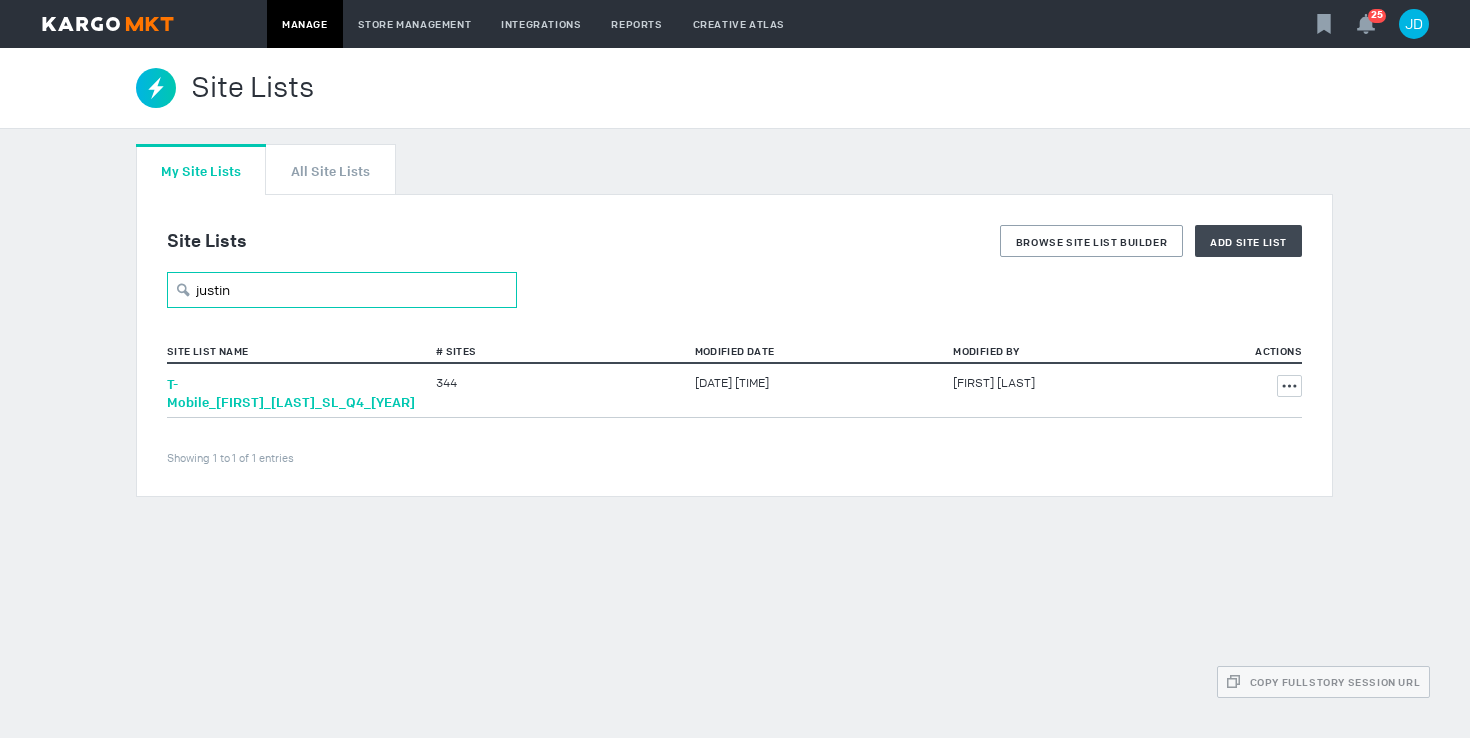 type on "justin" 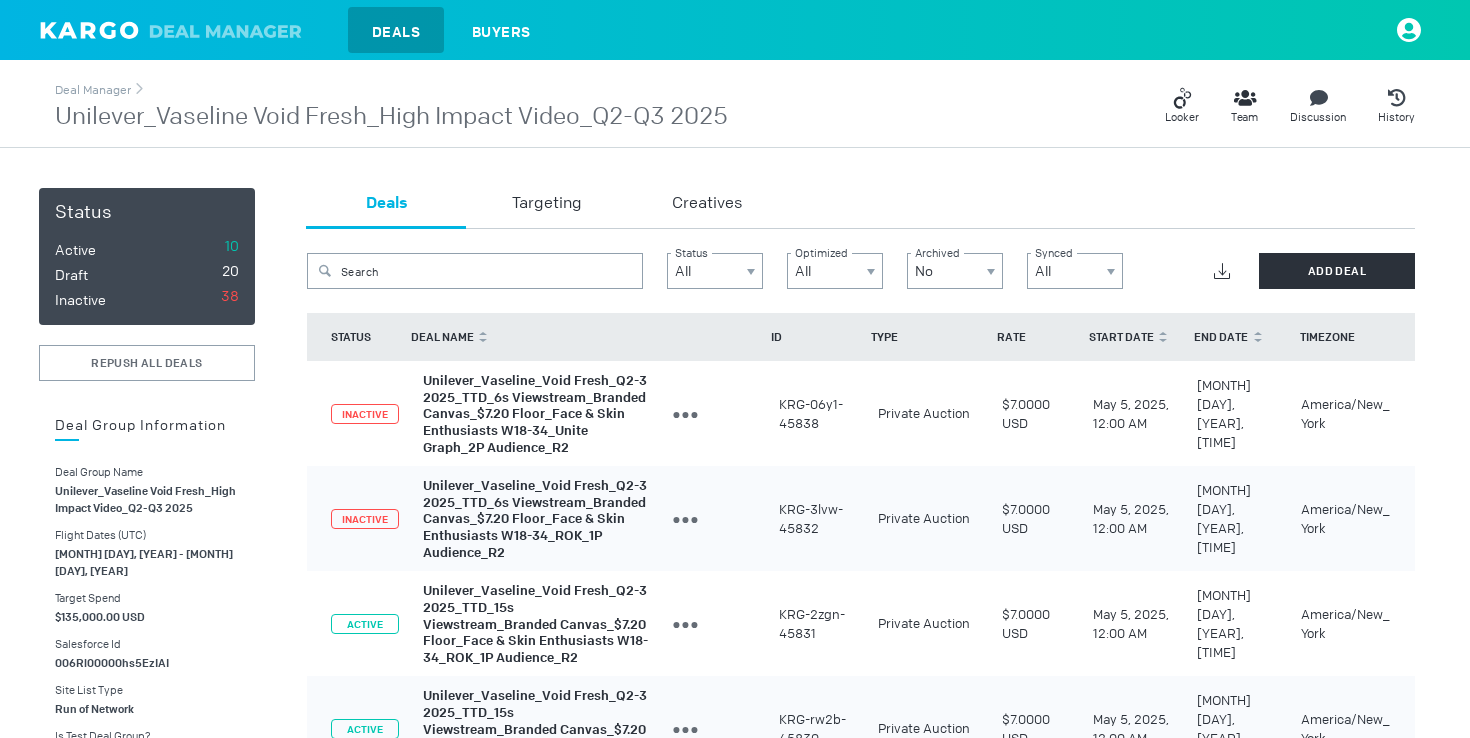 scroll, scrollTop: 0, scrollLeft: 0, axis: both 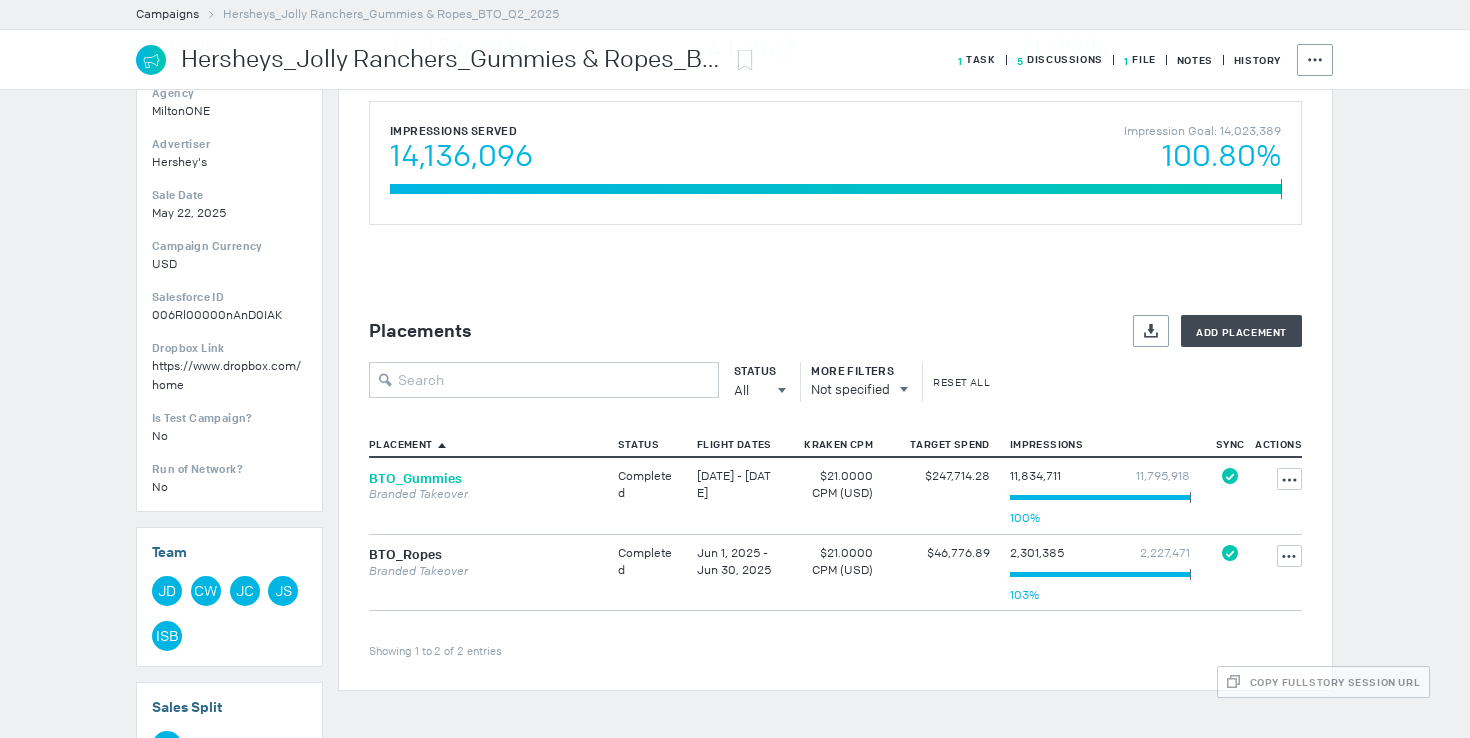 click on "BTO_Gummies" at bounding box center [415, 478] 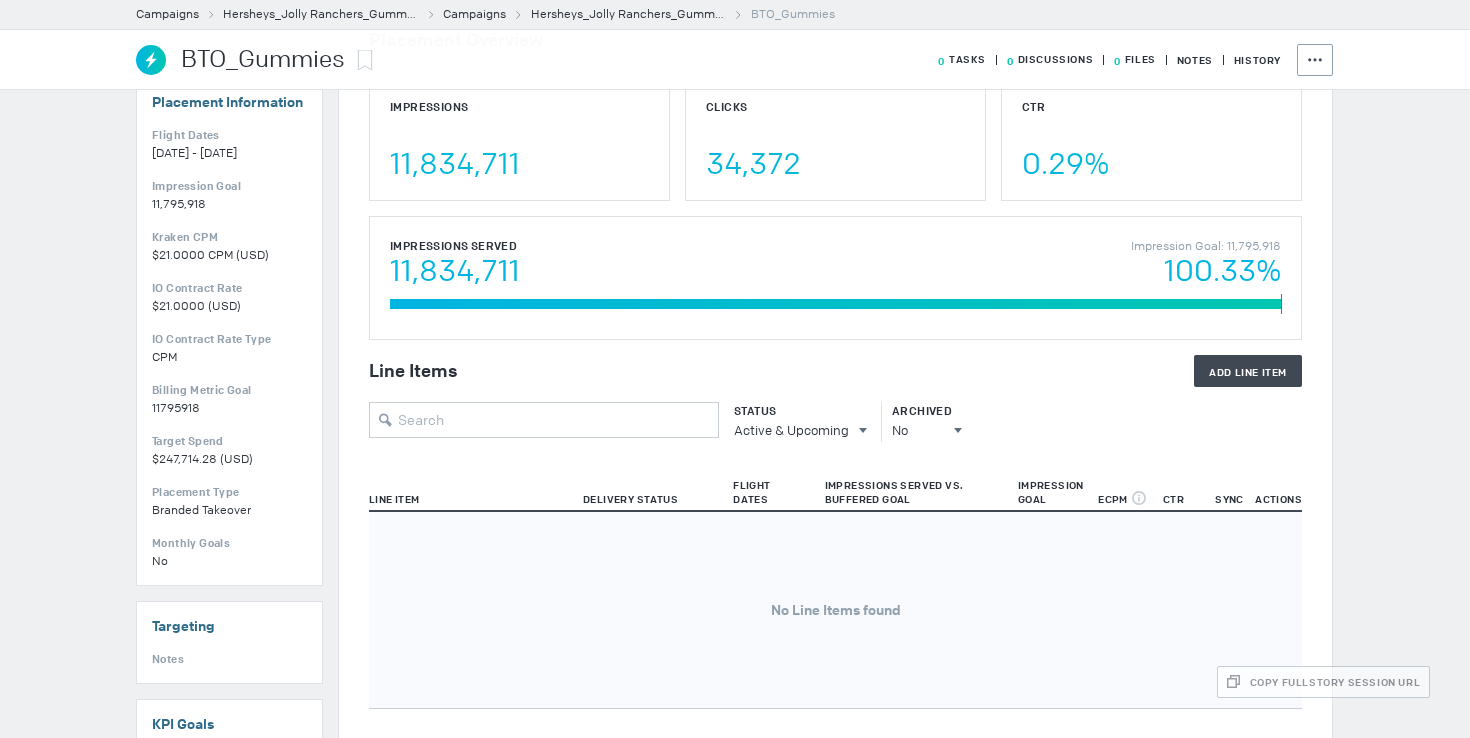 scroll, scrollTop: 0, scrollLeft: 0, axis: both 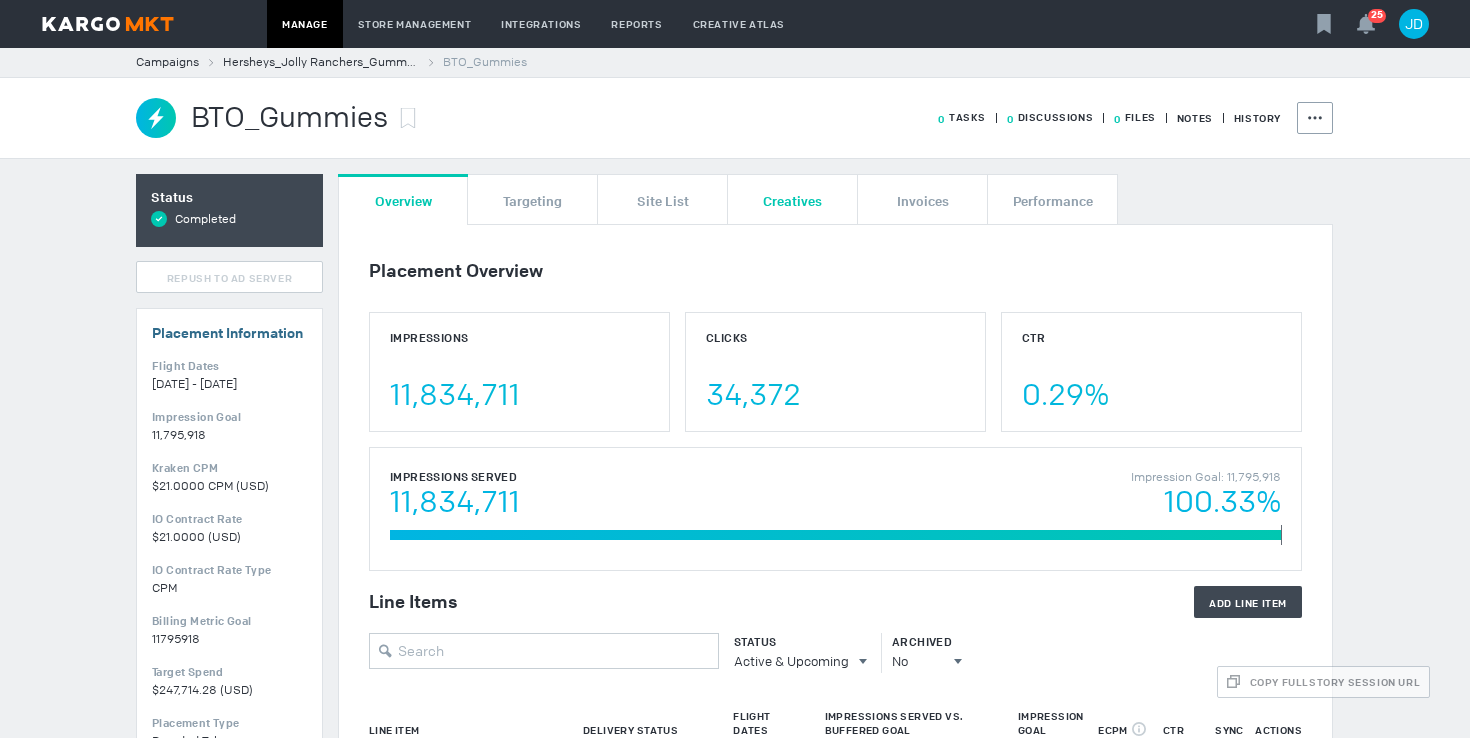 click on "Creatives" at bounding box center (792, 200) 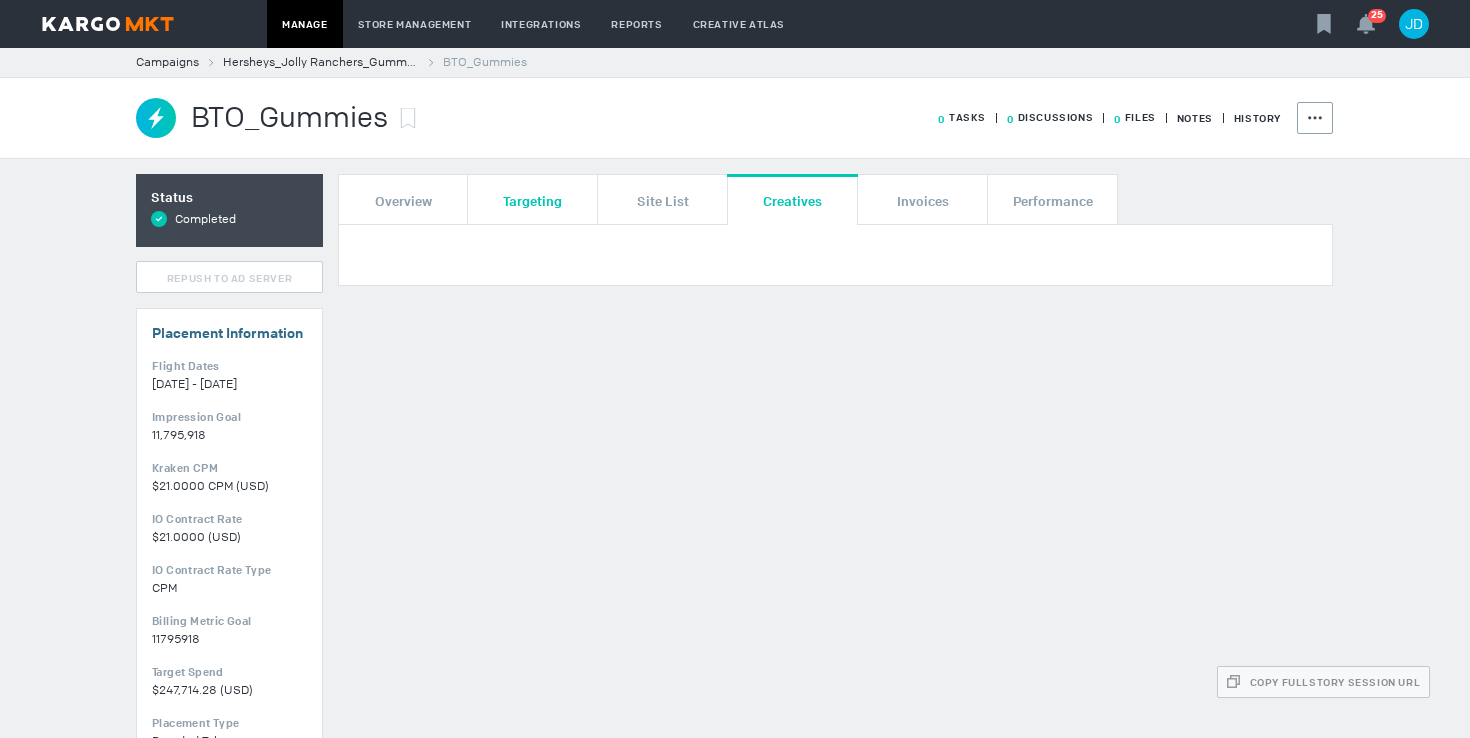 click on "Targeting" at bounding box center [532, 200] 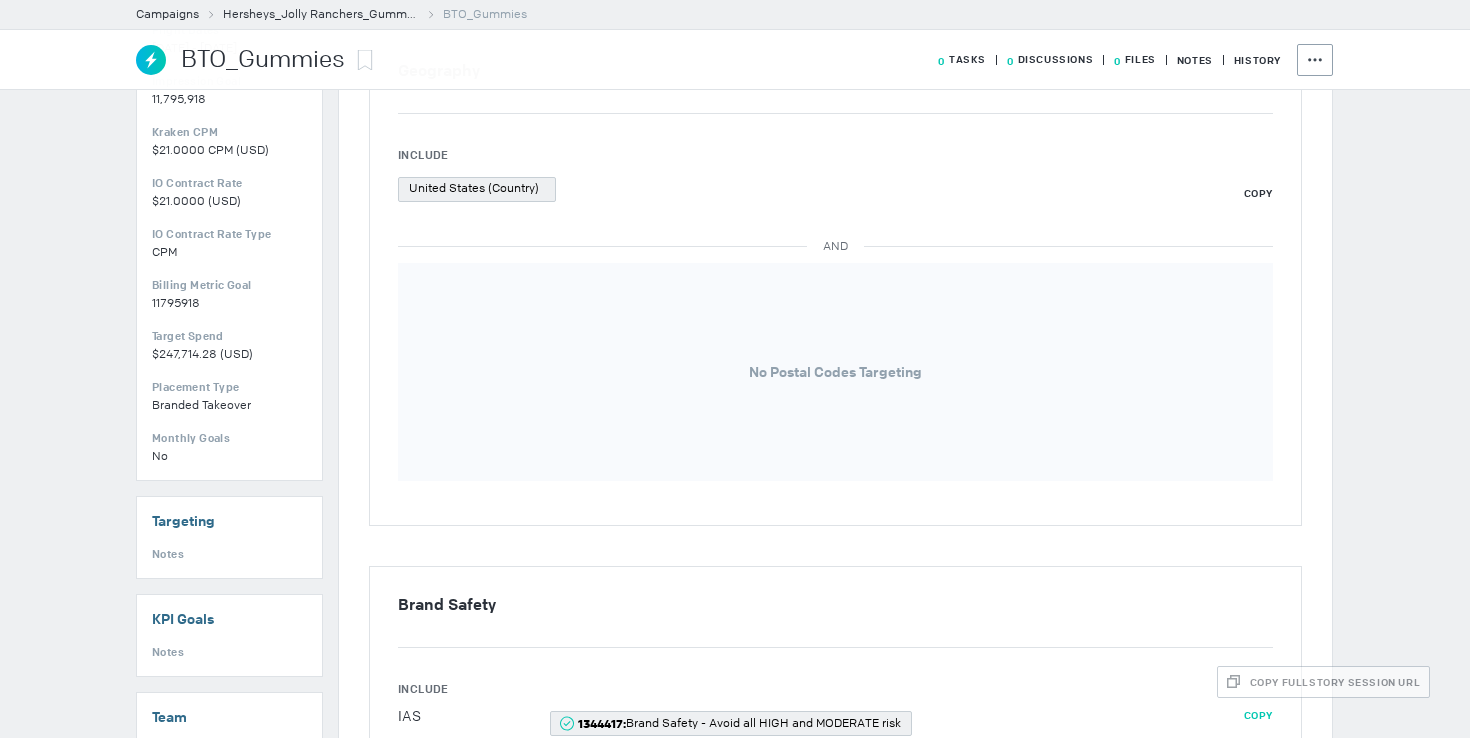 scroll, scrollTop: 0, scrollLeft: 0, axis: both 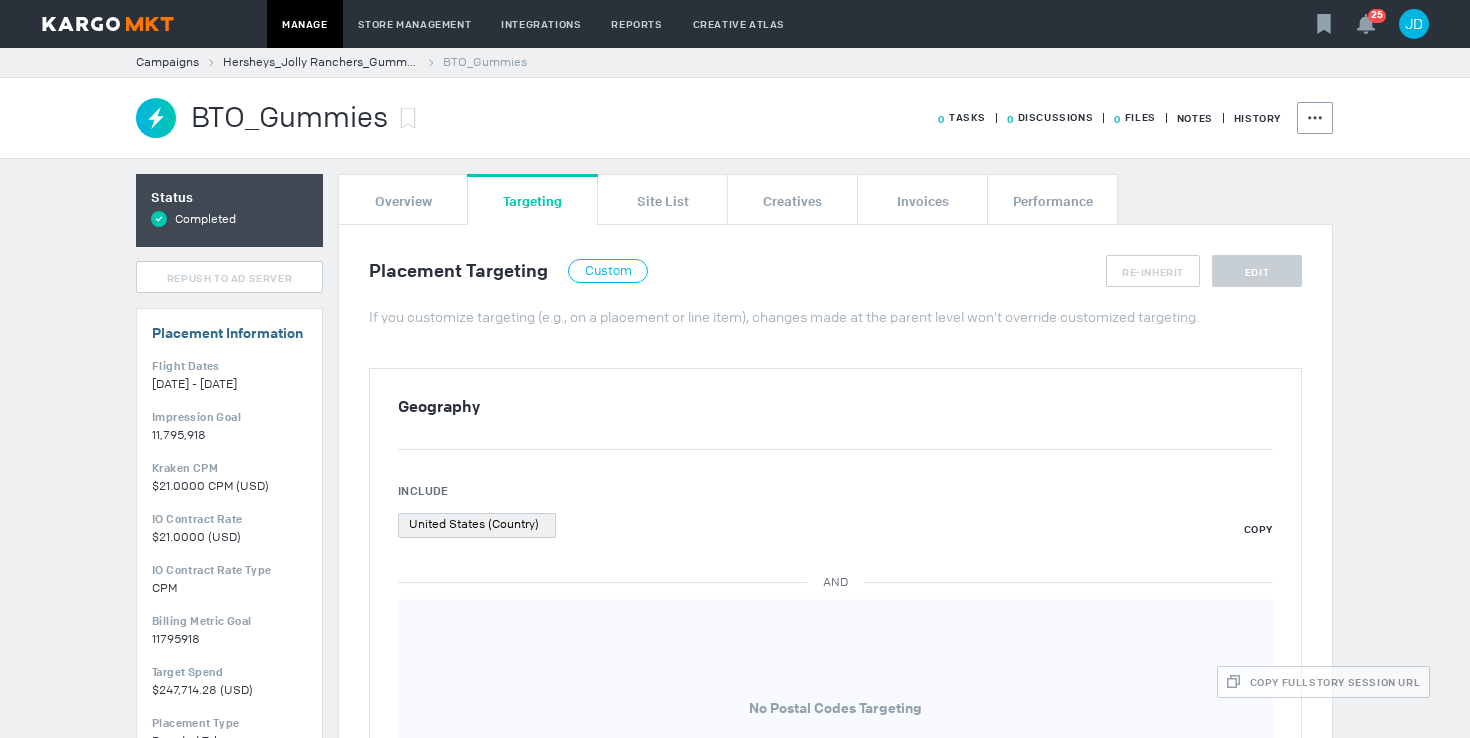 click at bounding box center [108, 24] 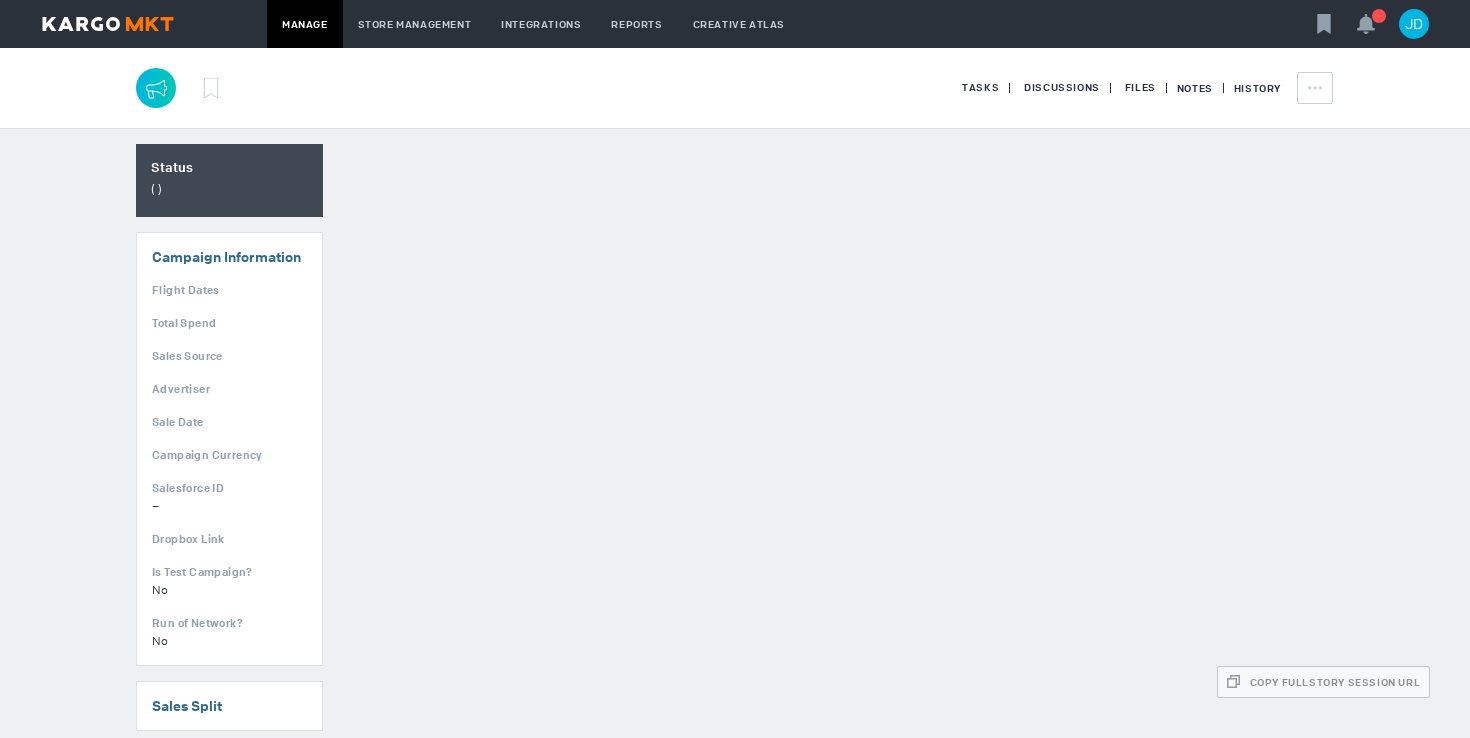 scroll, scrollTop: 0, scrollLeft: 0, axis: both 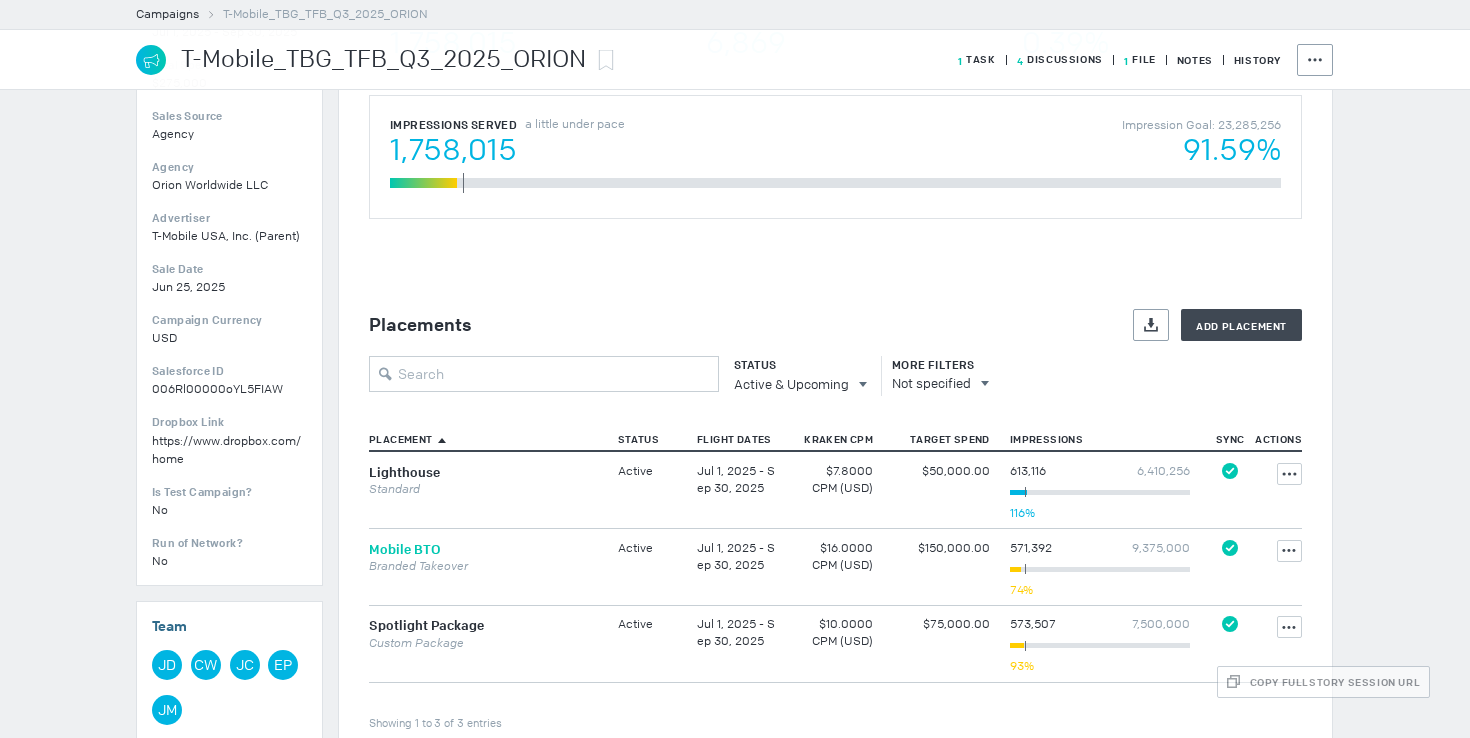 click on "Mobile BTO" at bounding box center [405, 549] 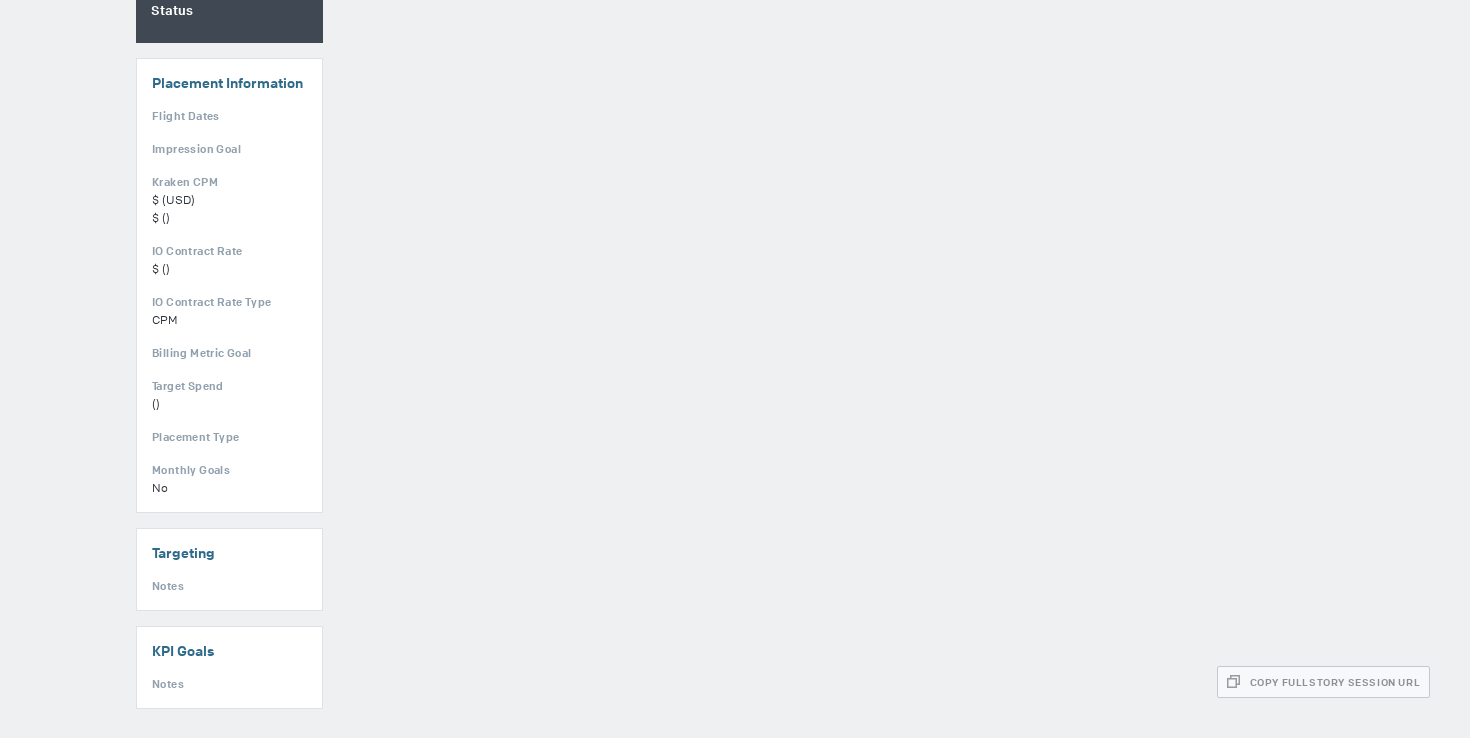 scroll, scrollTop: 0, scrollLeft: 0, axis: both 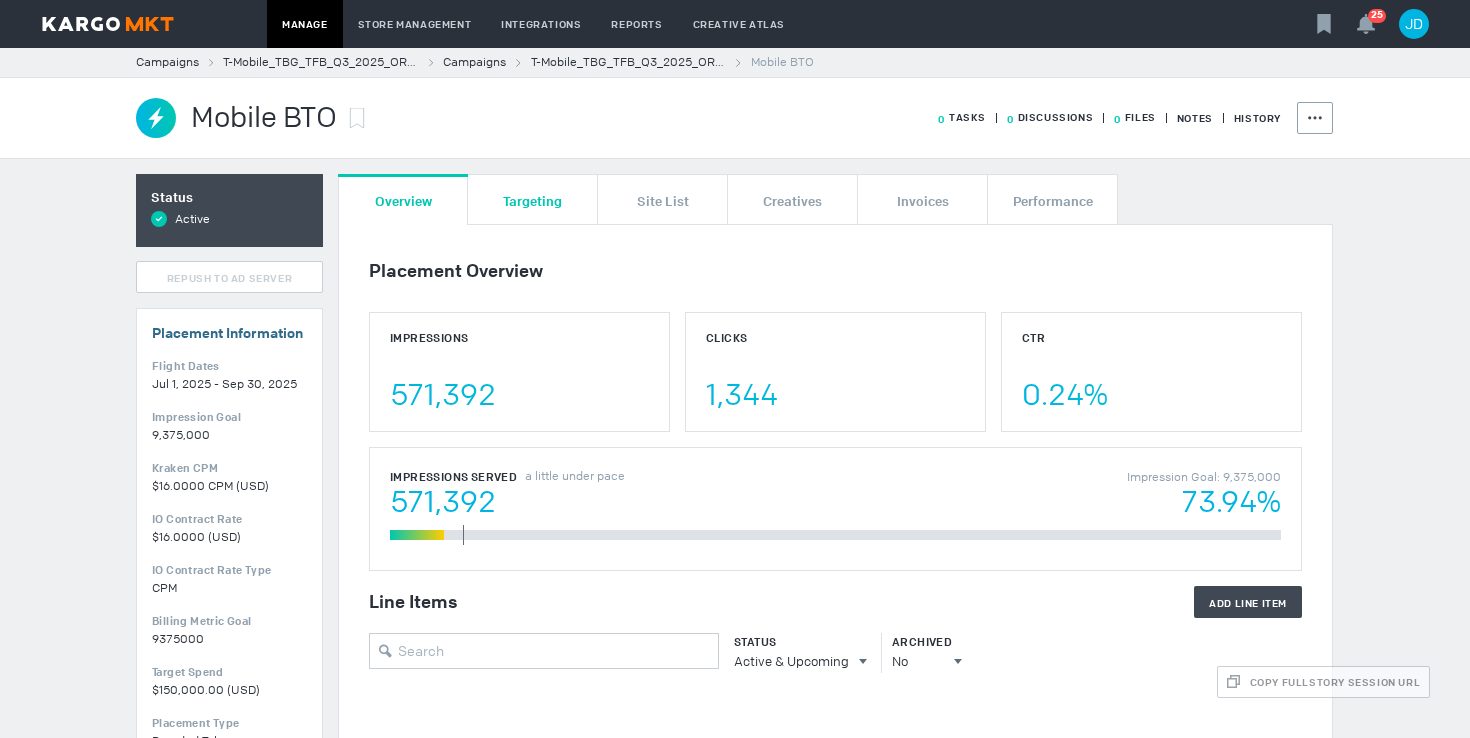 click on "Targeting" at bounding box center (532, 200) 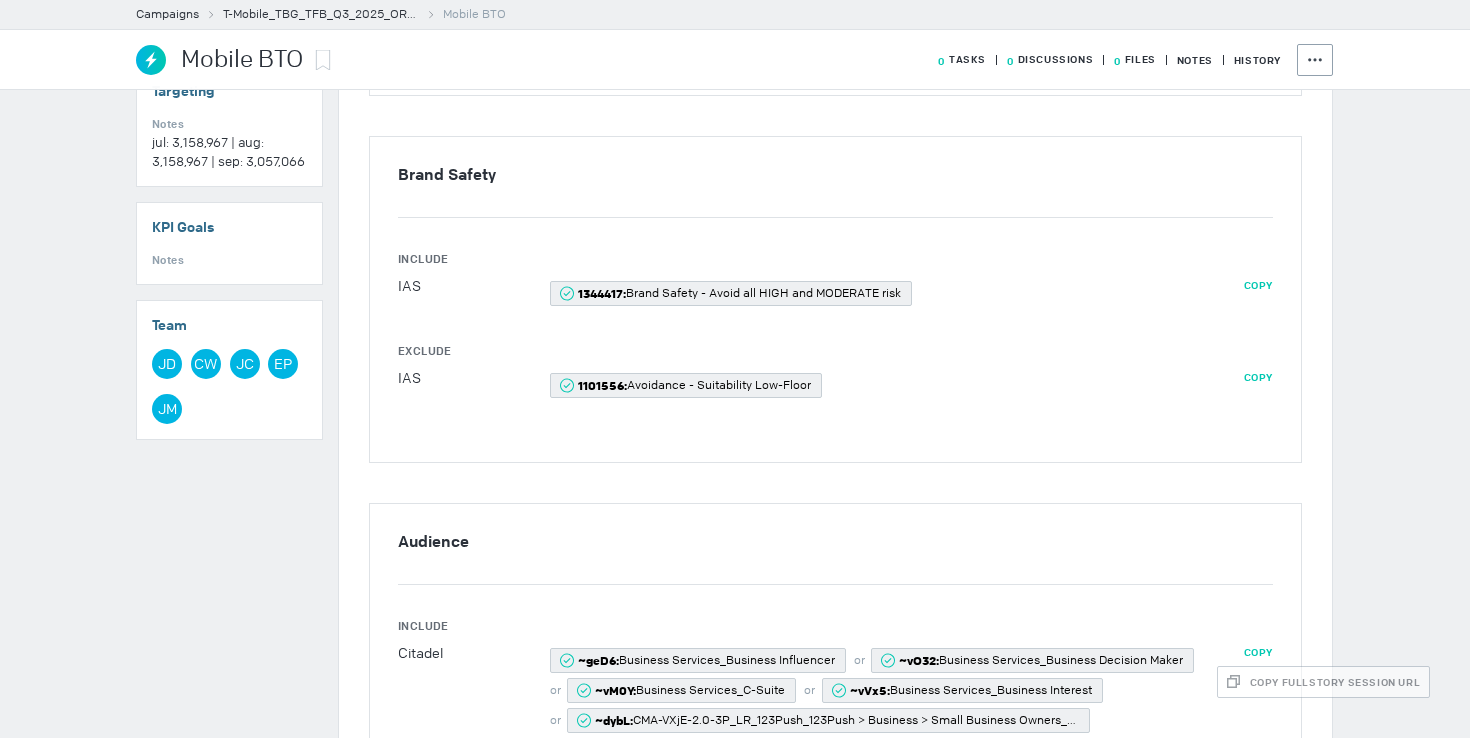 scroll, scrollTop: 0, scrollLeft: 0, axis: both 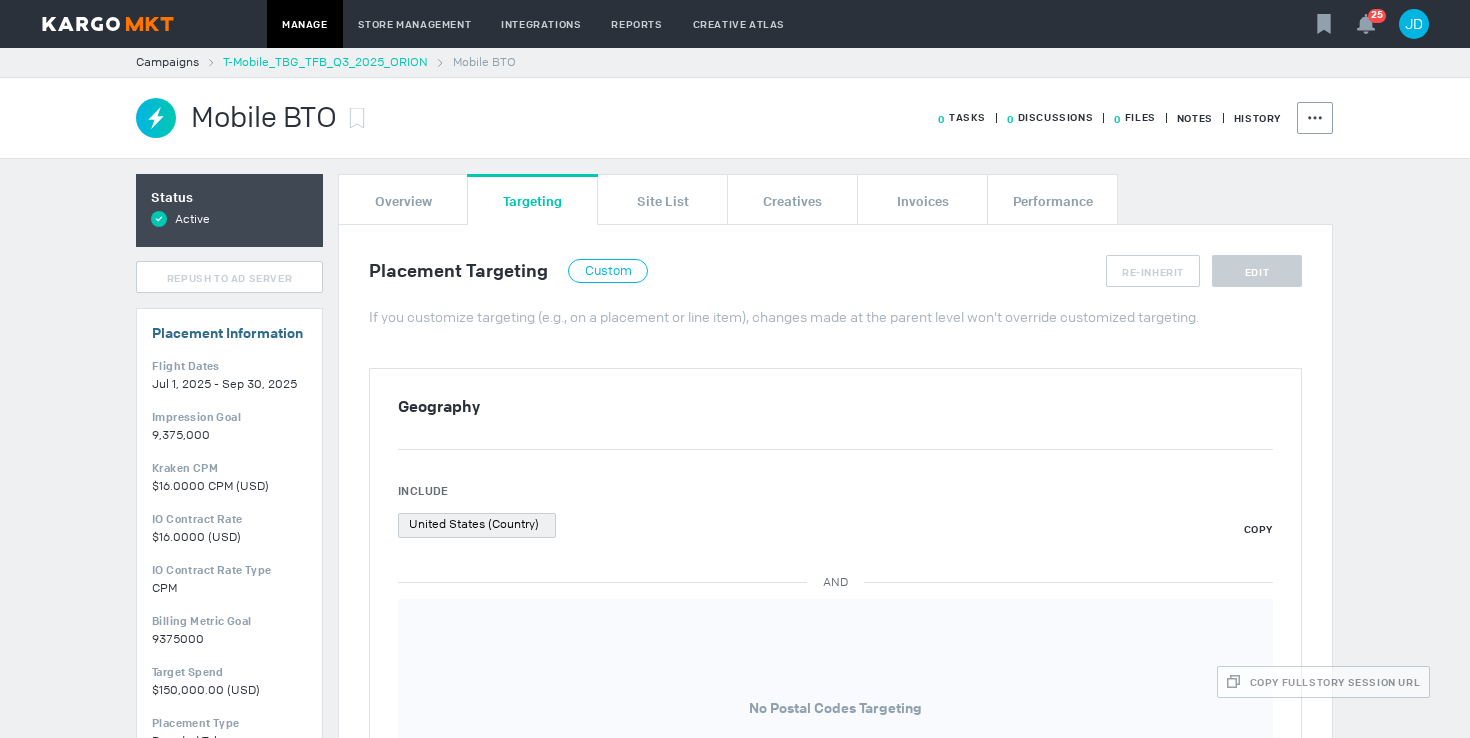 click on "T-Mobile_TBG_TFB_Q3_2025_ORION" at bounding box center [325, 62] 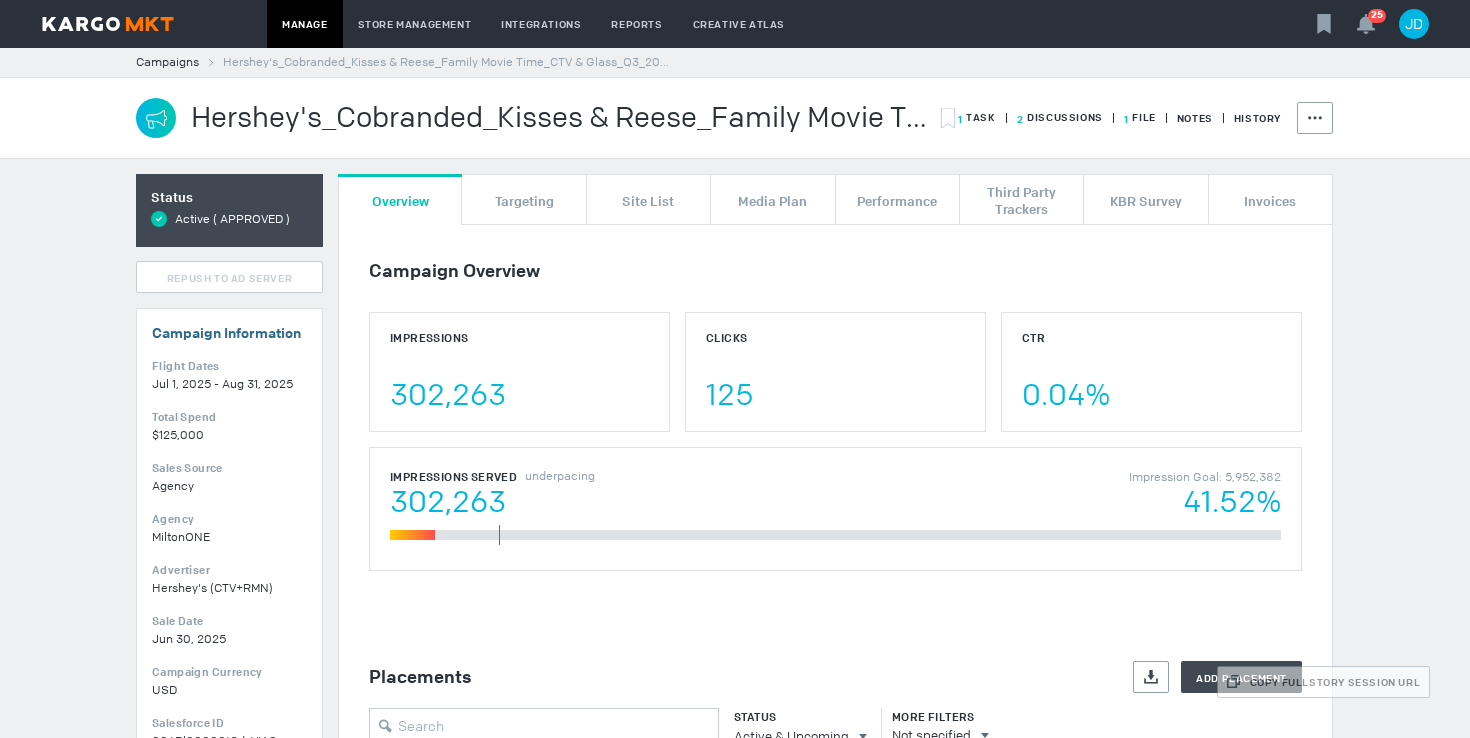 scroll, scrollTop: 0, scrollLeft: 0, axis: both 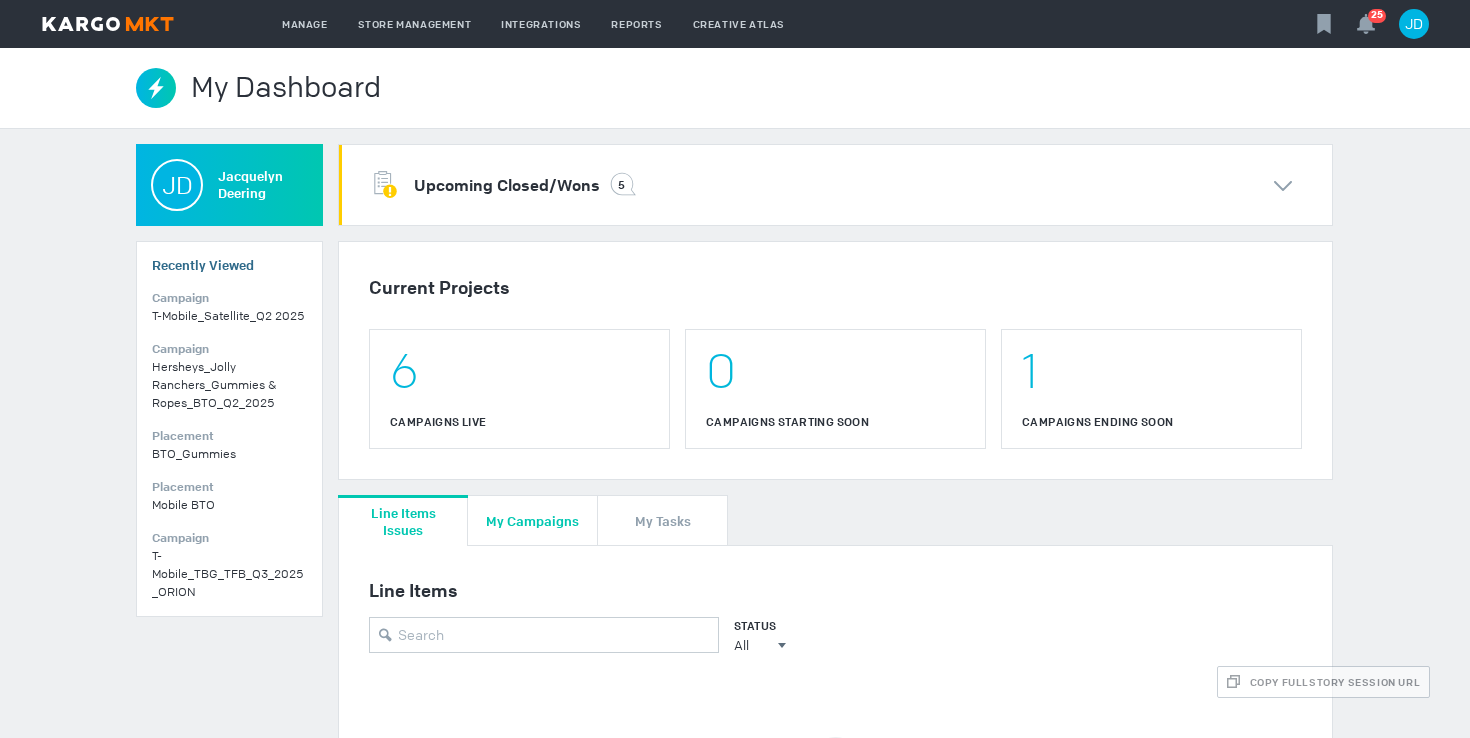 click on "My Campaigns" at bounding box center (532, 520) 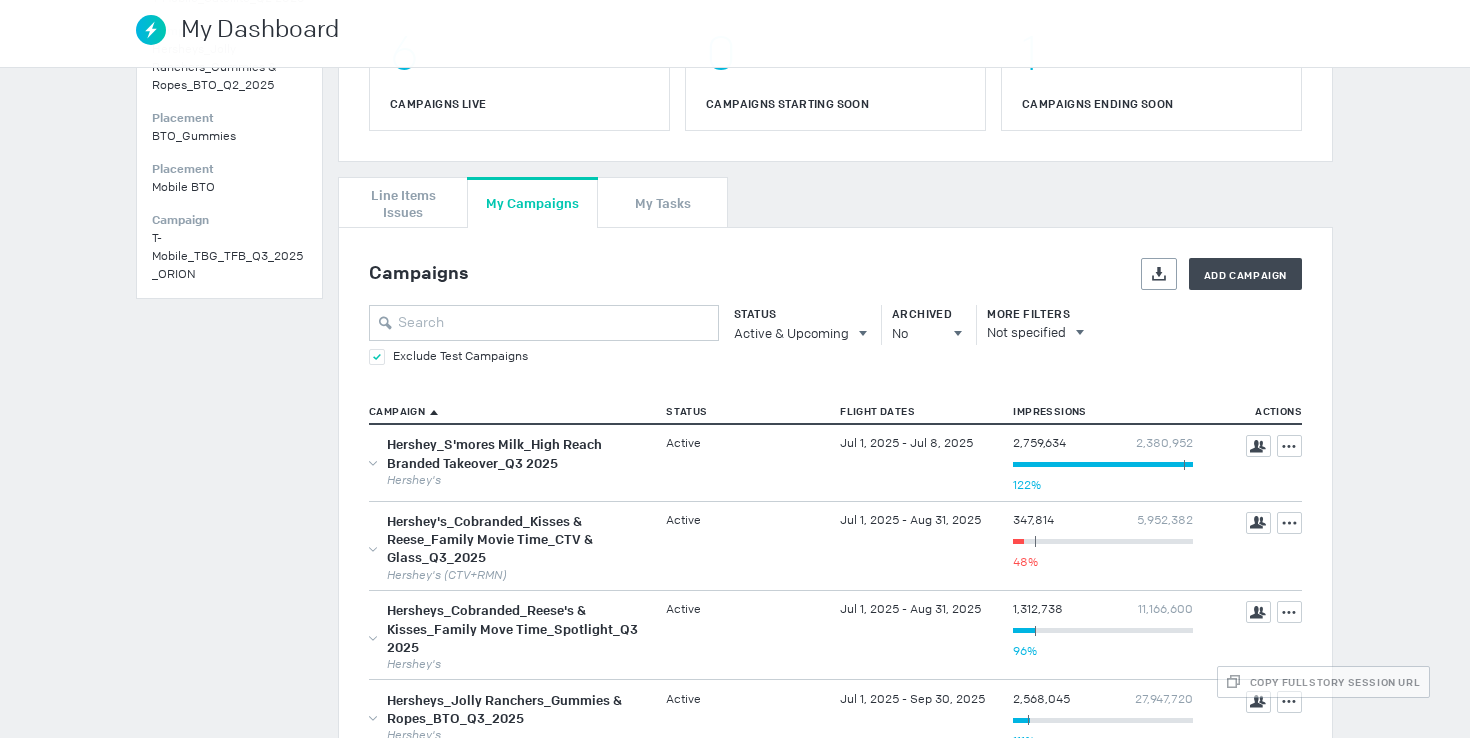 scroll, scrollTop: 319, scrollLeft: 0, axis: vertical 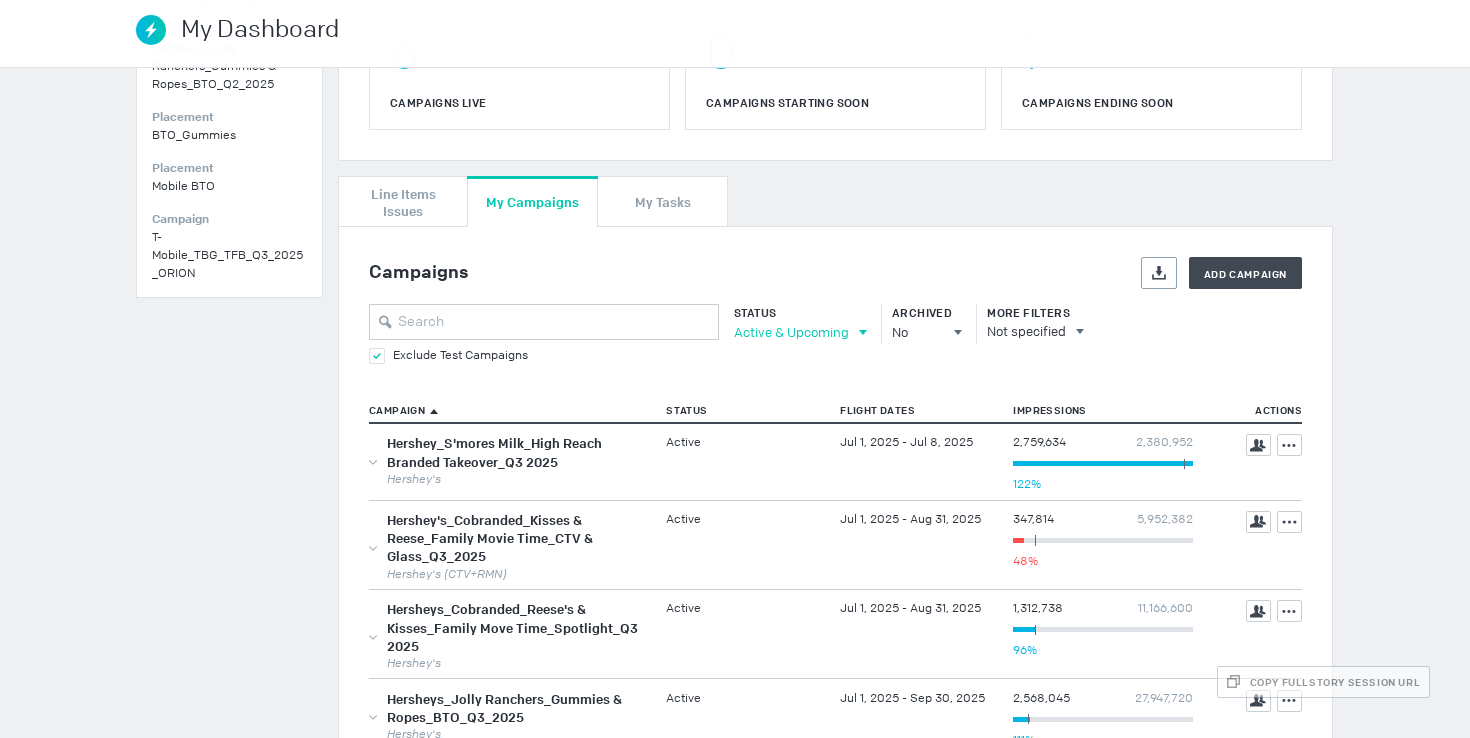 click on "Active & Upcoming" at bounding box center [791, 332] 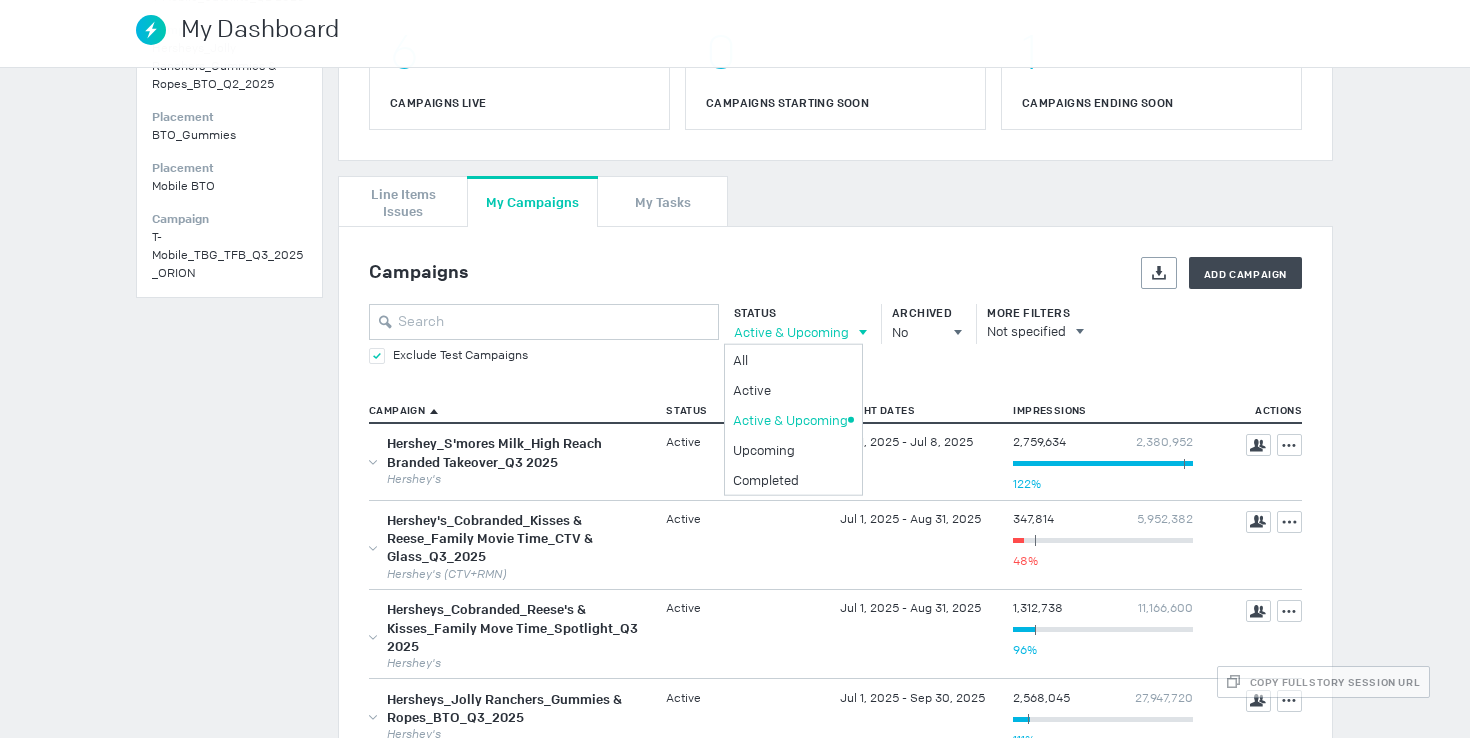 click on "Active & Upcoming" at bounding box center (791, 332) 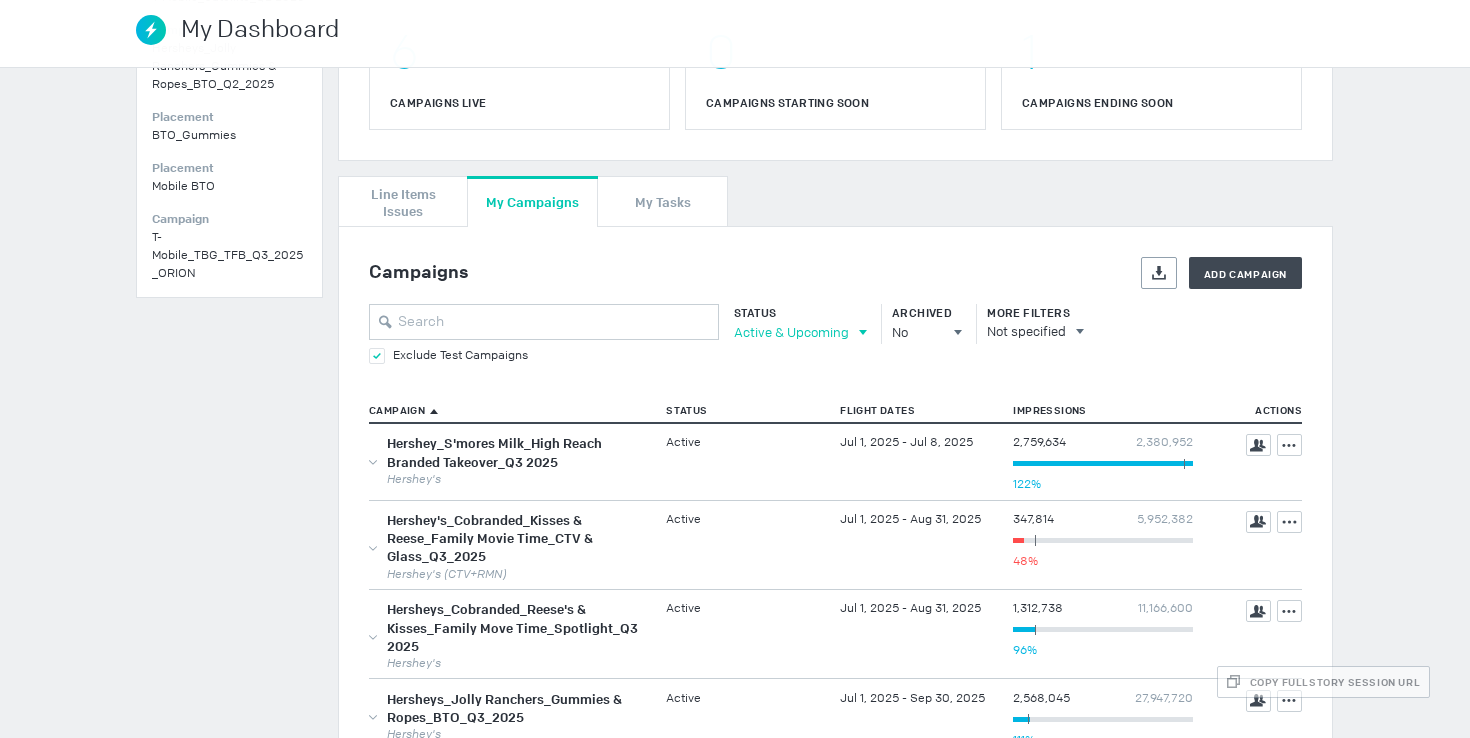 click on "Active & Upcoming" at bounding box center (791, 332) 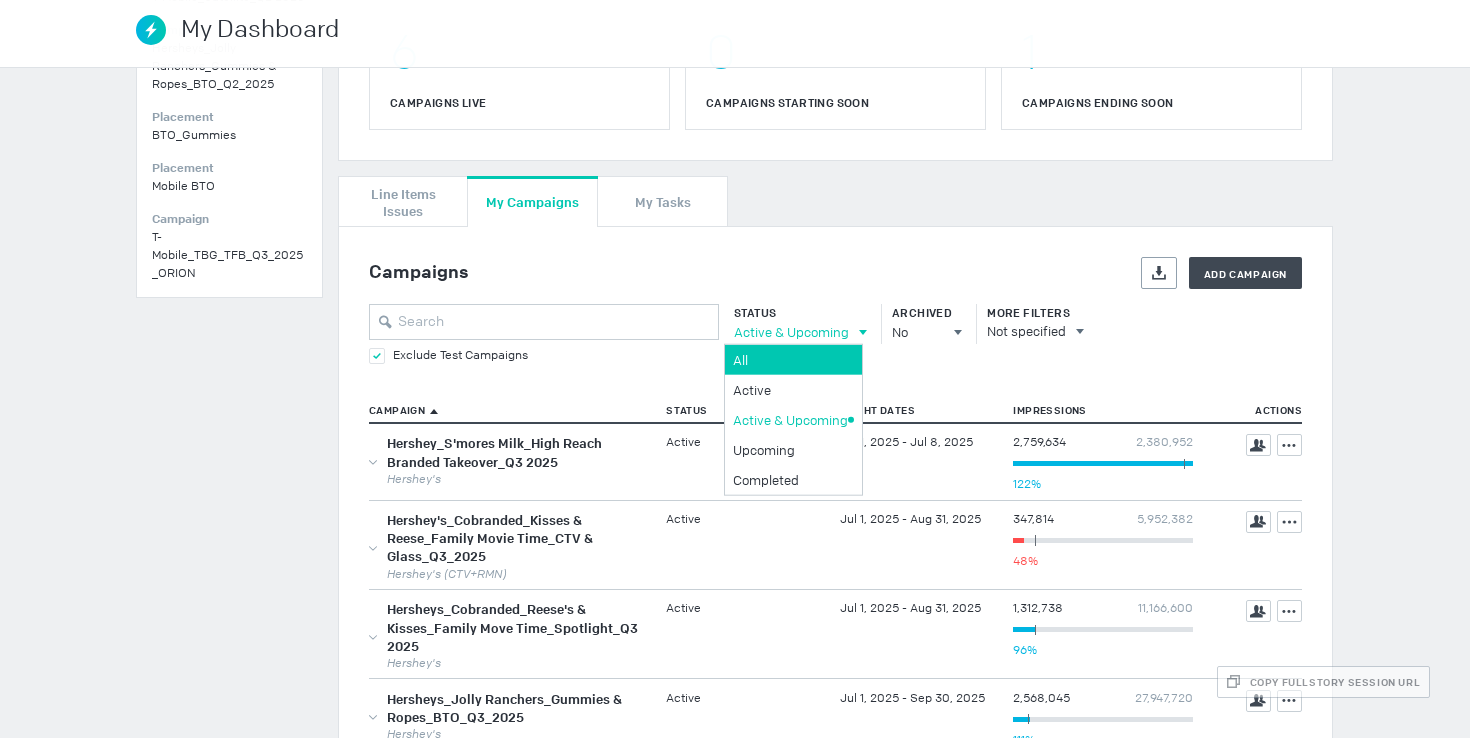 click on "All" at bounding box center (0, 0) 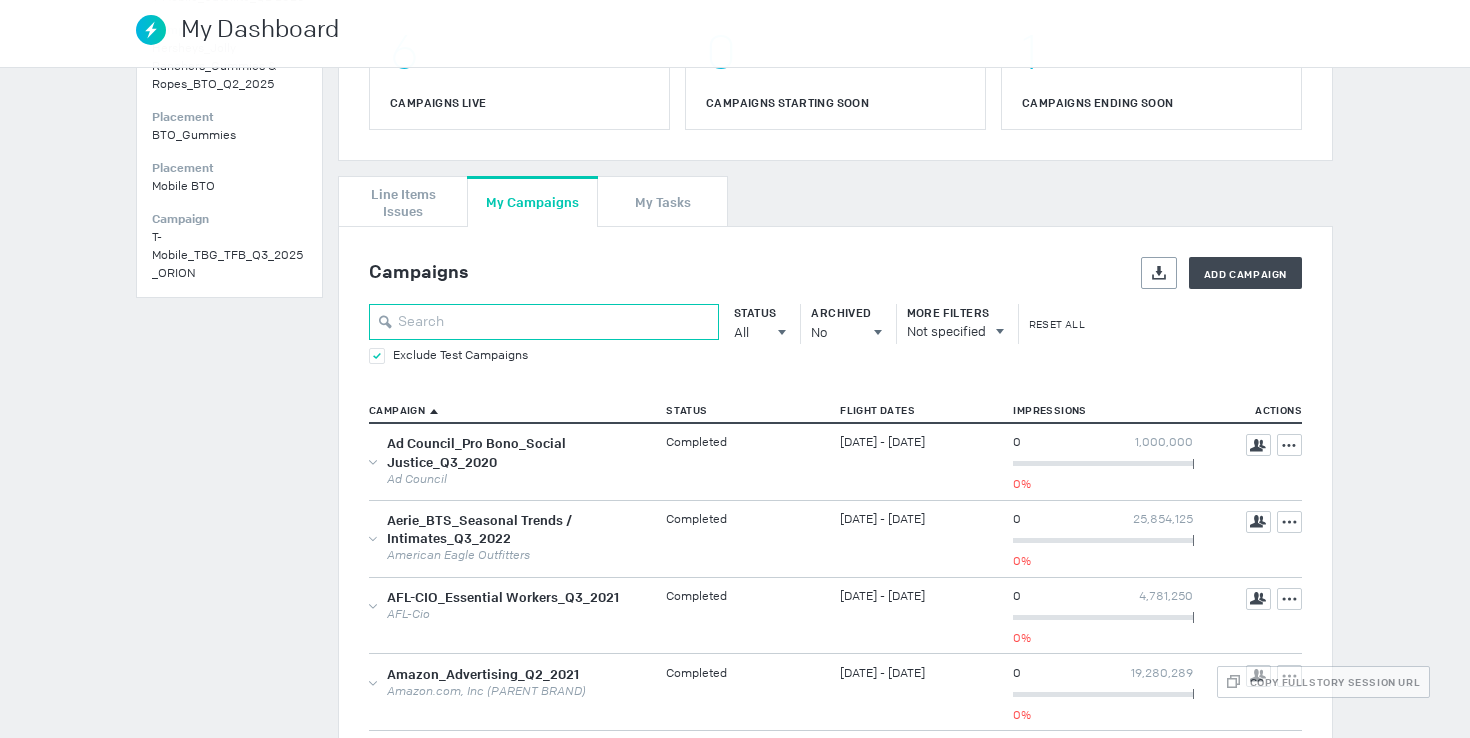 click at bounding box center [544, 322] 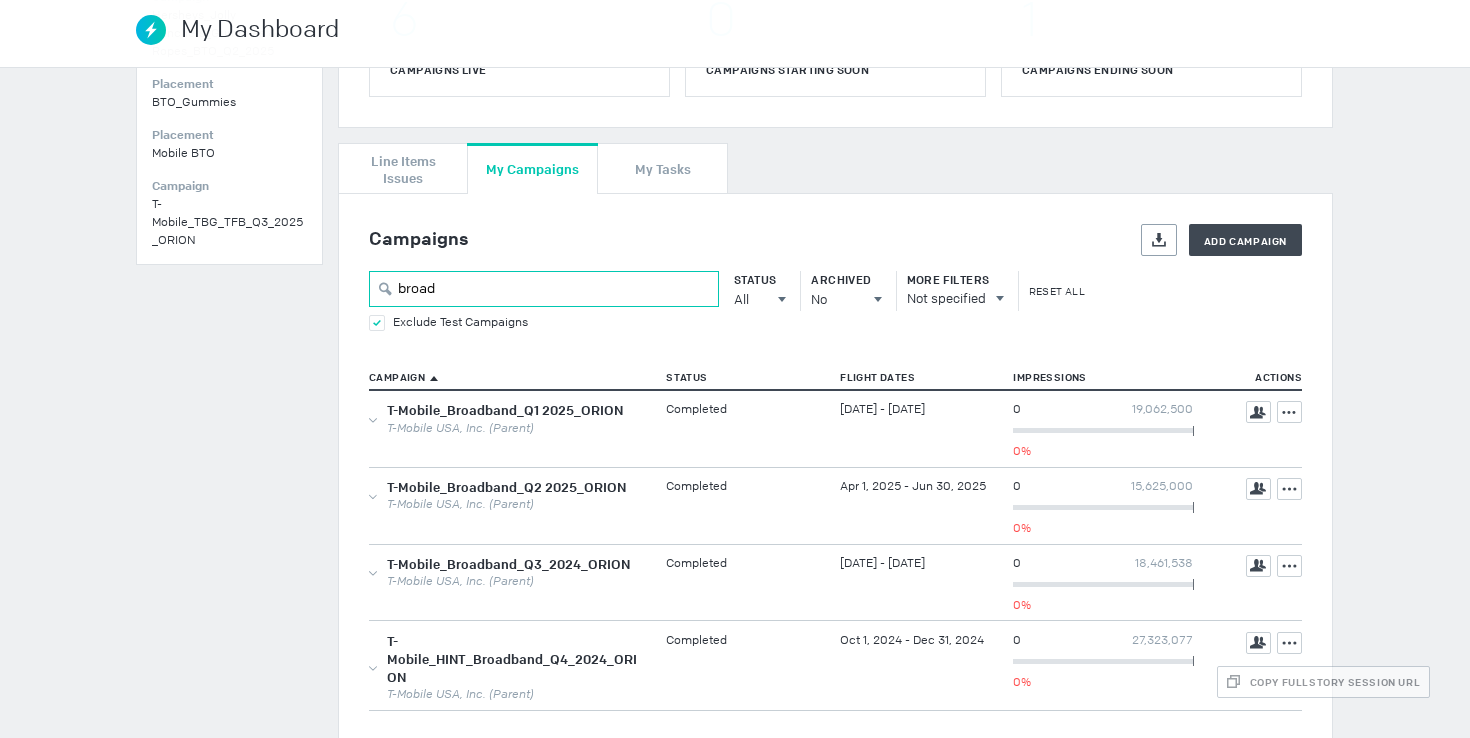 scroll, scrollTop: 360, scrollLeft: 0, axis: vertical 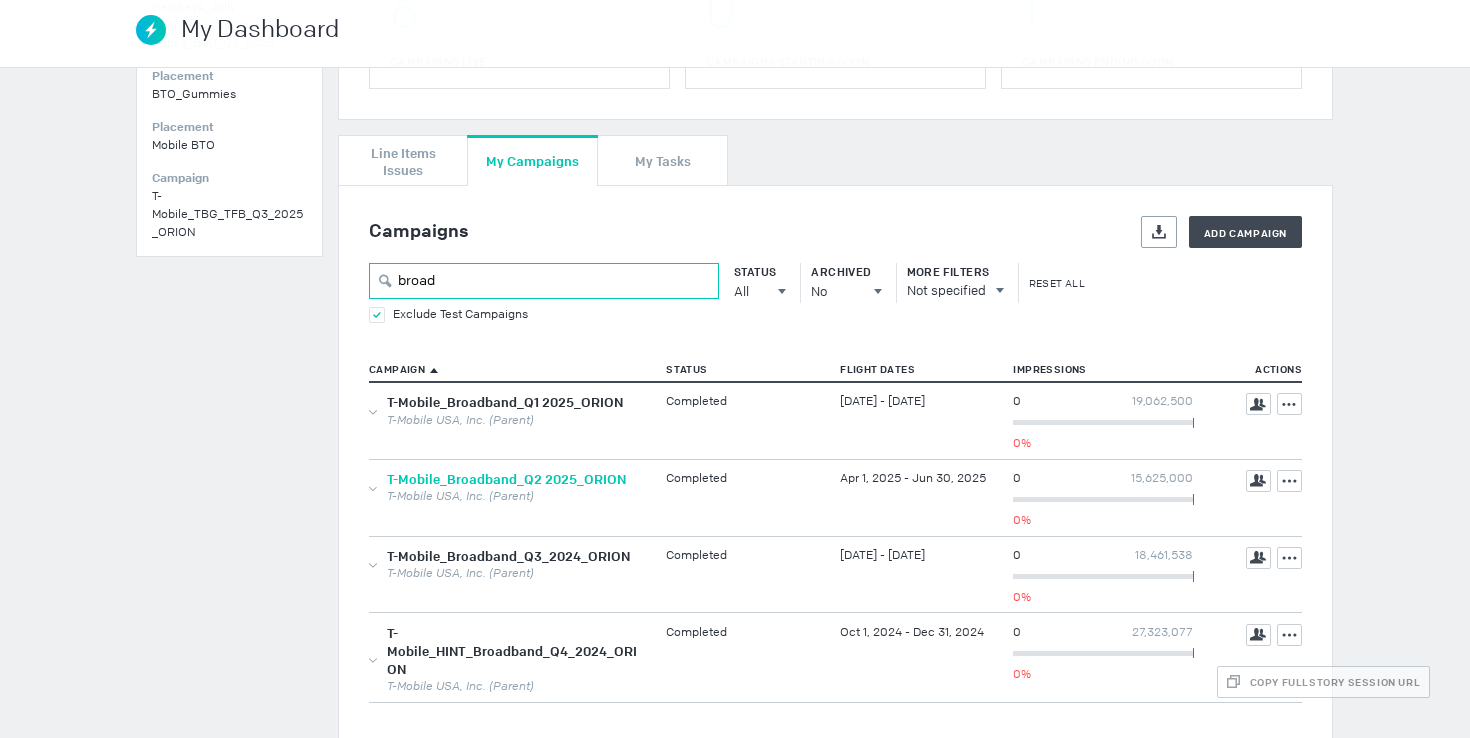 type on "broad" 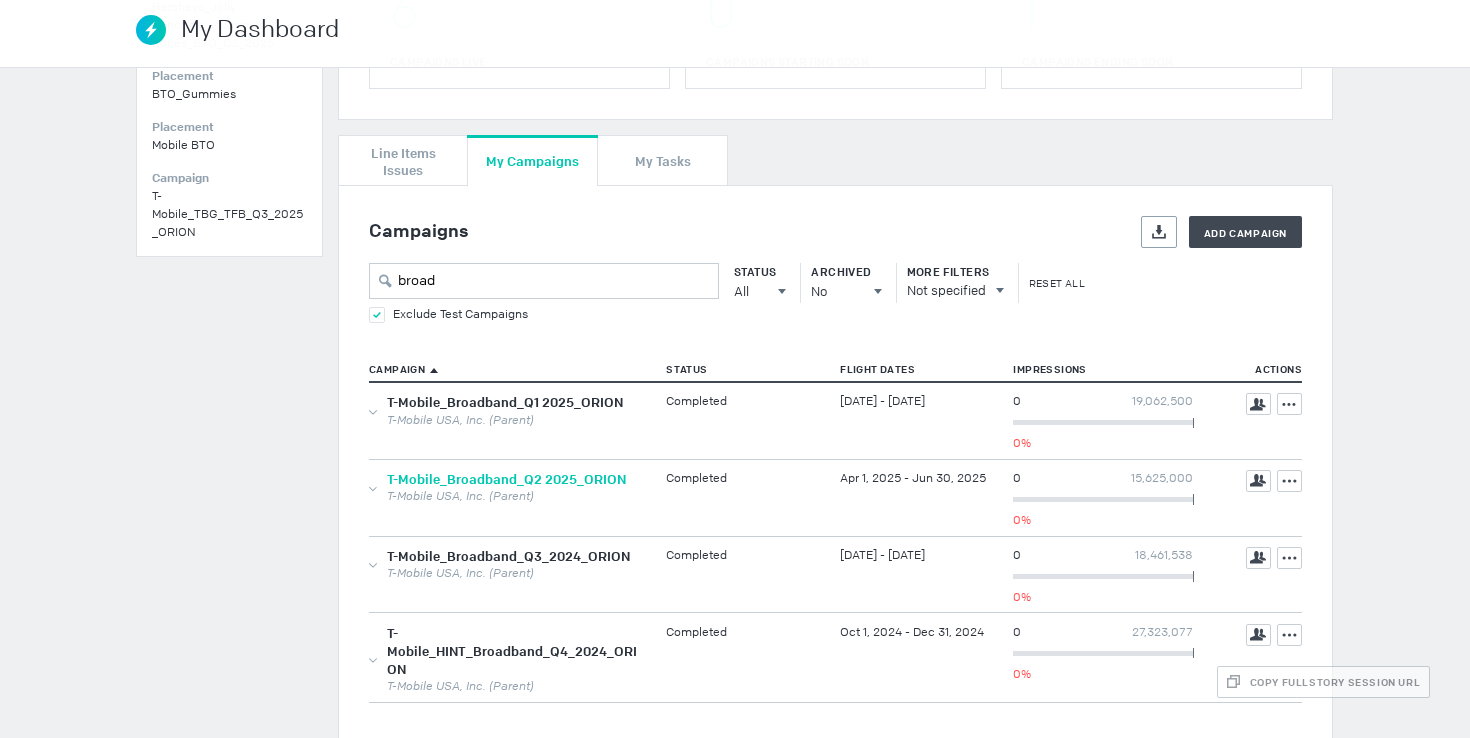 click on "T-Mobile_Broadband_Q2 2025_ORION" at bounding box center (506, 479) 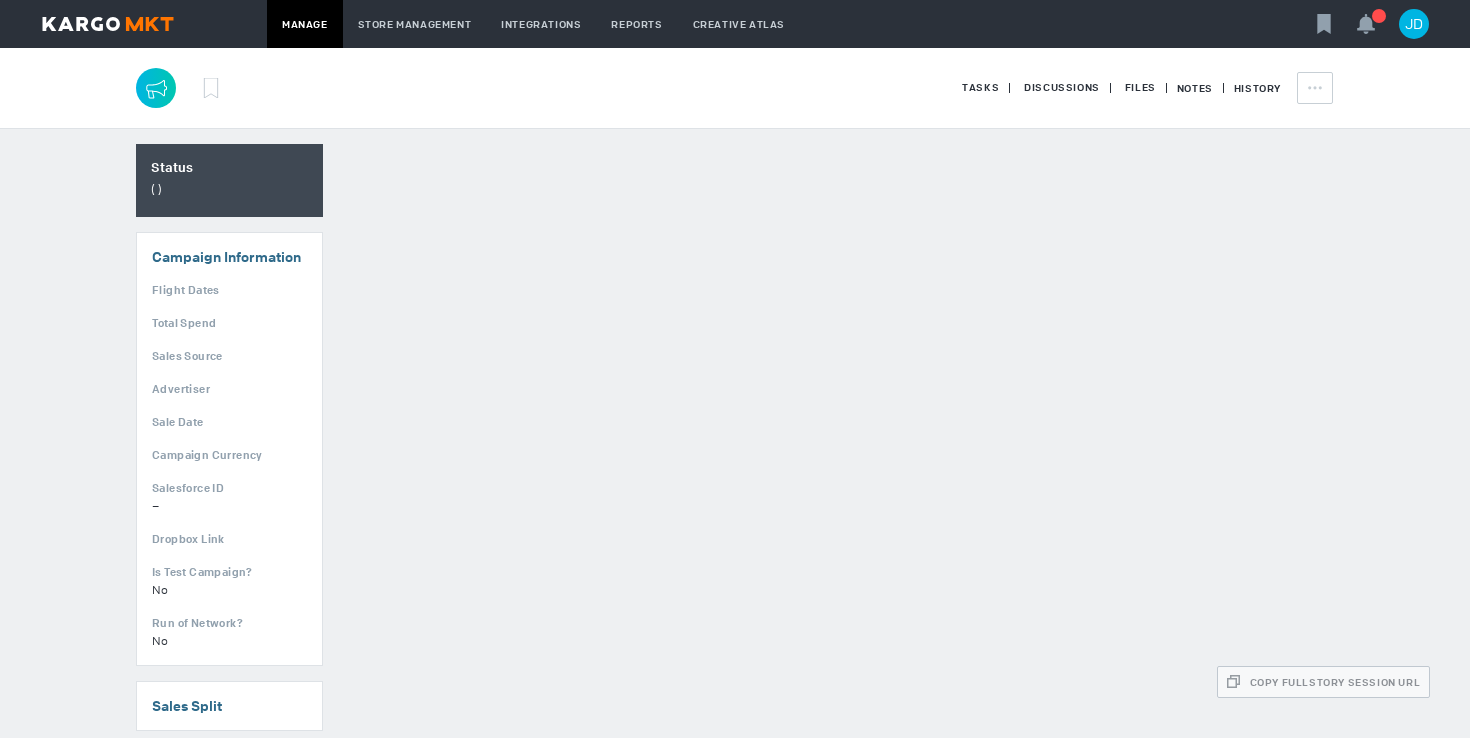 scroll, scrollTop: 0, scrollLeft: 0, axis: both 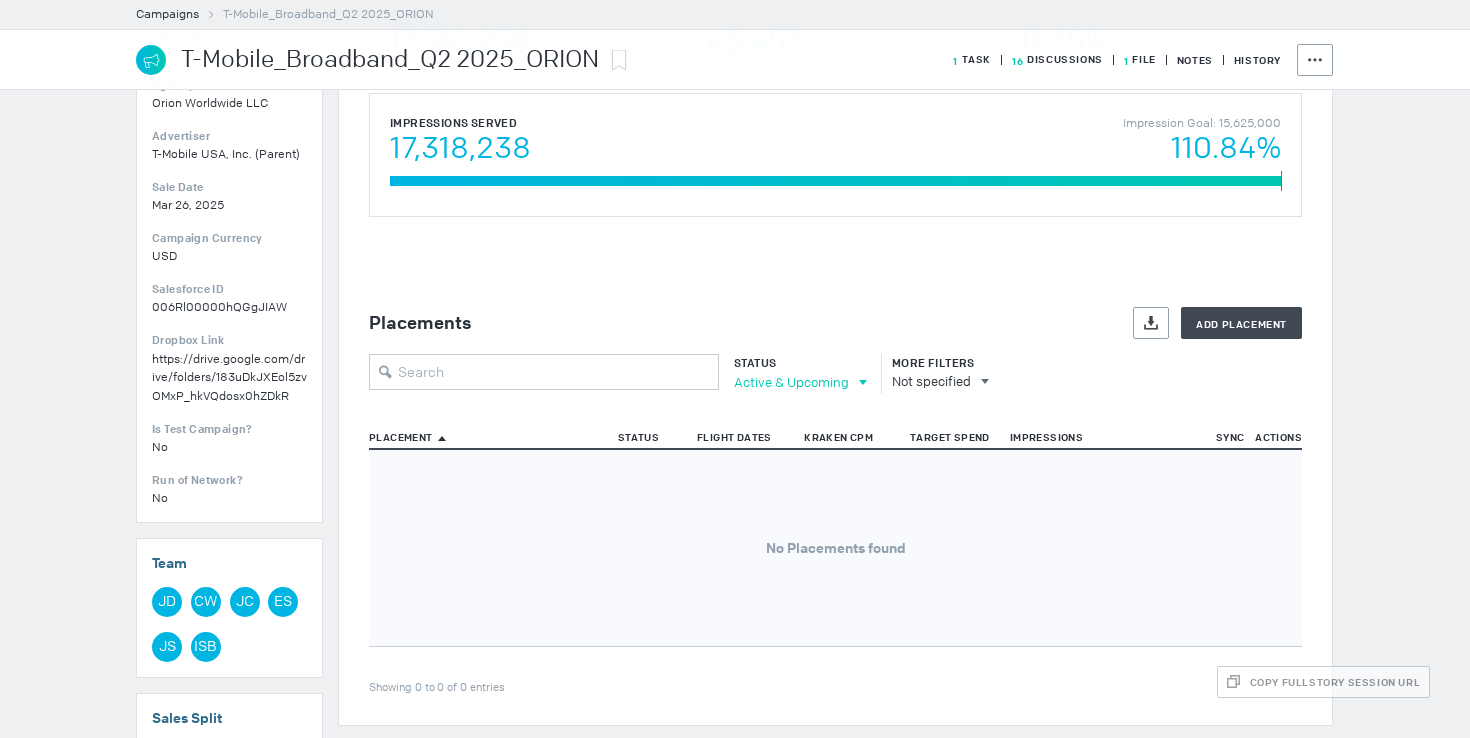 click on "Active & Upcoming" at bounding box center (791, 382) 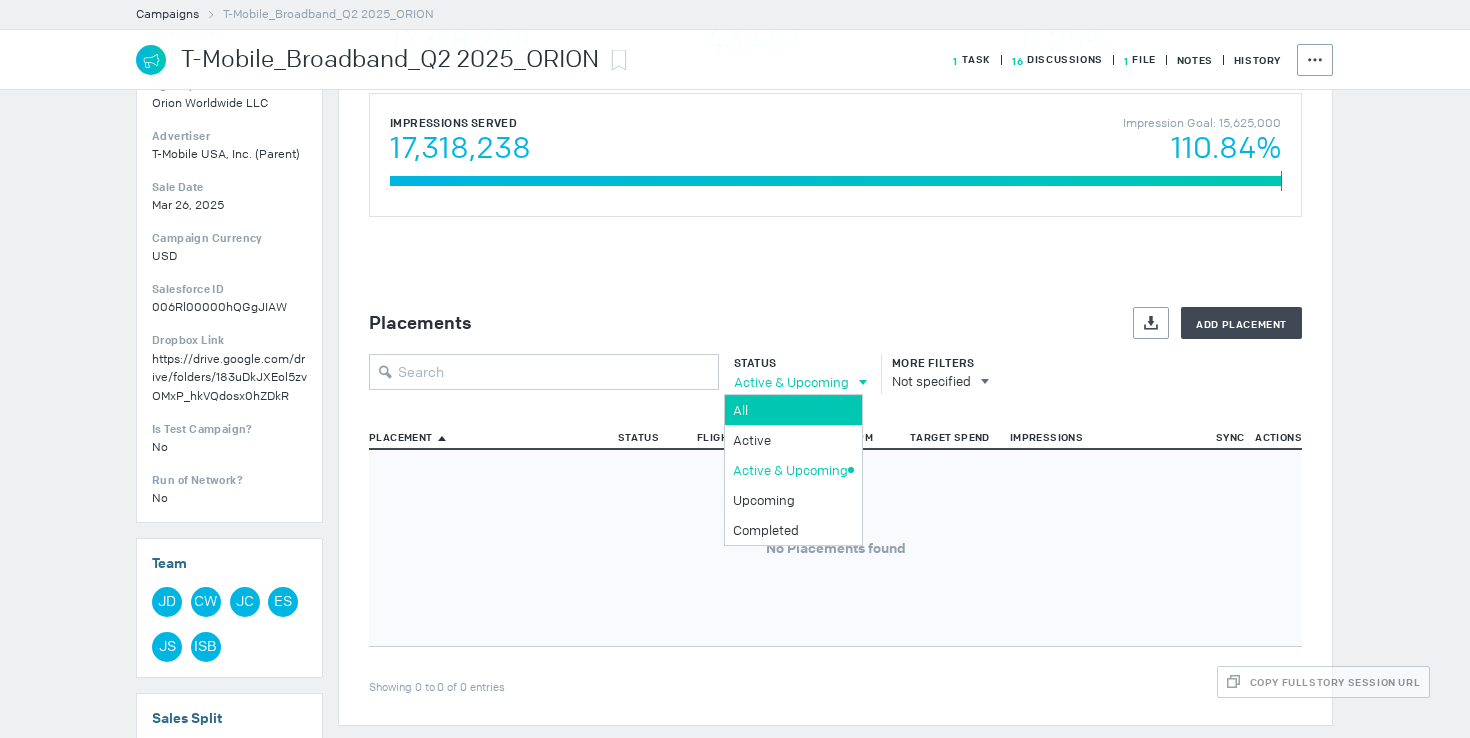 click on "All" at bounding box center (790, 410) 